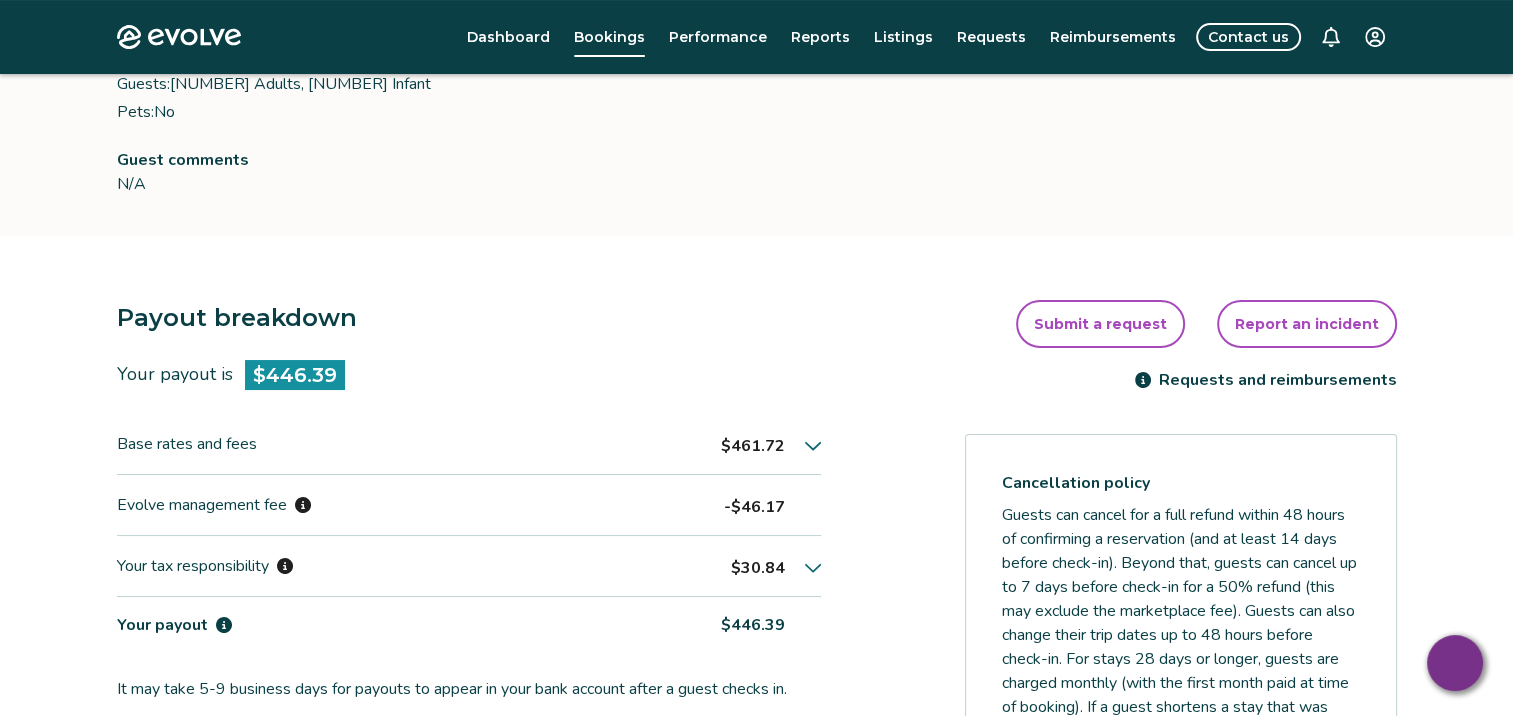 scroll, scrollTop: 626, scrollLeft: 0, axis: vertical 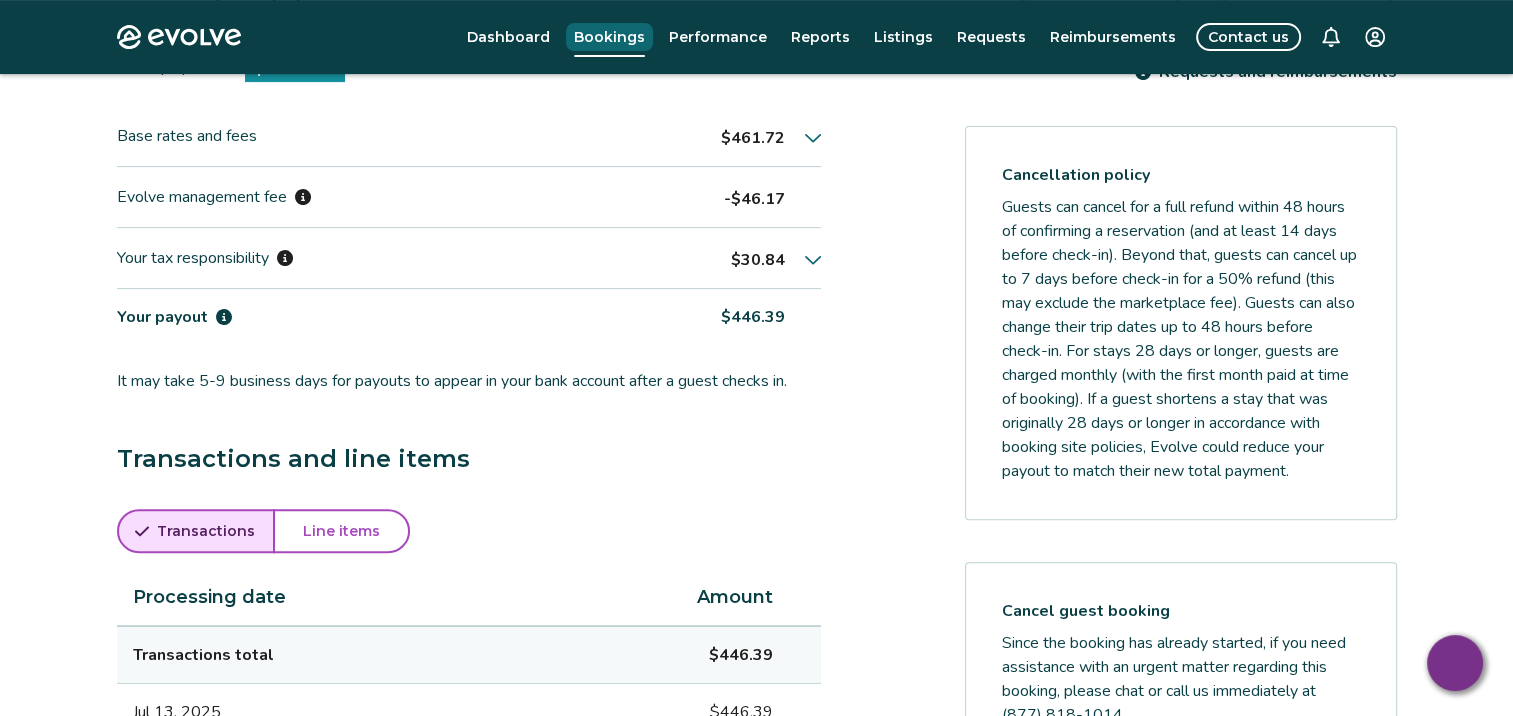 click on "Bookings" at bounding box center (609, 37) 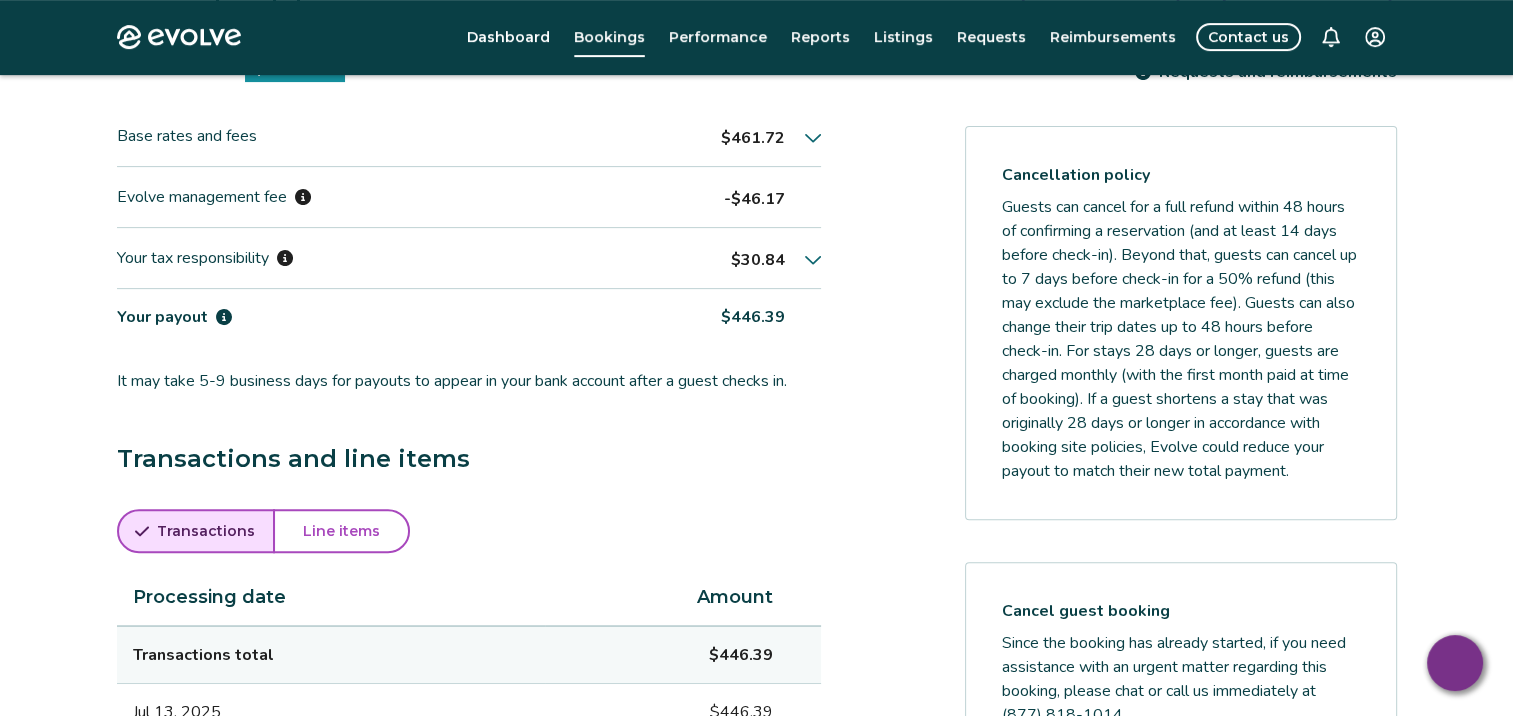 scroll, scrollTop: 0, scrollLeft: 0, axis: both 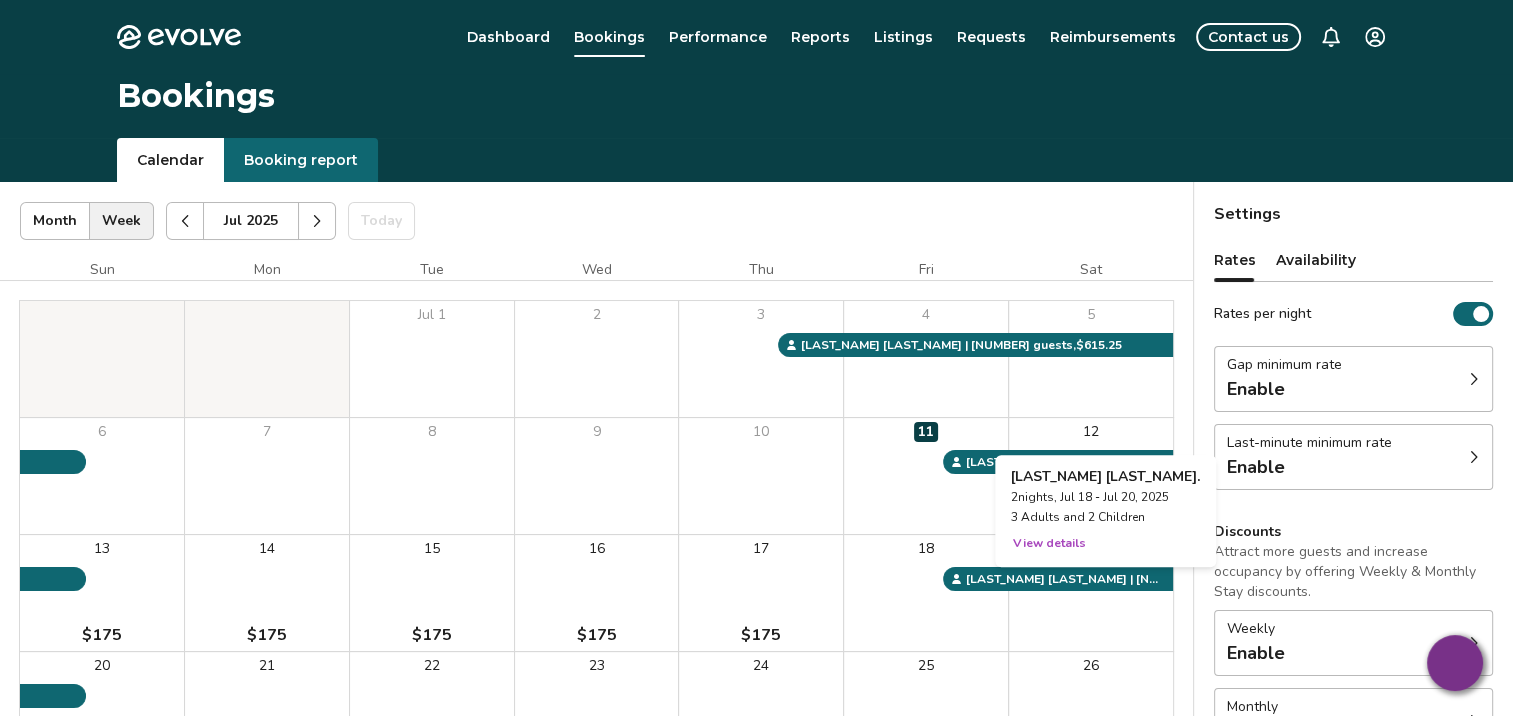 click on "19" at bounding box center [1091, 593] 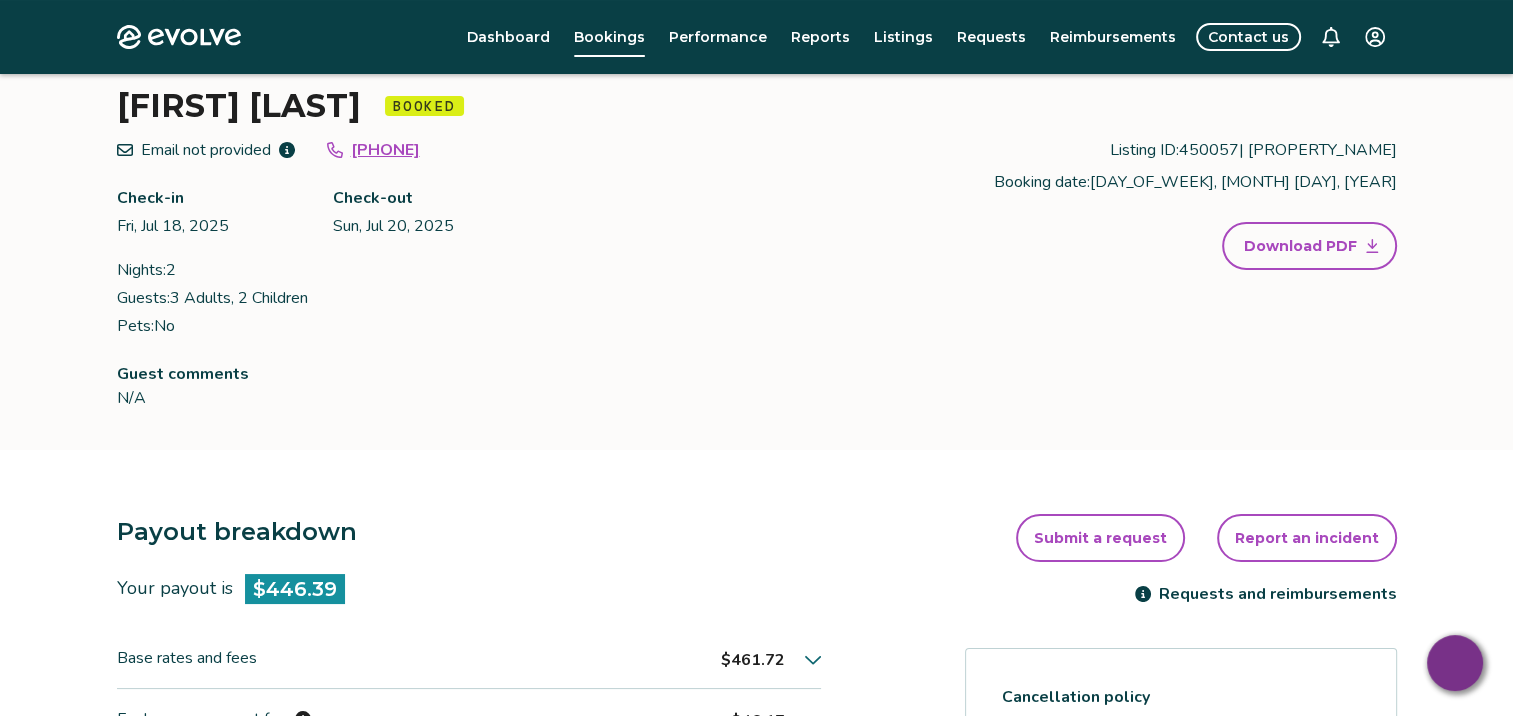 scroll, scrollTop: 50, scrollLeft: 0, axis: vertical 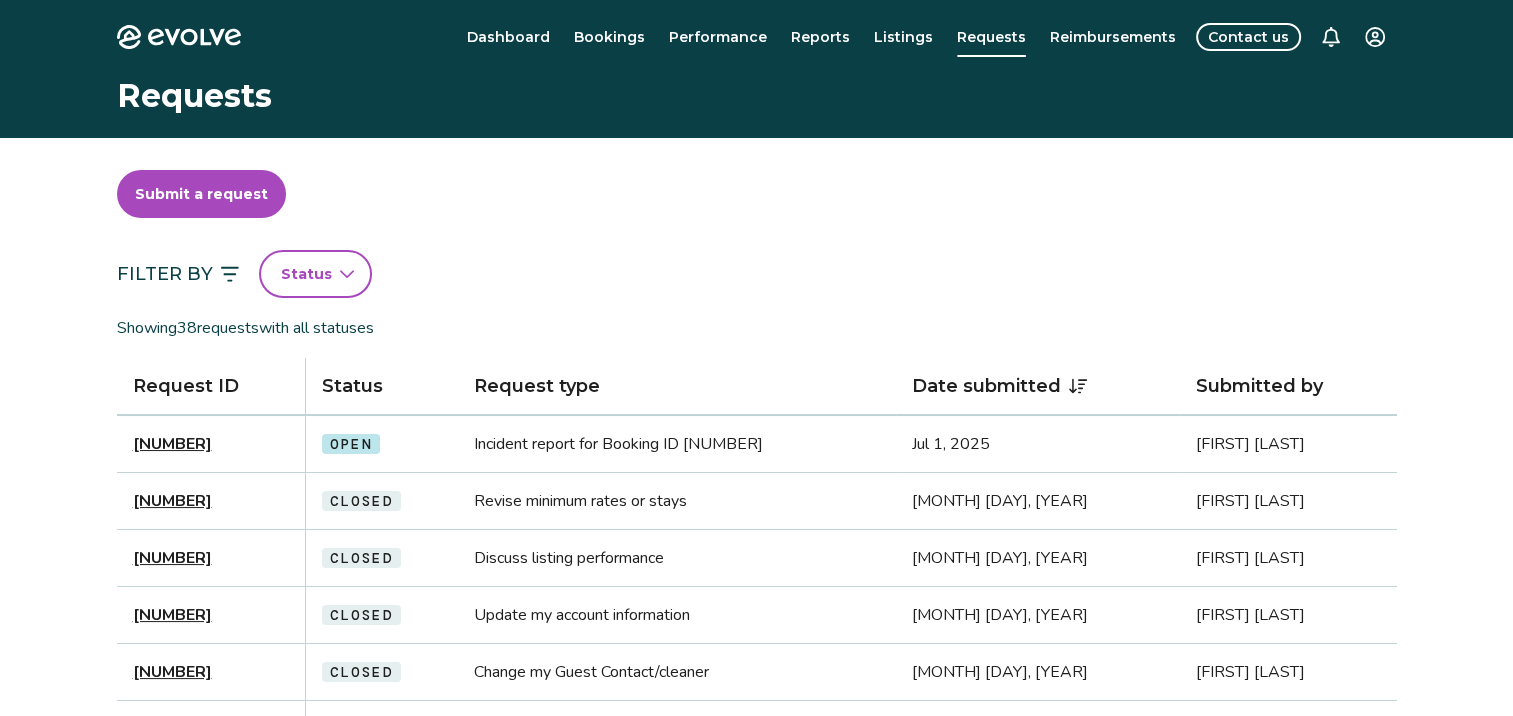 click on "[NUMBER]" at bounding box center [211, 444] 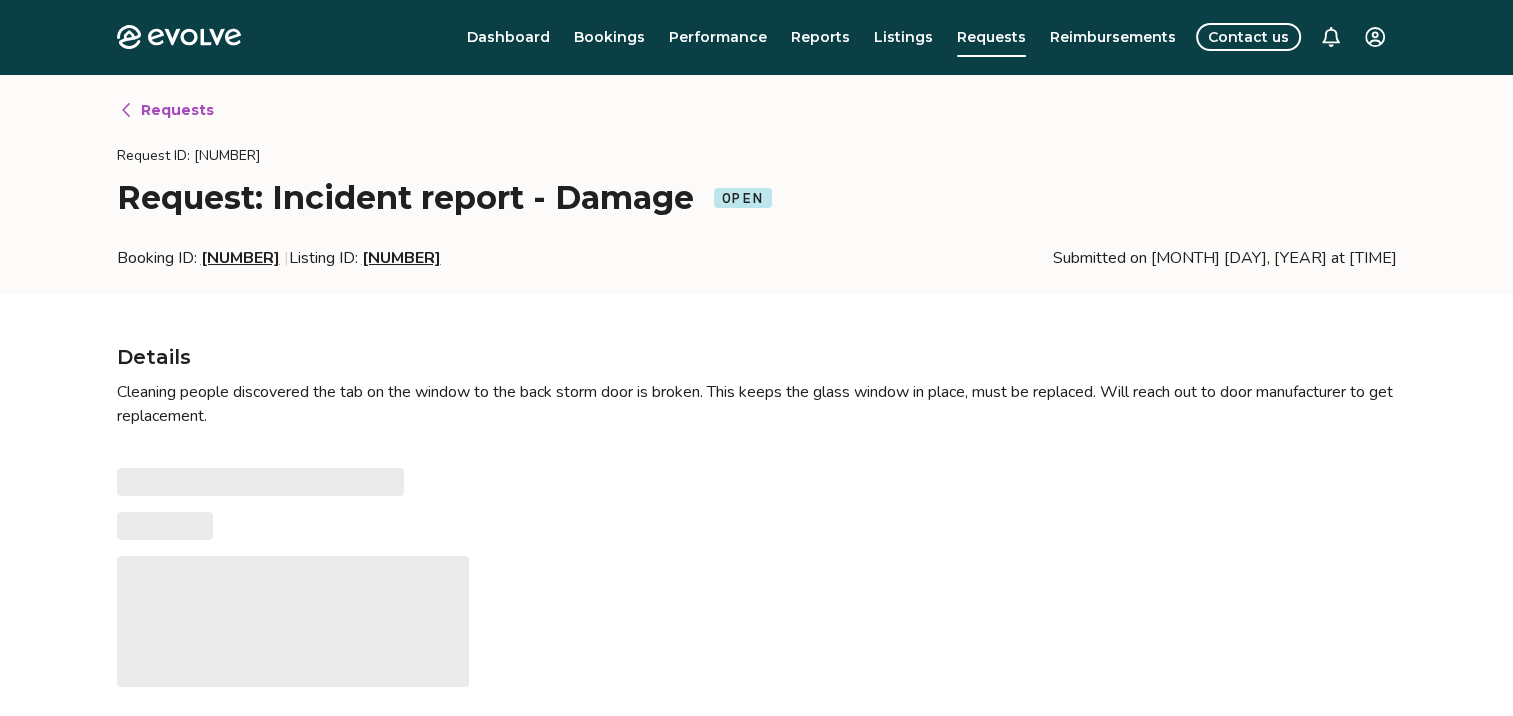 type on "*" 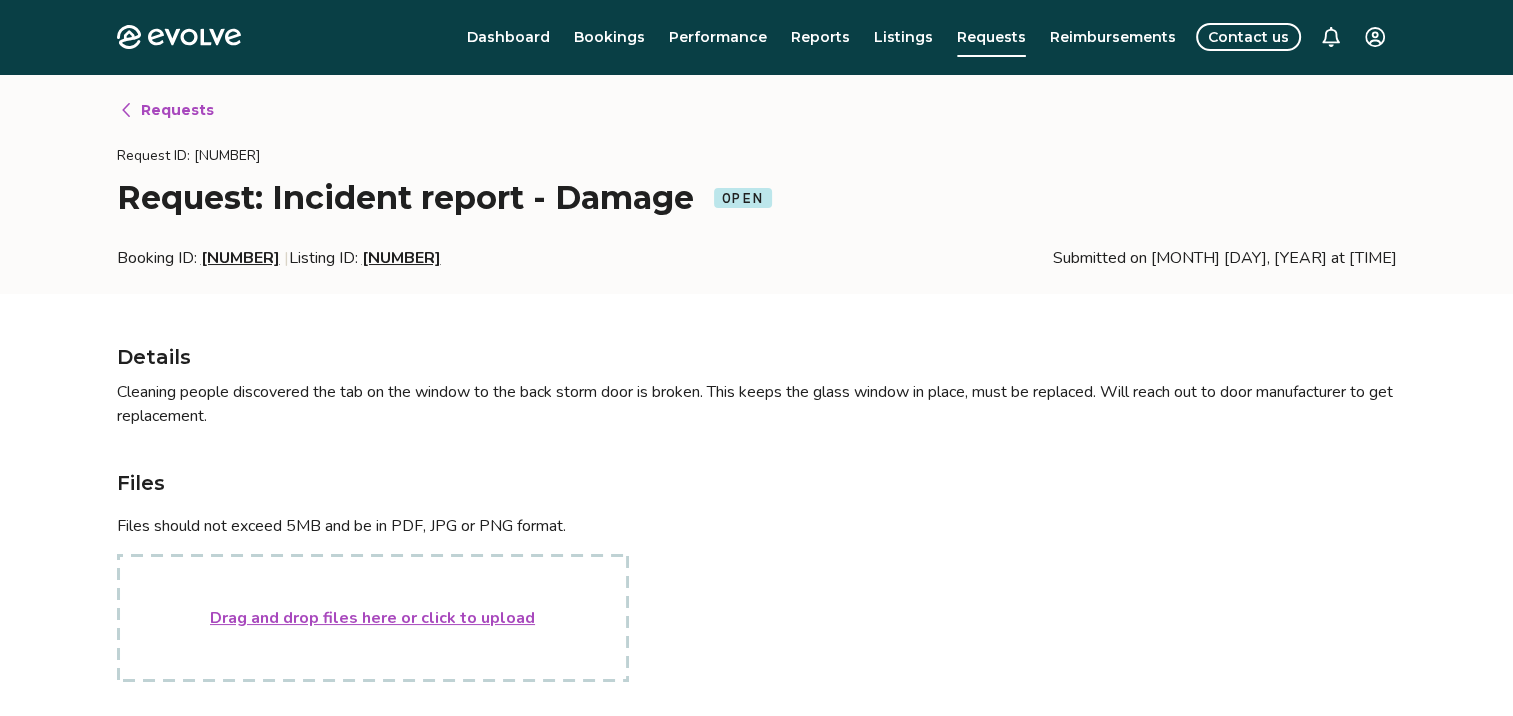 click on "Drag and drop files here or click to upload" at bounding box center [372, 618] 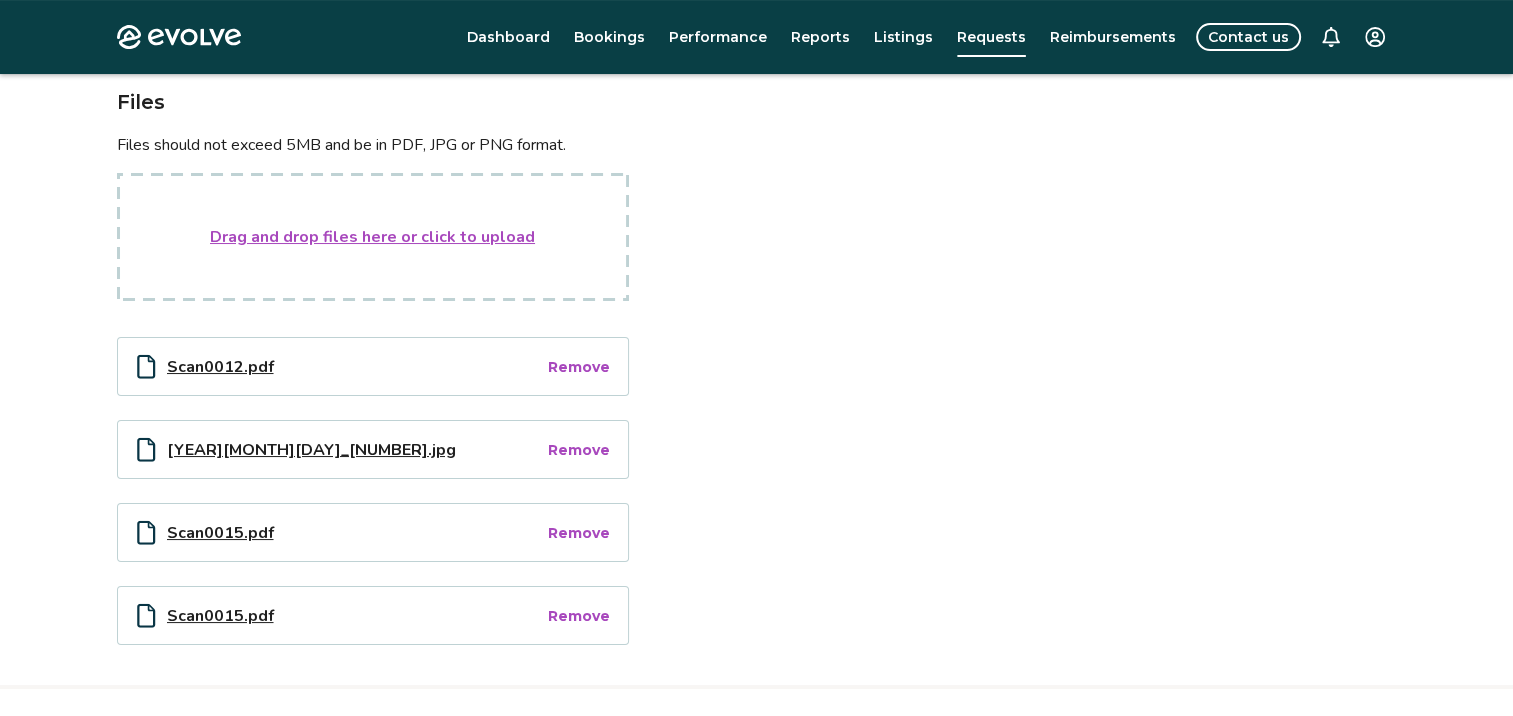 scroll, scrollTop: 375, scrollLeft: 0, axis: vertical 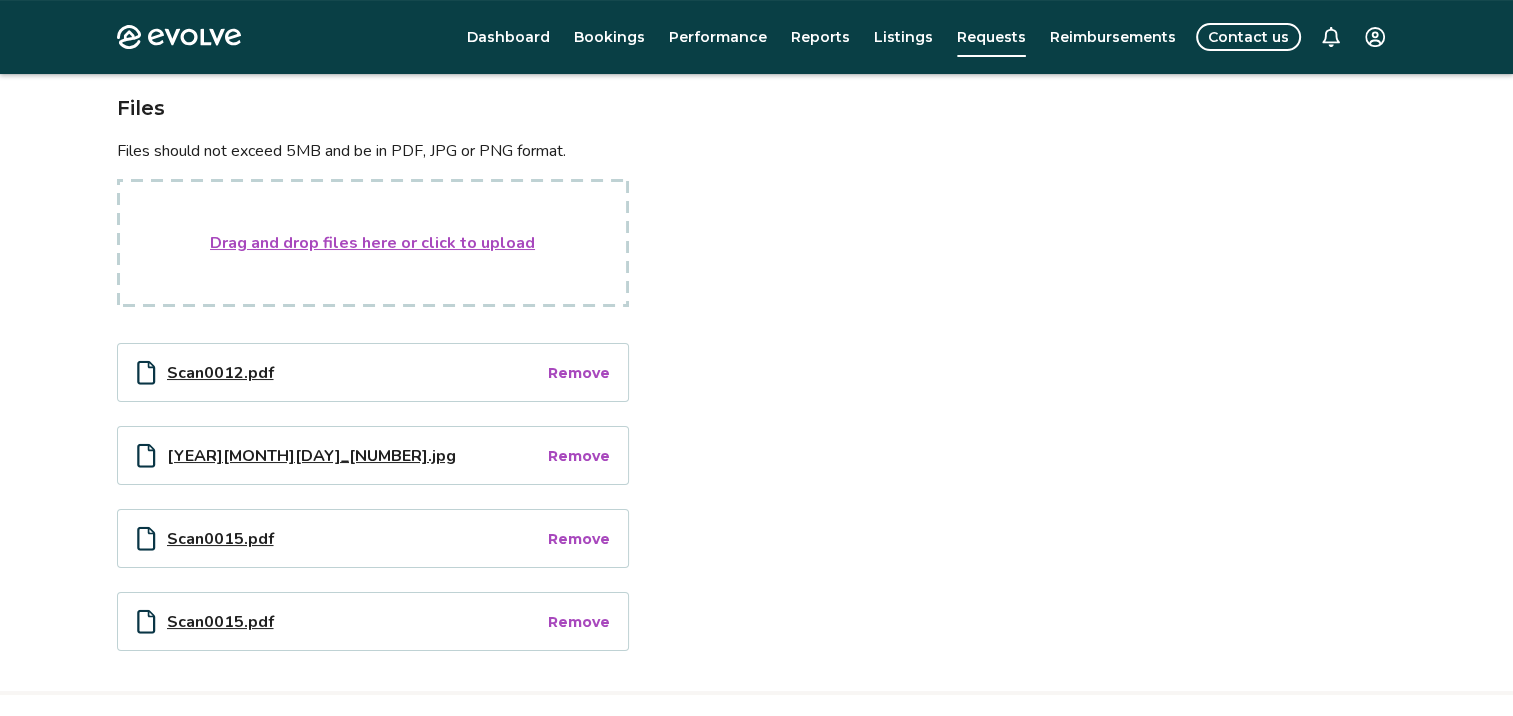 type on "*" 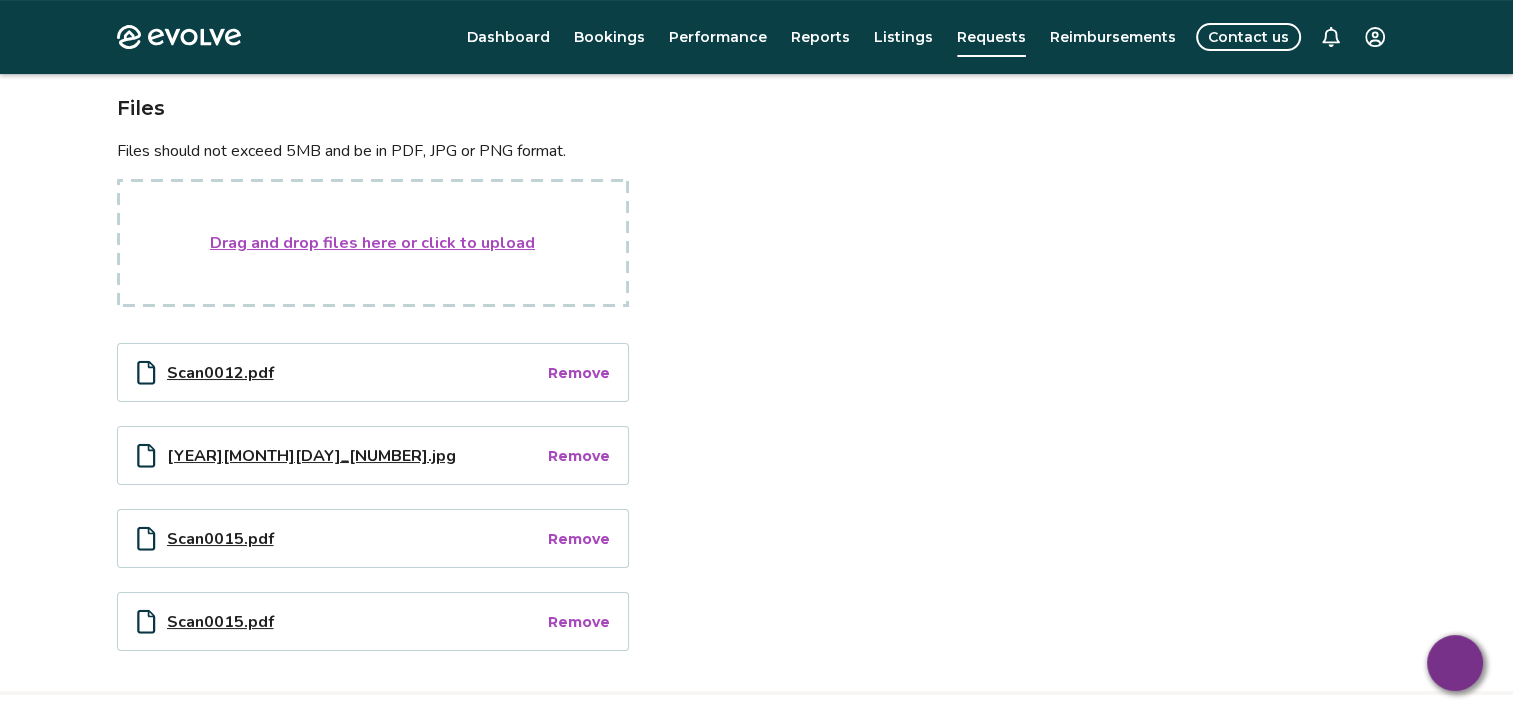click on "Drag and drop files here or click to upload" at bounding box center [372, 243] 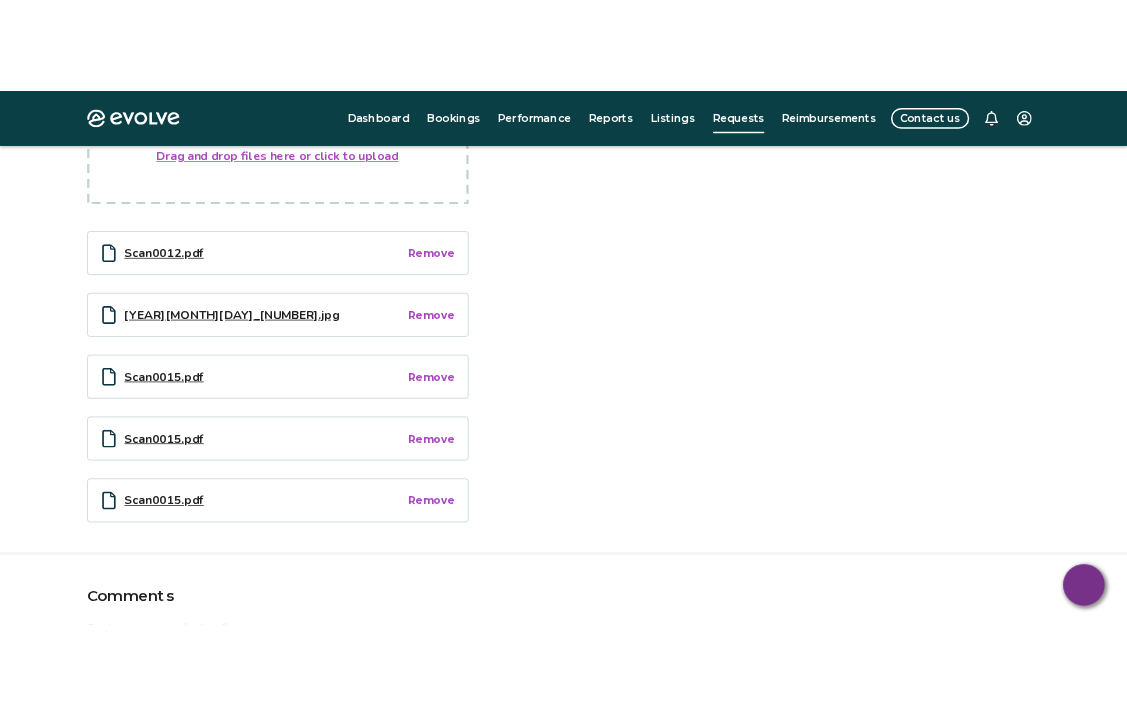 scroll, scrollTop: 560, scrollLeft: 0, axis: vertical 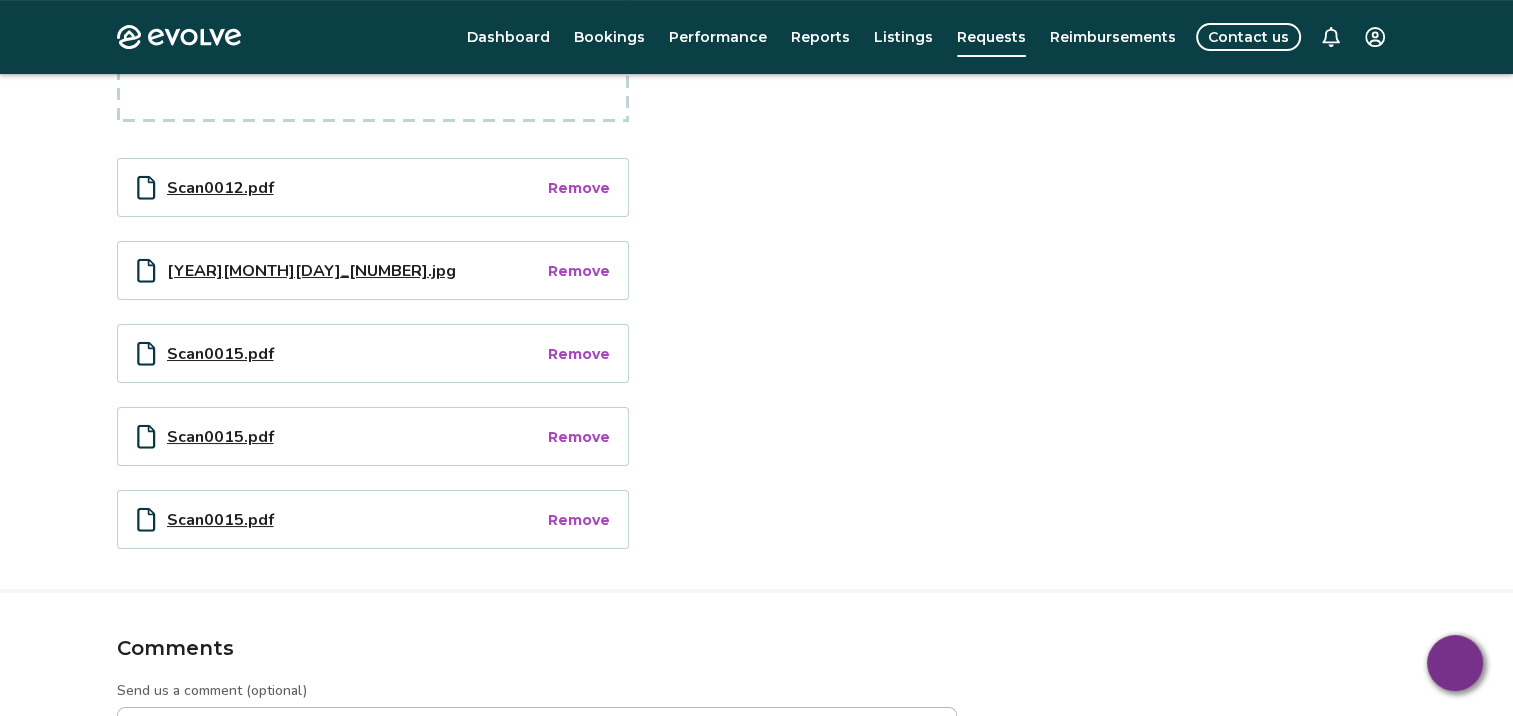 click on "Remove" at bounding box center [579, 520] 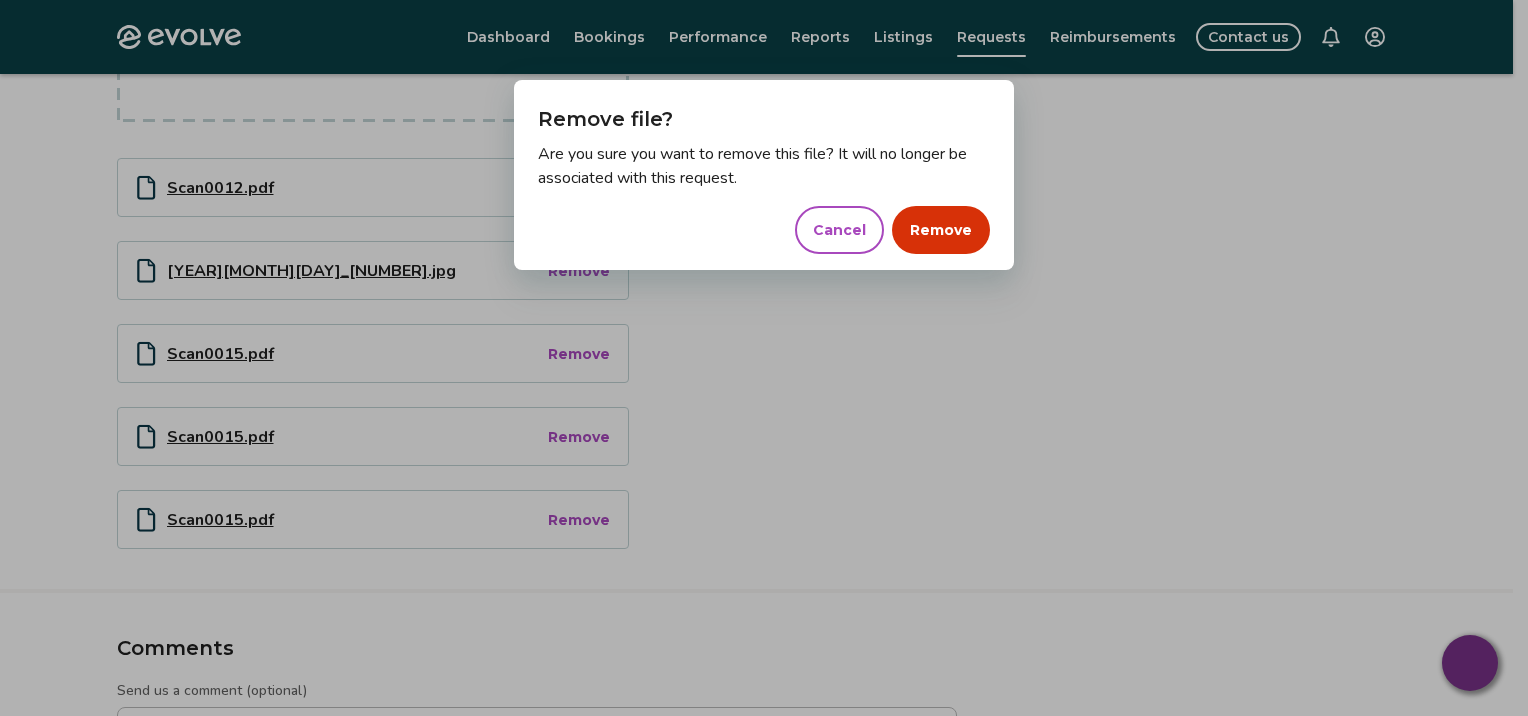 click on "Remove" at bounding box center (941, 230) 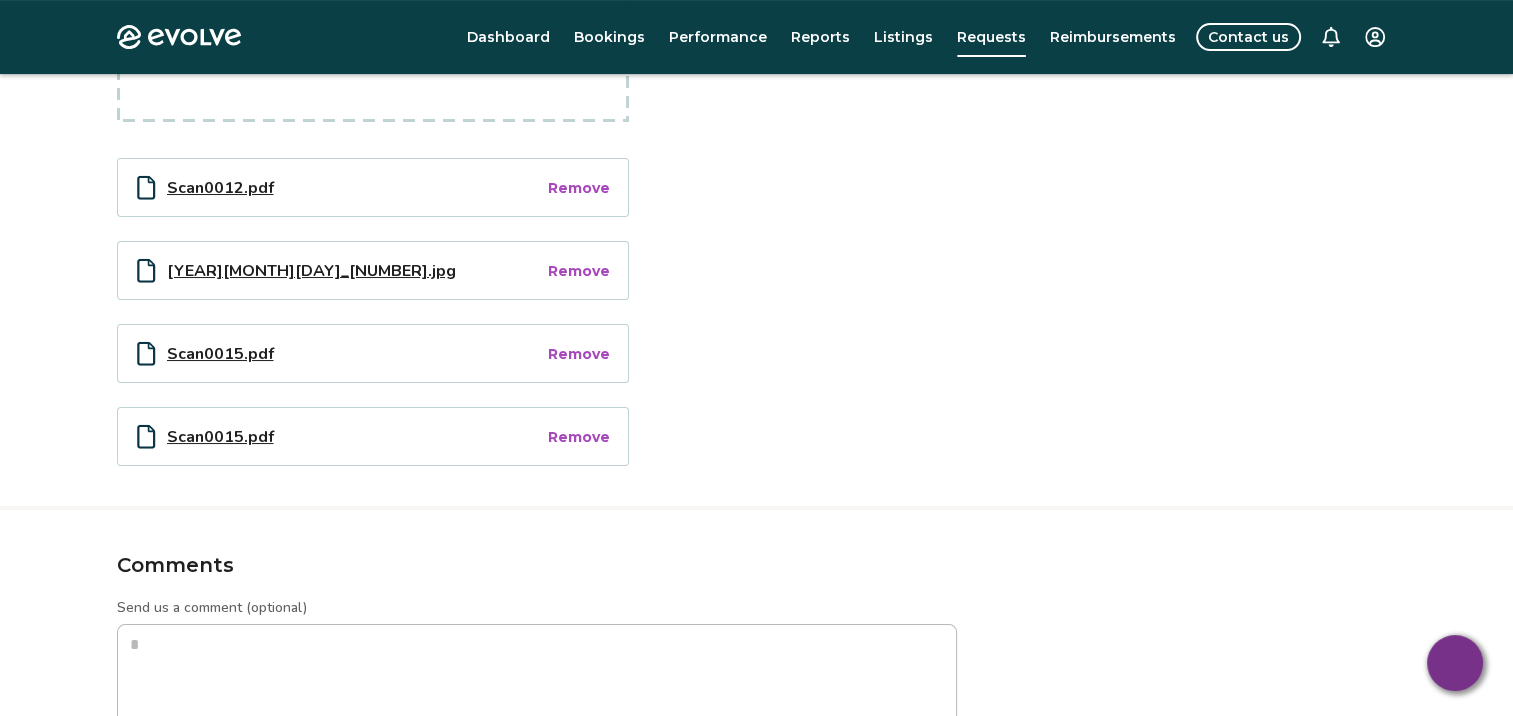 click on "Remove" at bounding box center (579, 437) 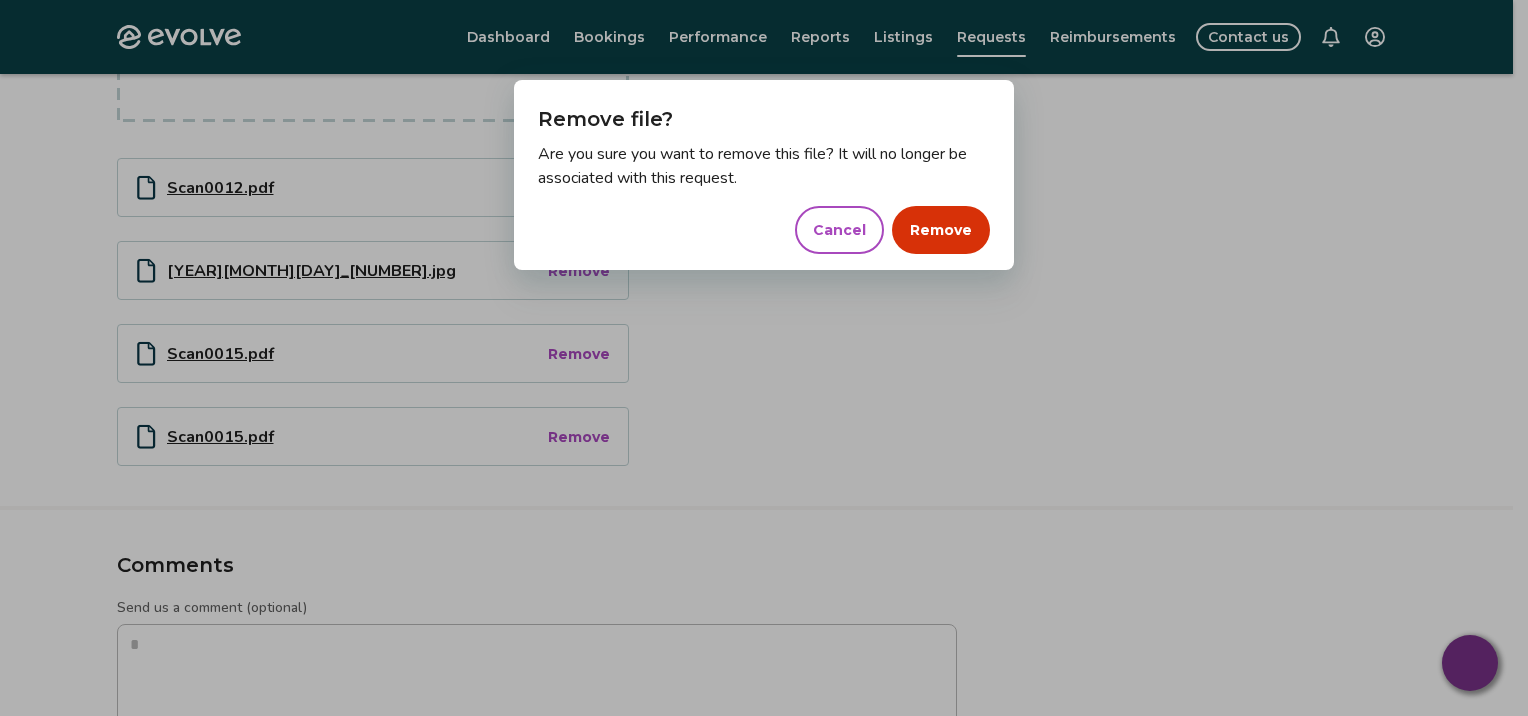 click on "Remove" at bounding box center (941, 230) 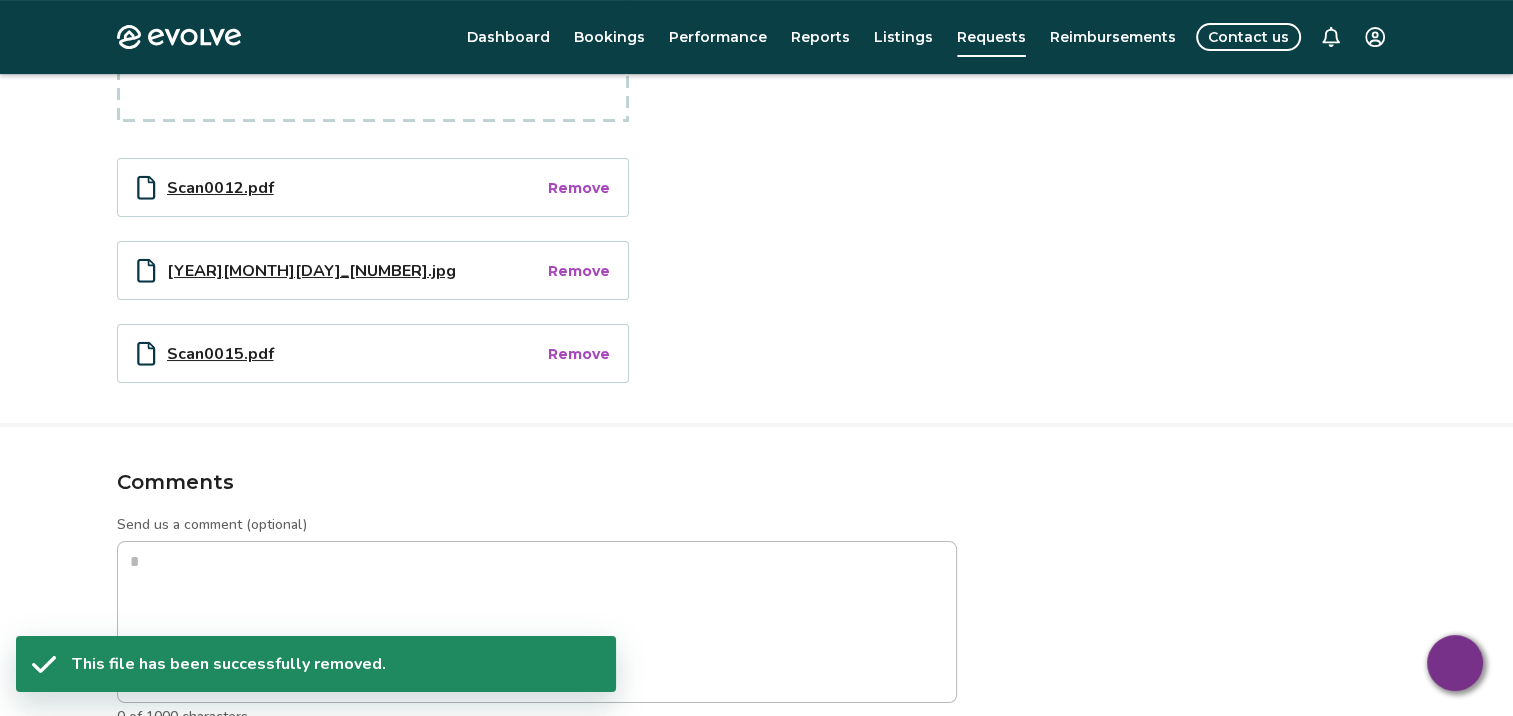 click on "Scan0015.pdf" at bounding box center [356, 353] 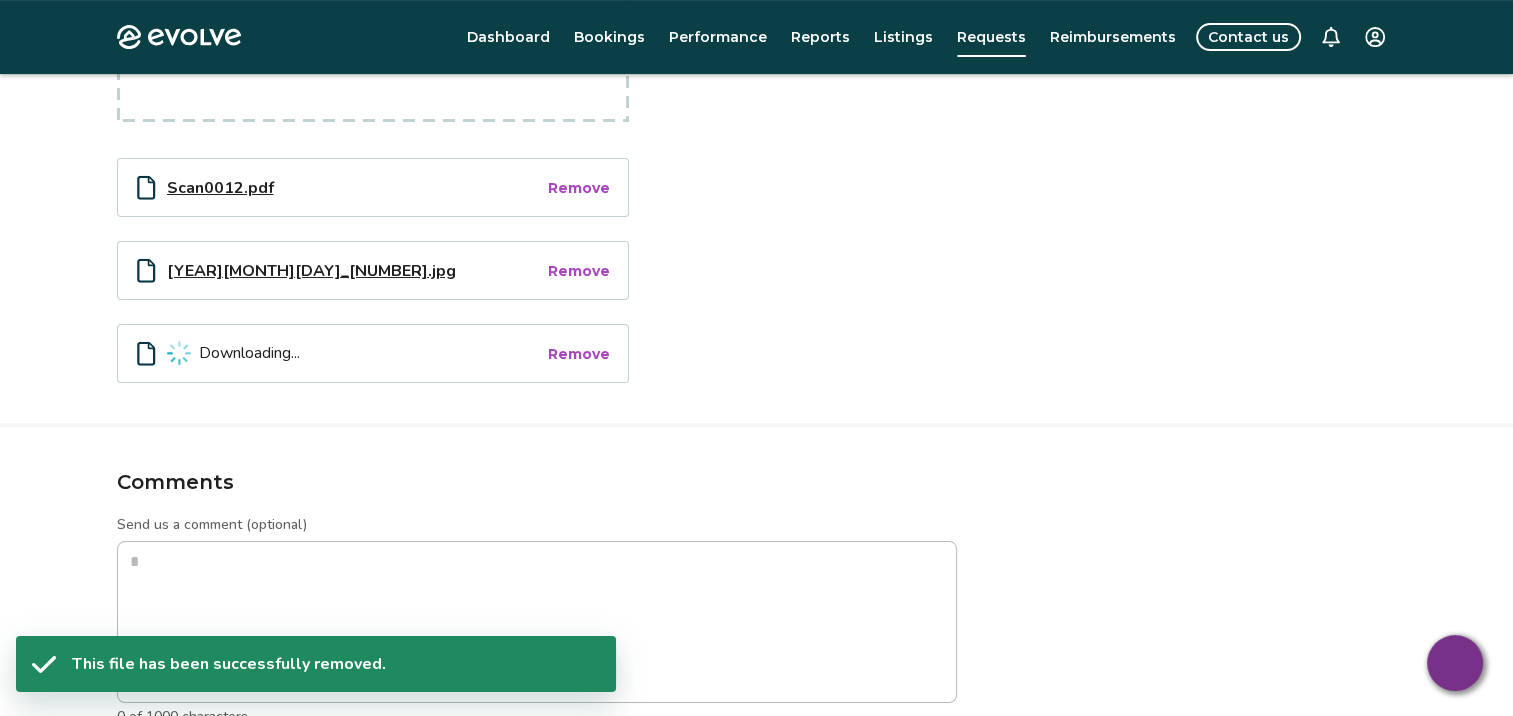 click on "Downloading..." at bounding box center [249, 353] 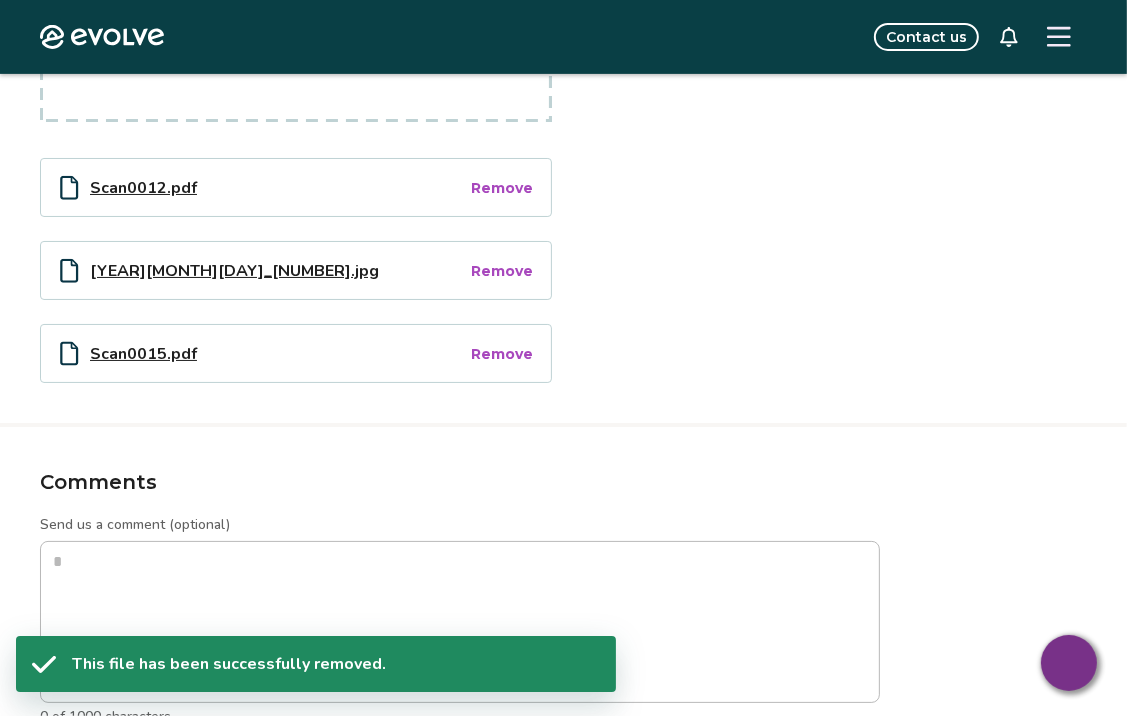 drag, startPoint x: 255, startPoint y: 351, endPoint x: 160, endPoint y: 349, distance: 95.02105 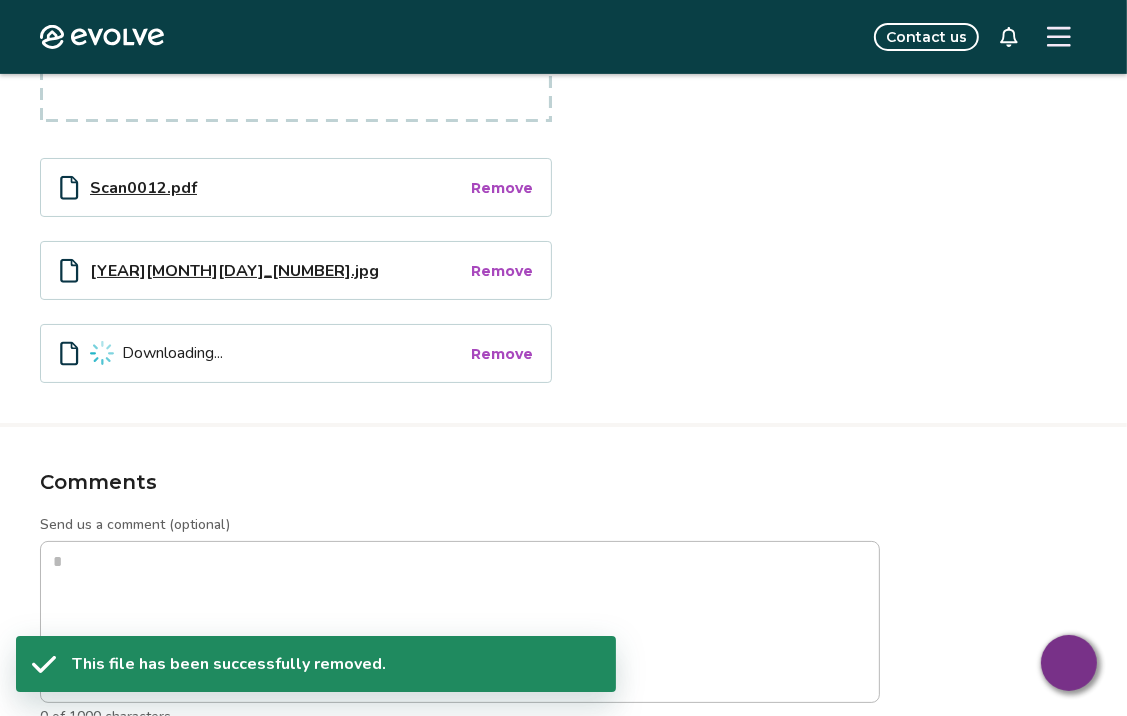 click on "Downloading..." at bounding box center (172, 353) 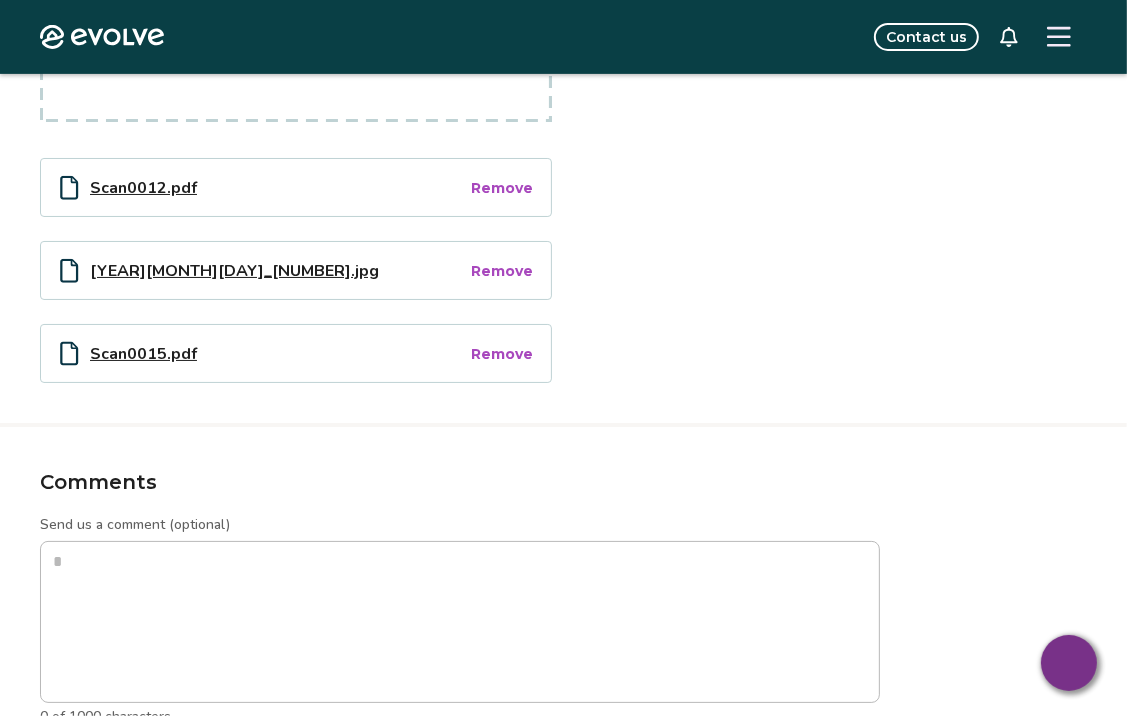 click on "Scan0015.pdf" at bounding box center [279, 353] 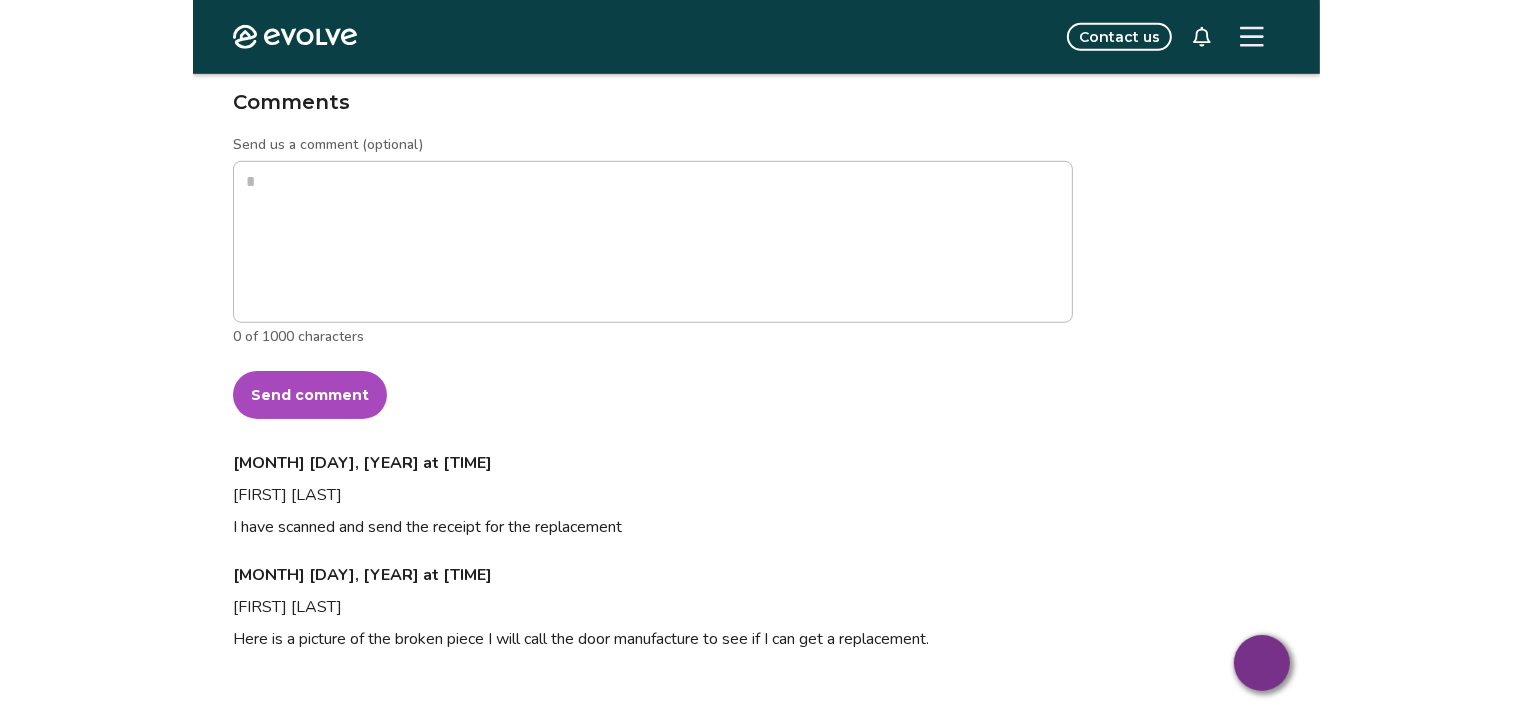 scroll, scrollTop: 1032, scrollLeft: 0, axis: vertical 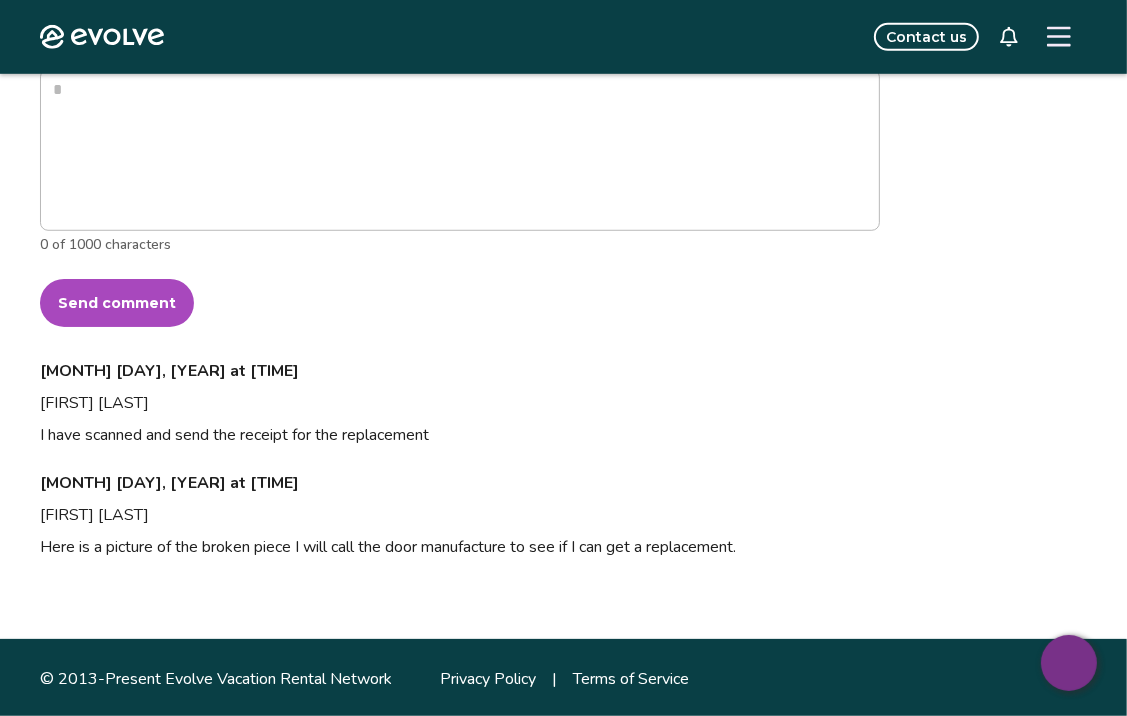 drag, startPoint x: 105, startPoint y: 300, endPoint x: 114, endPoint y: 287, distance: 15.811388 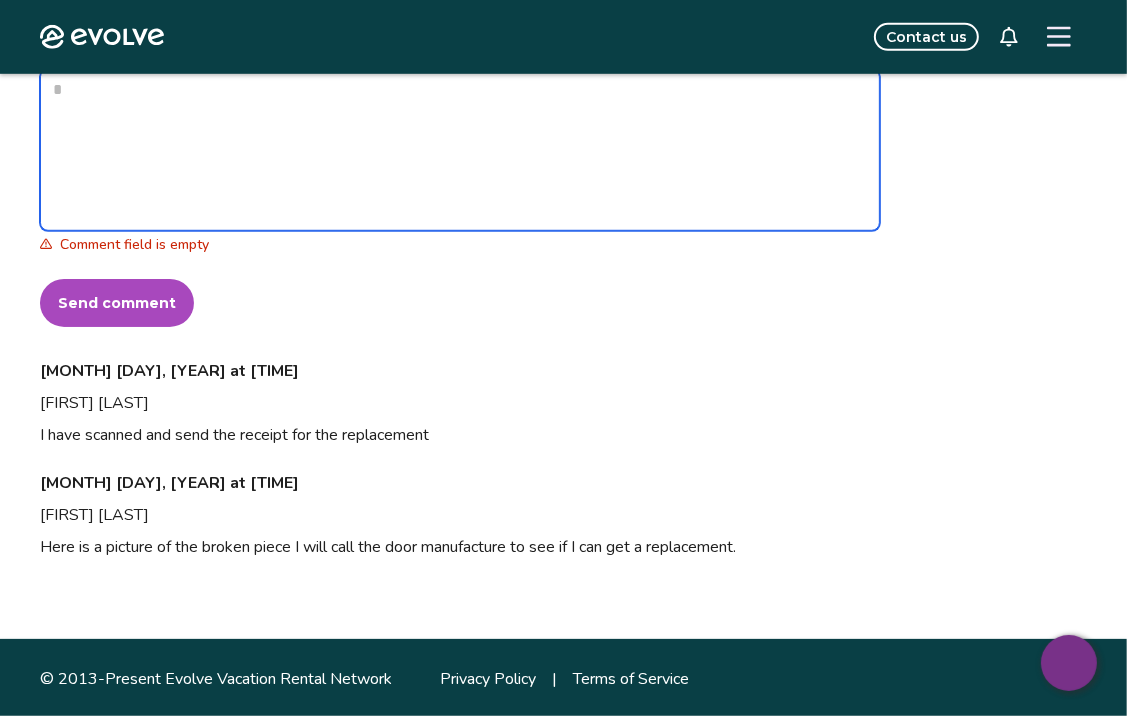 type on "*" 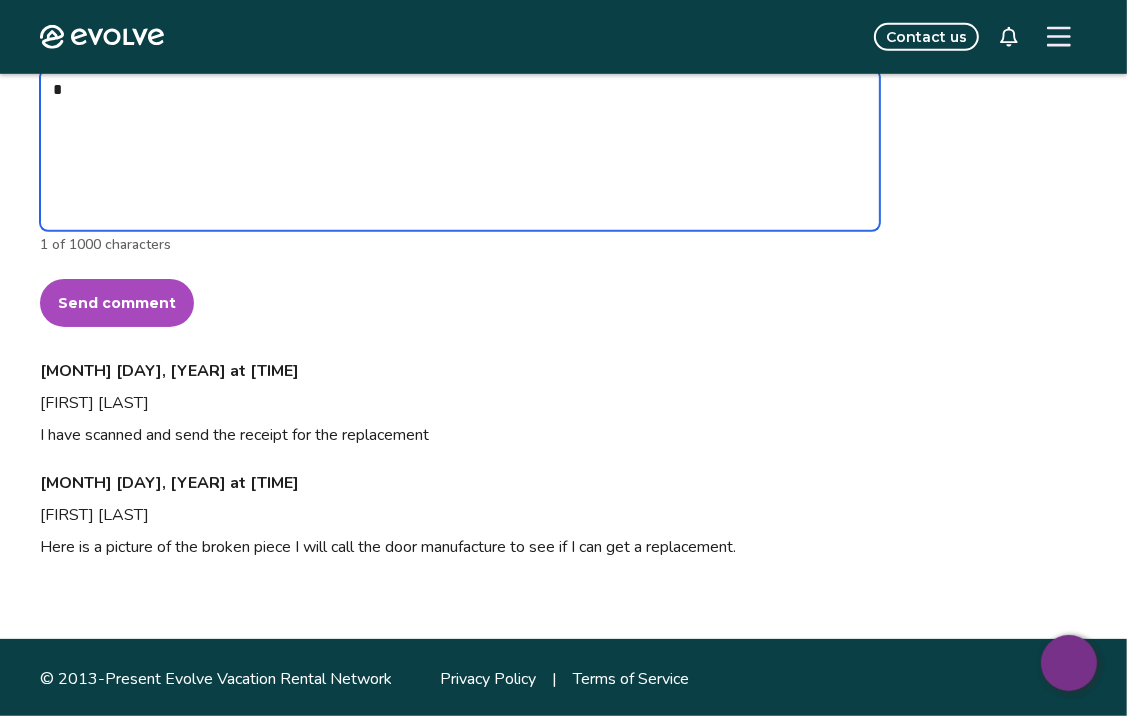 type on "*" 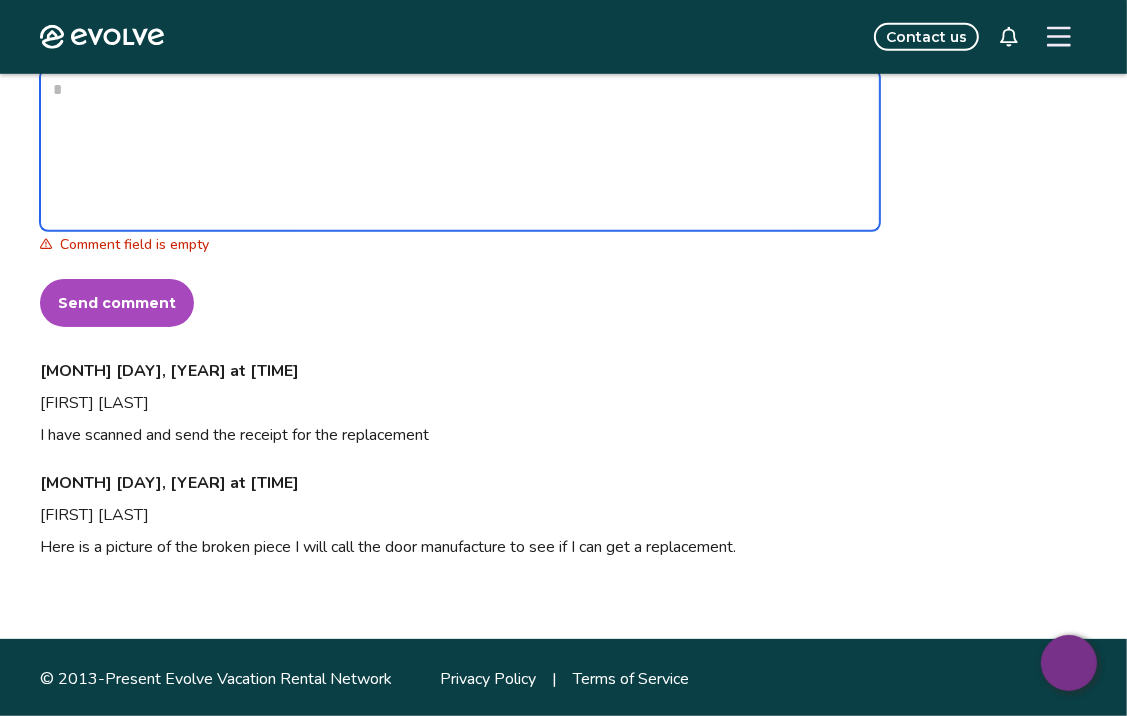 type on "*" 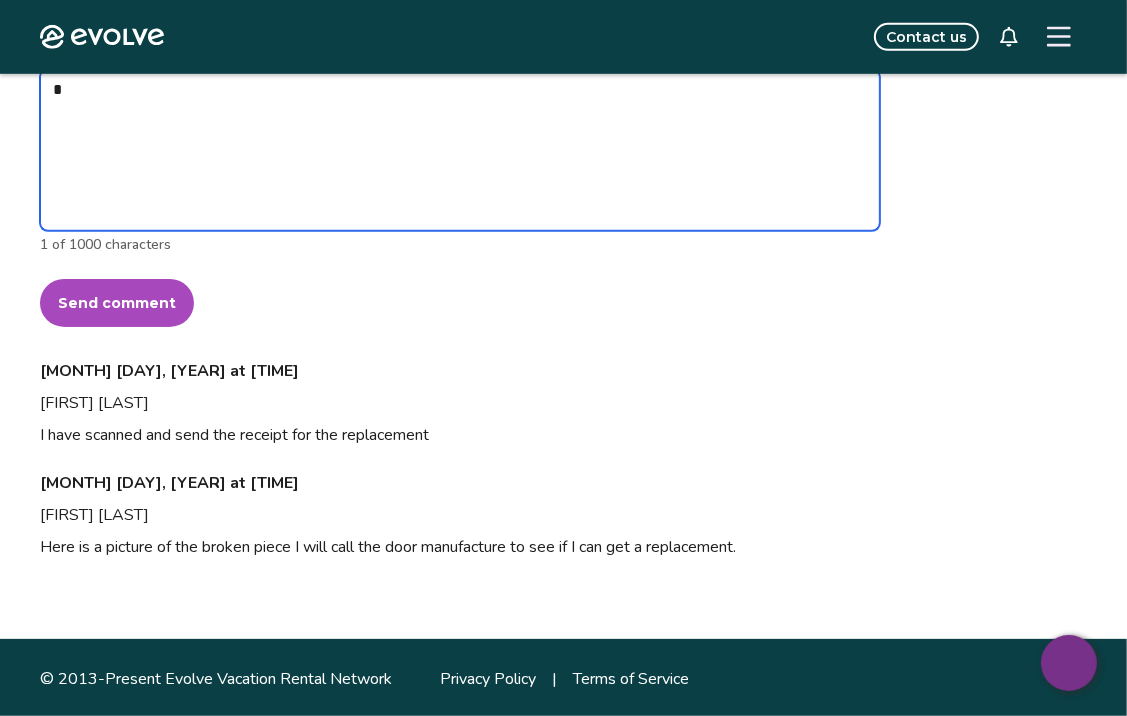 type on "*" 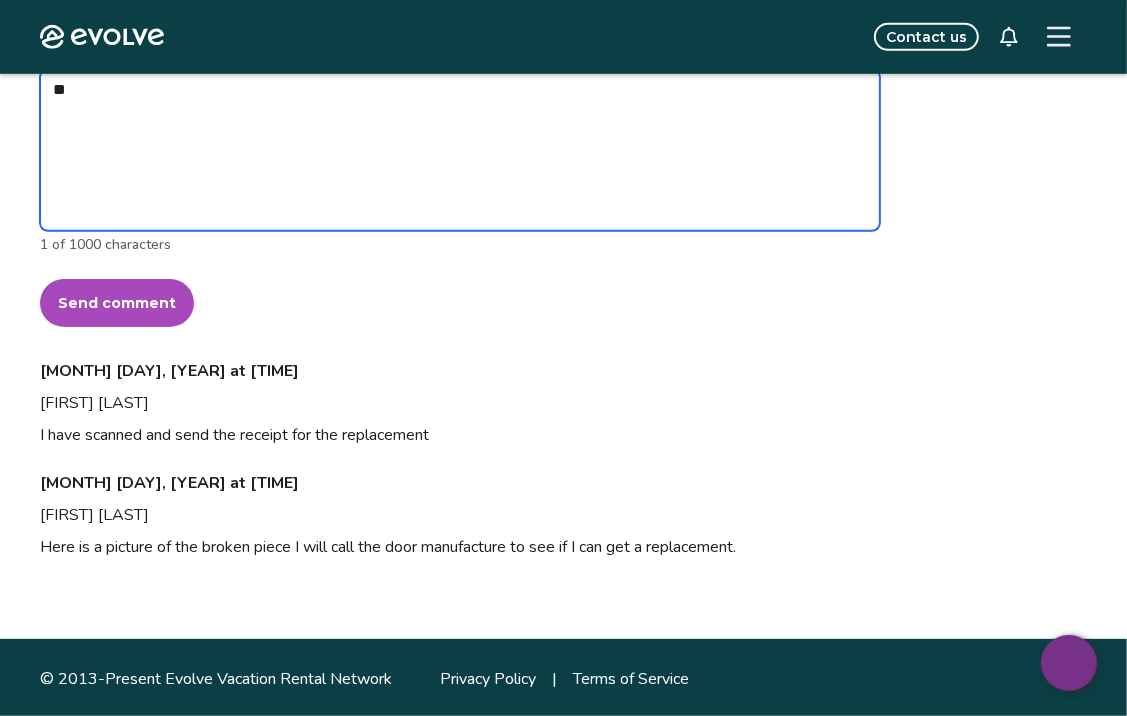 type on "*" 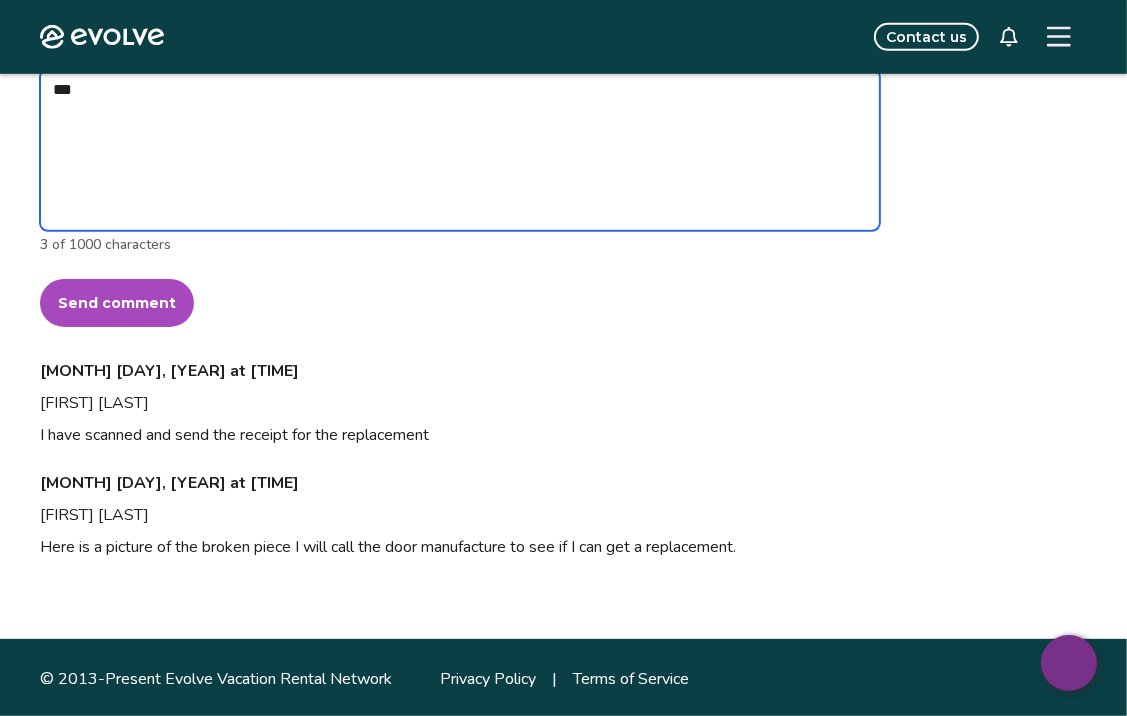 type on "*" 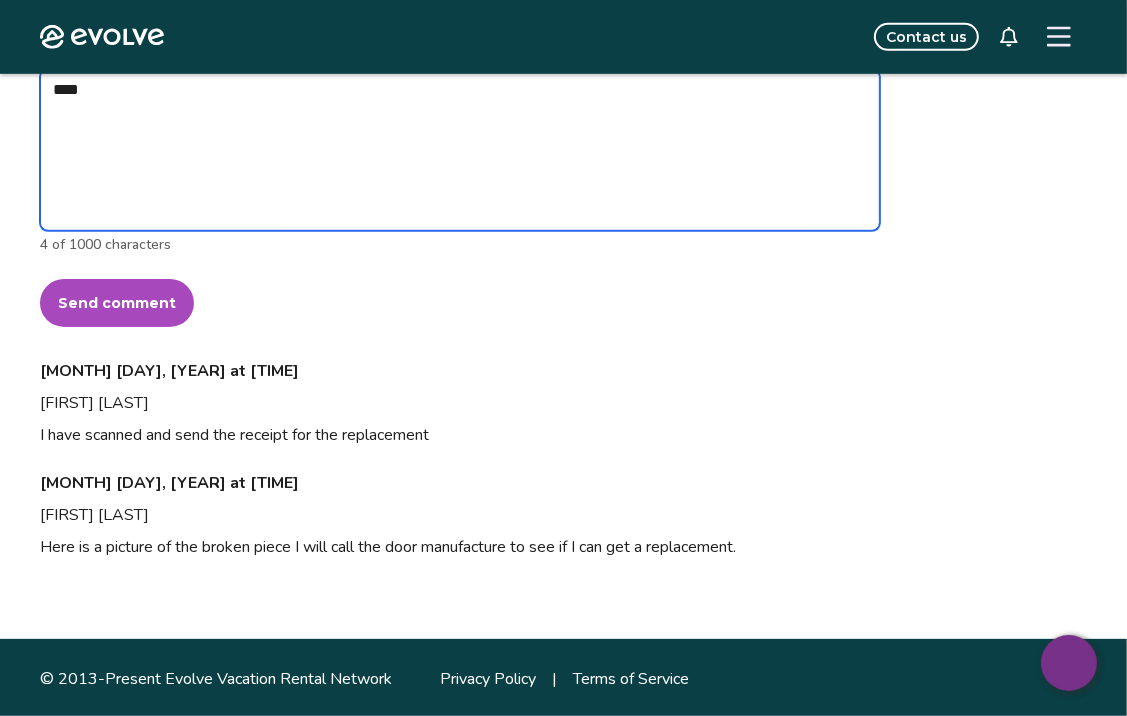 type on "*" 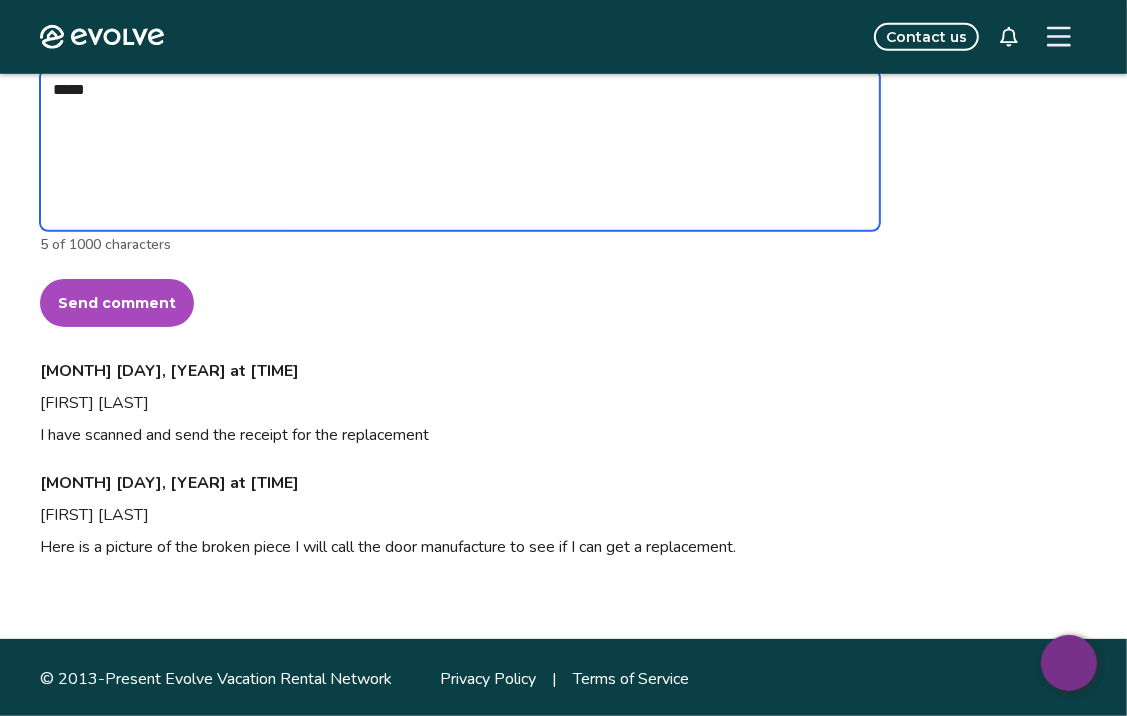 type on "*" 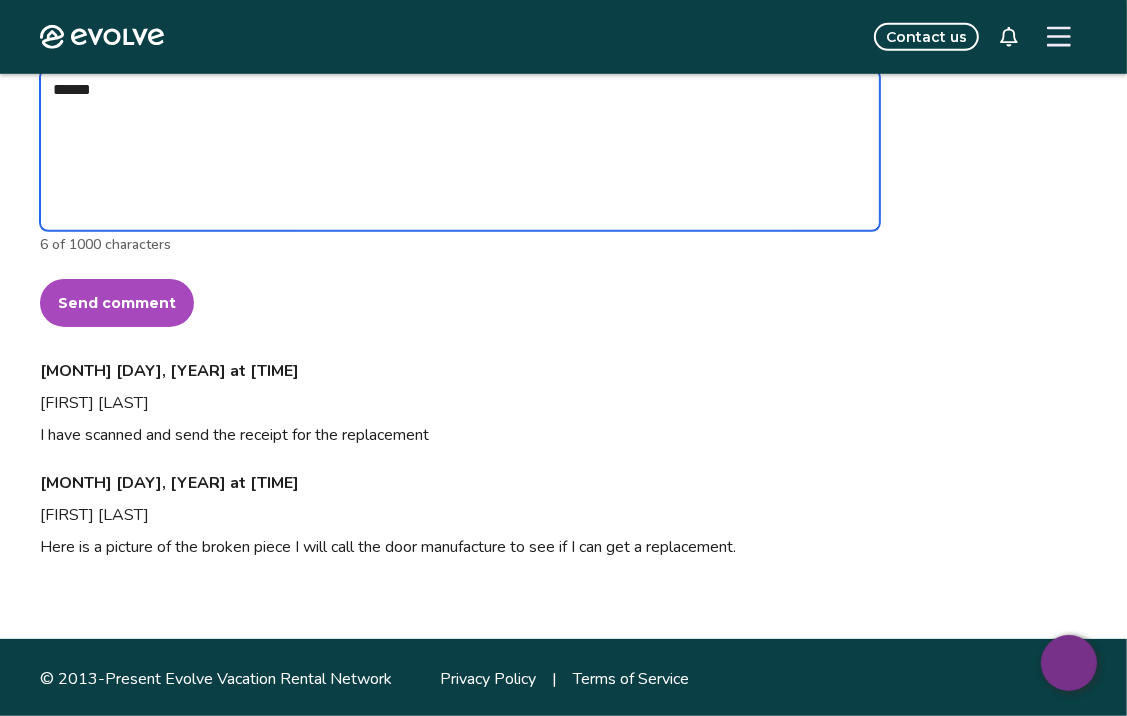 type on "*" 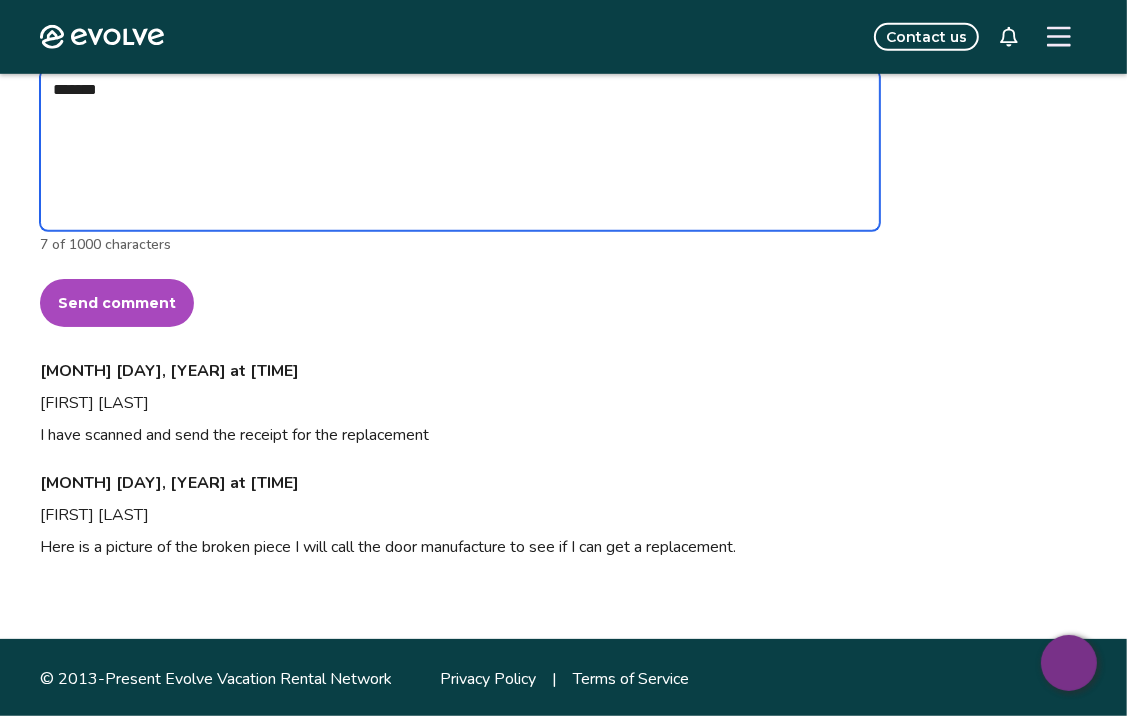 type on "*" 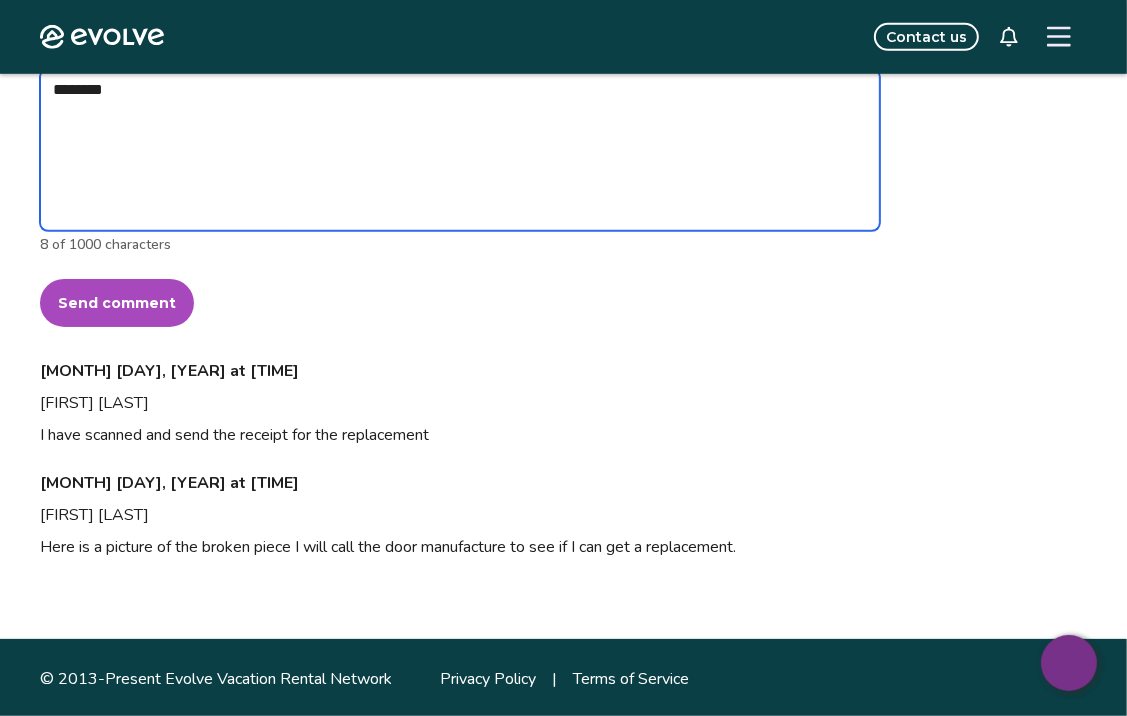 type on "*" 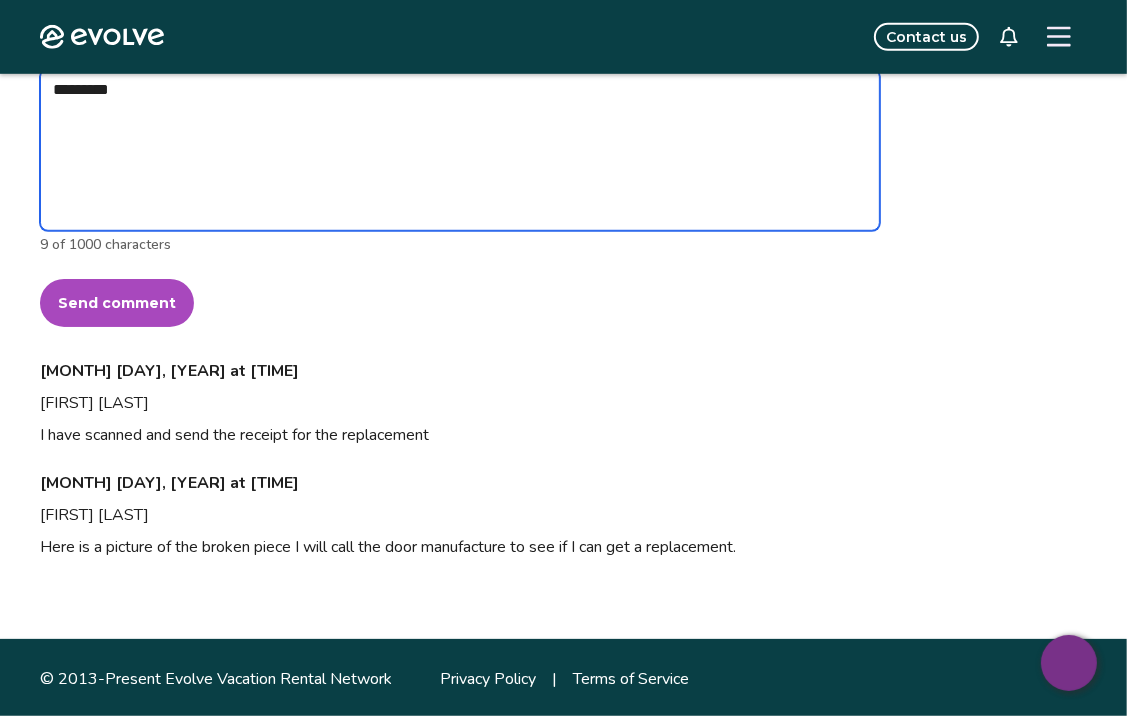 type on "*" 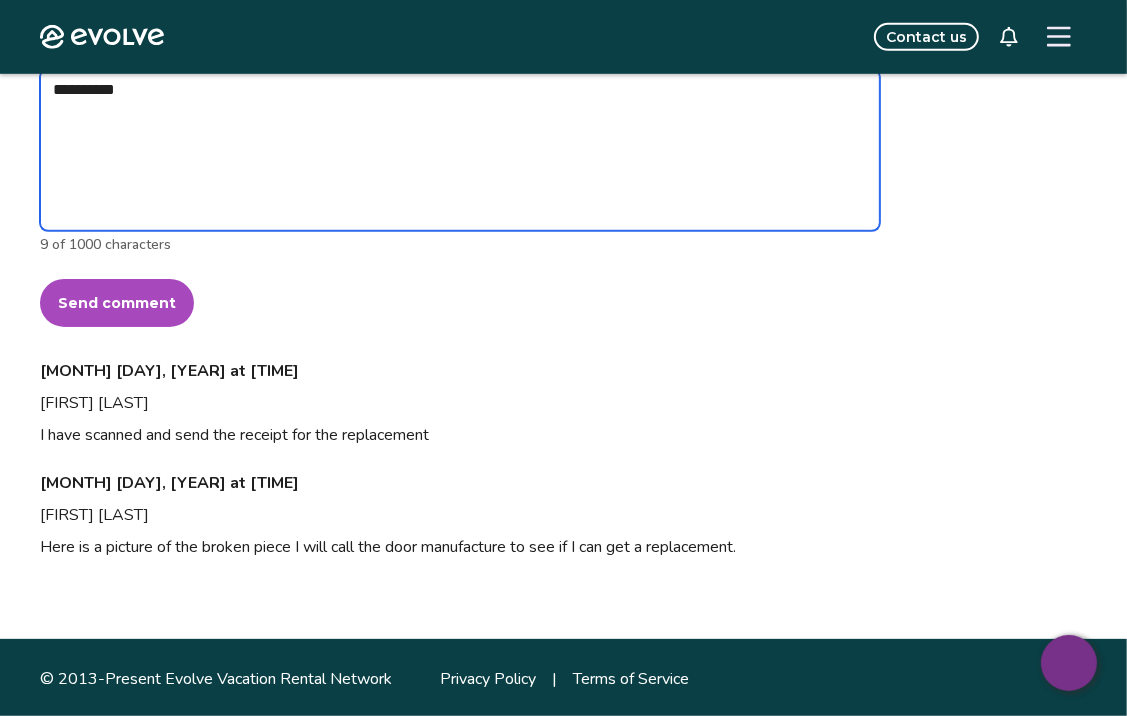 type on "*" 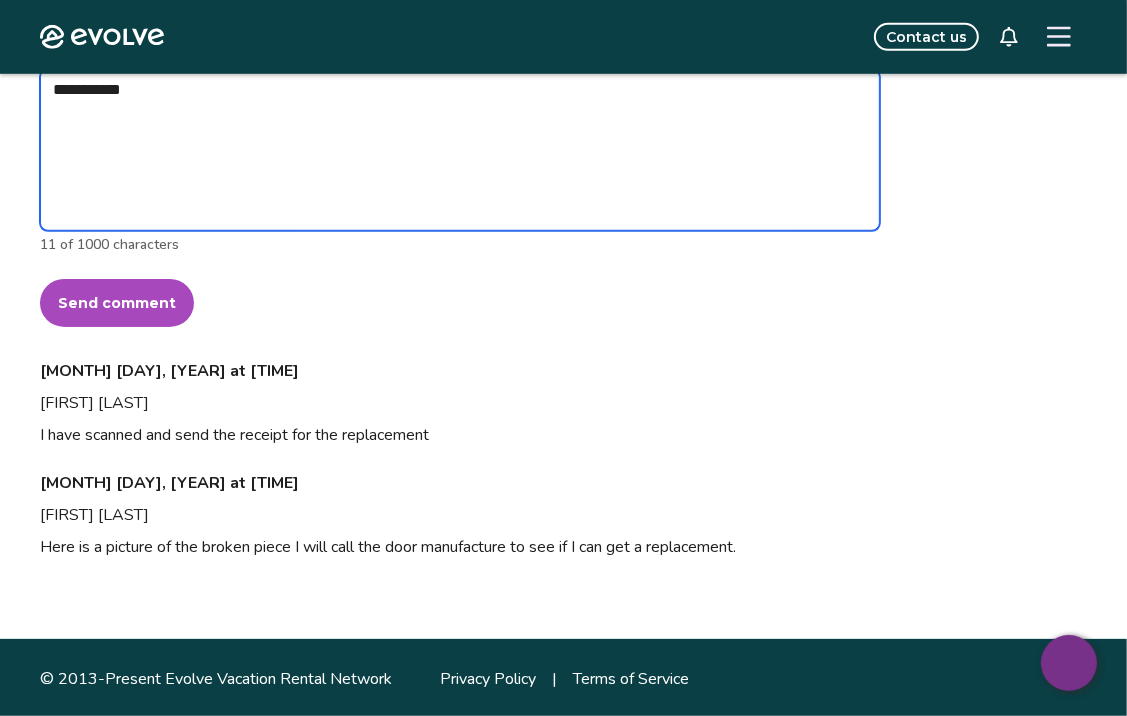 type on "*" 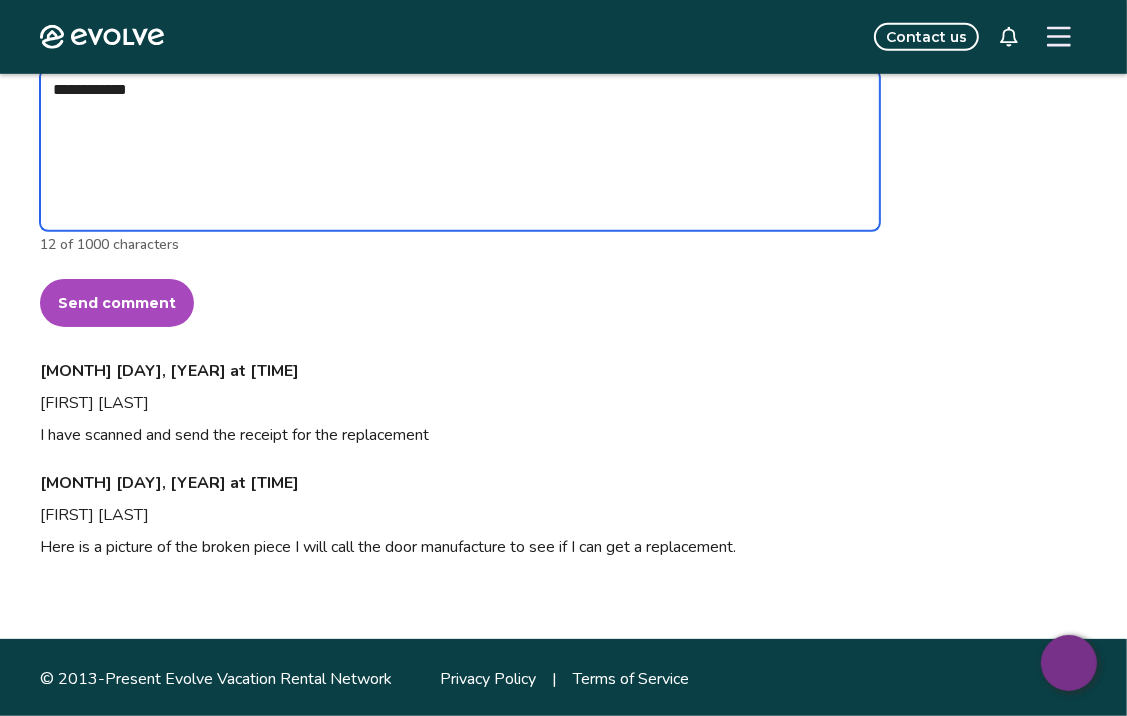 type on "*" 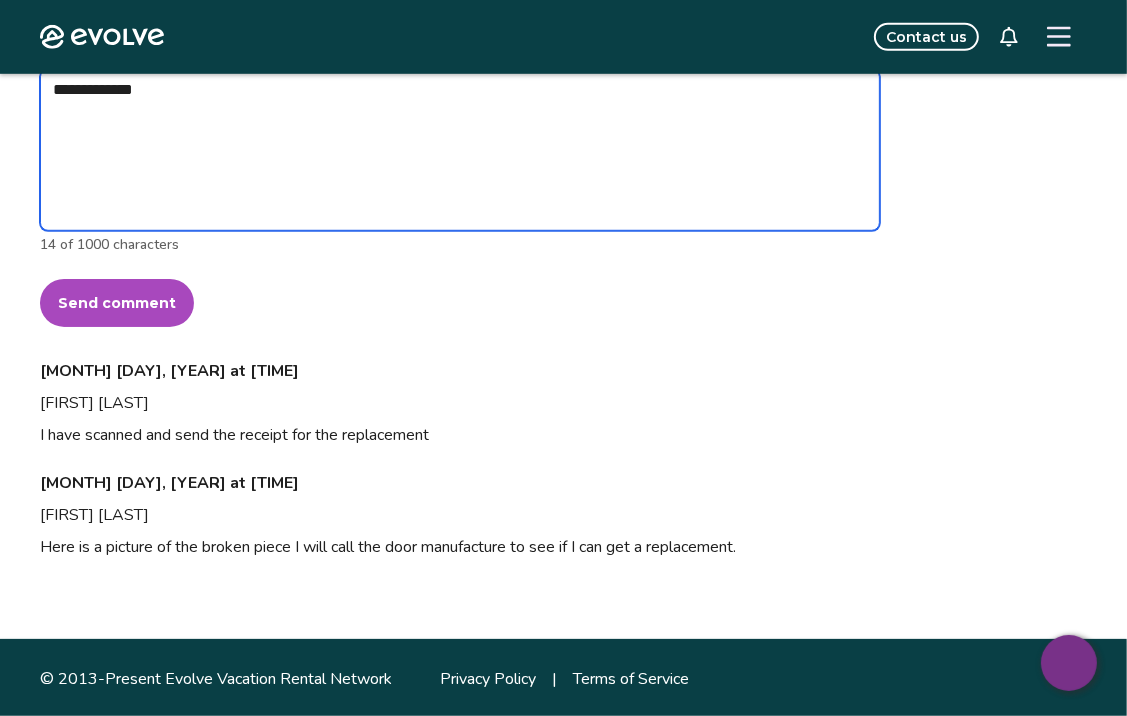 type on "*" 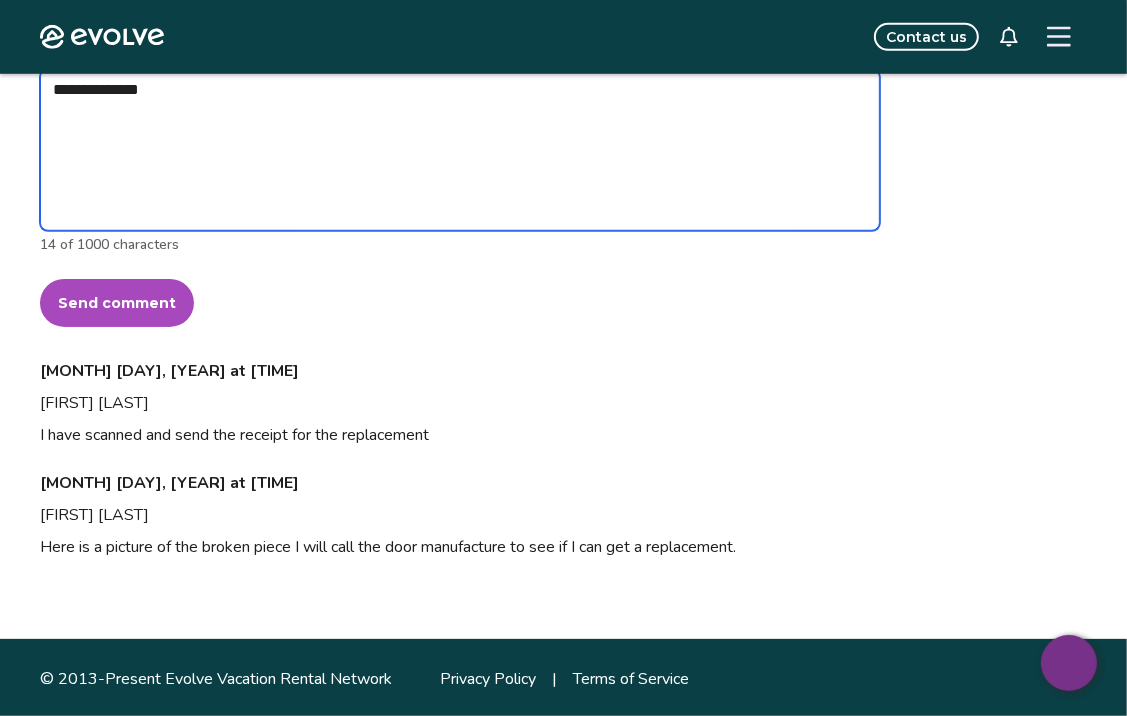 type on "*" 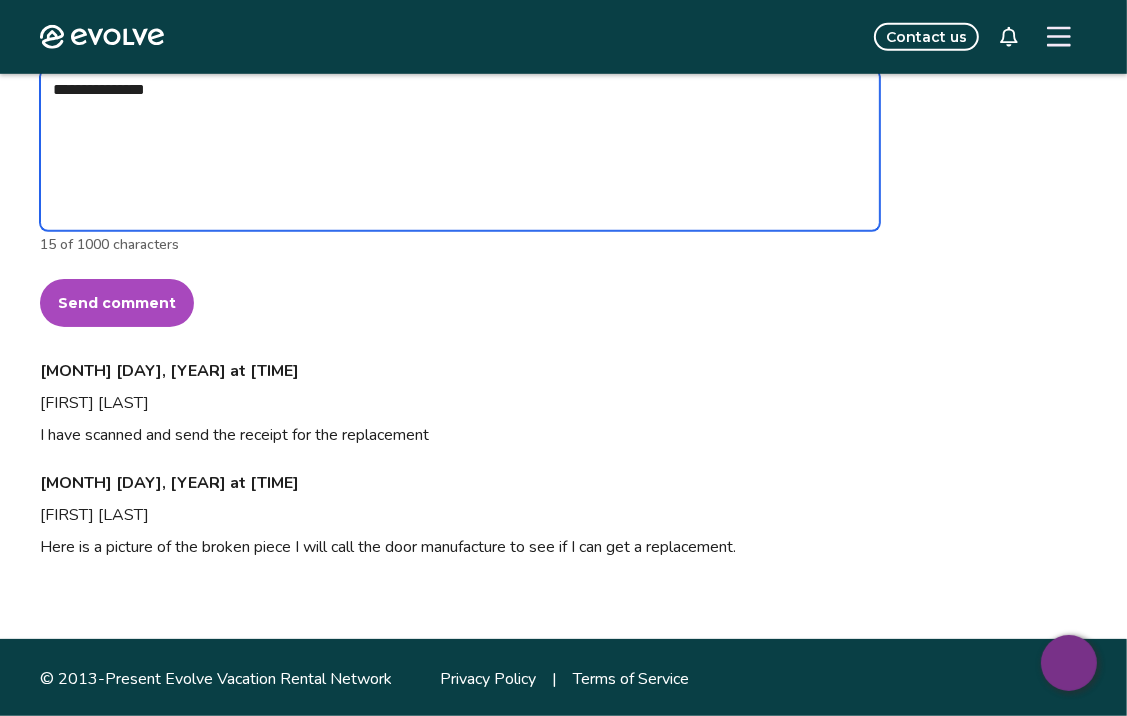 type on "*" 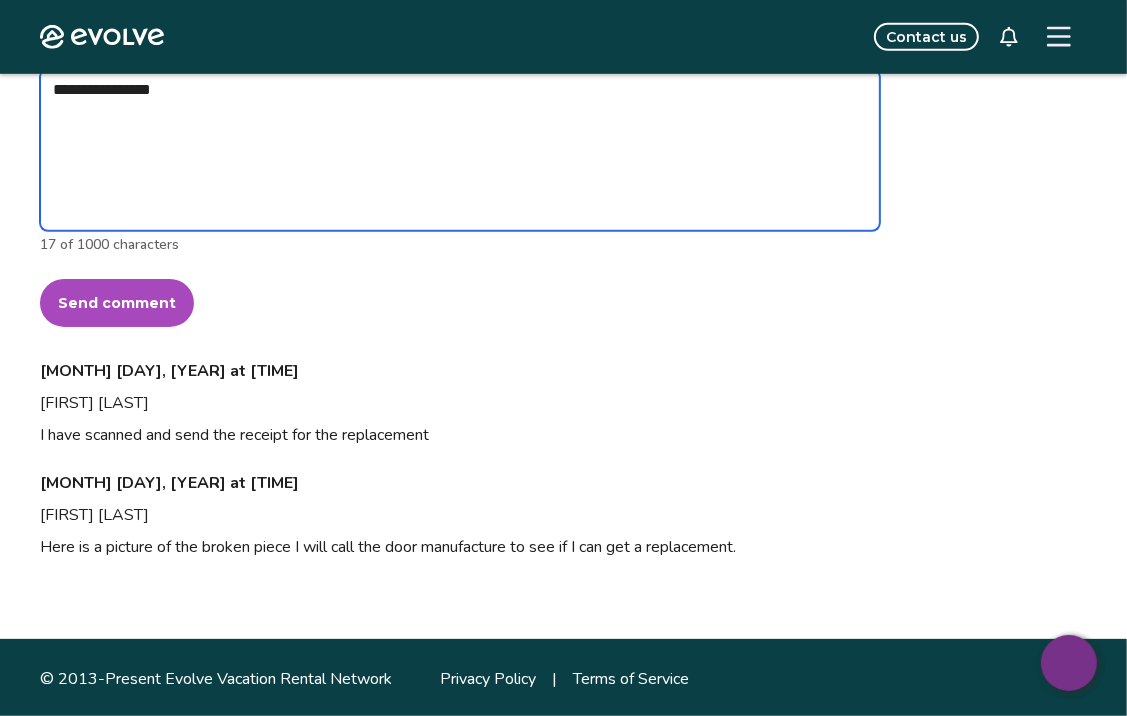 type on "*" 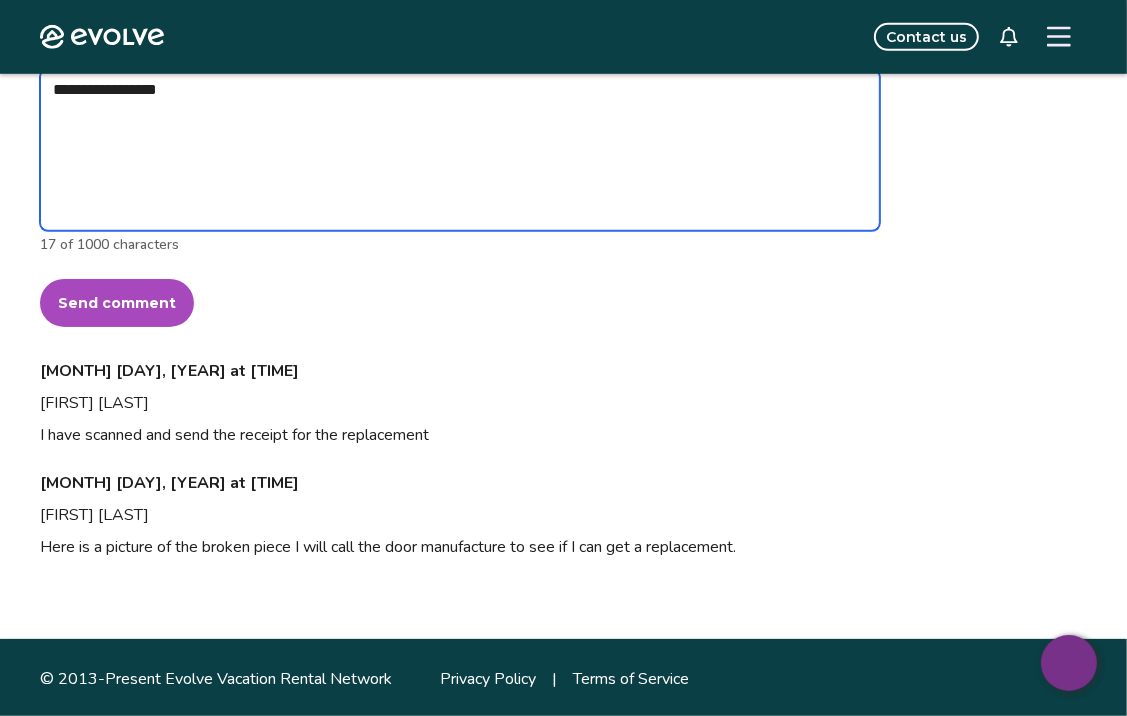 type on "*" 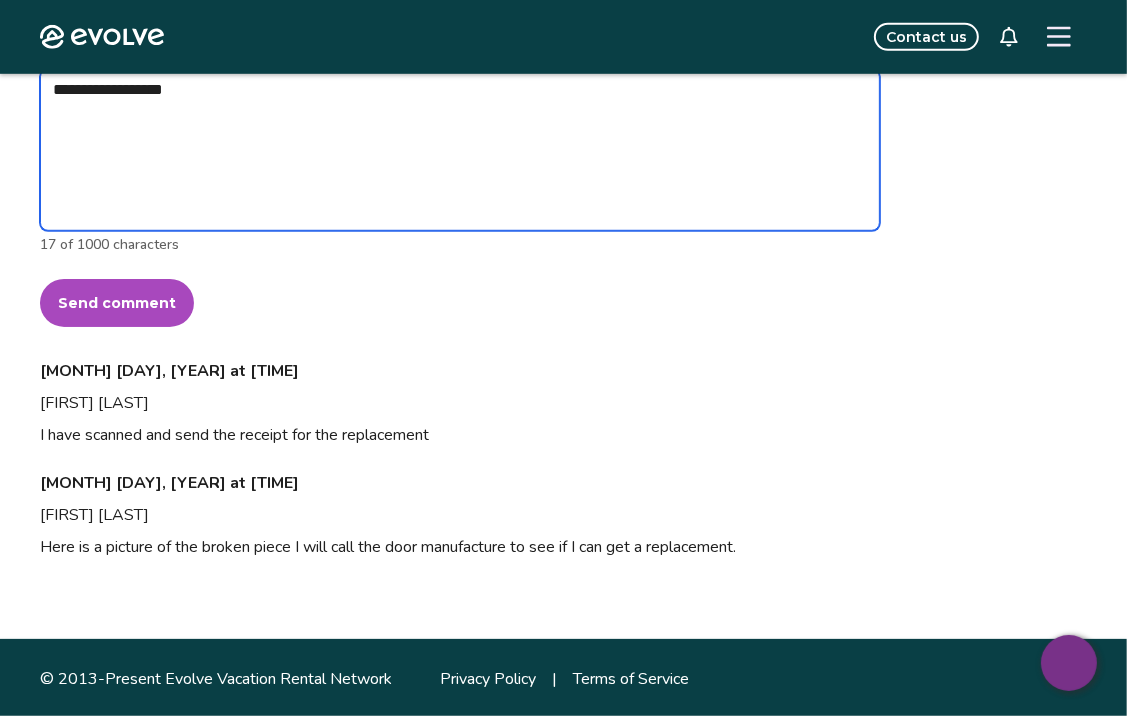 type on "*" 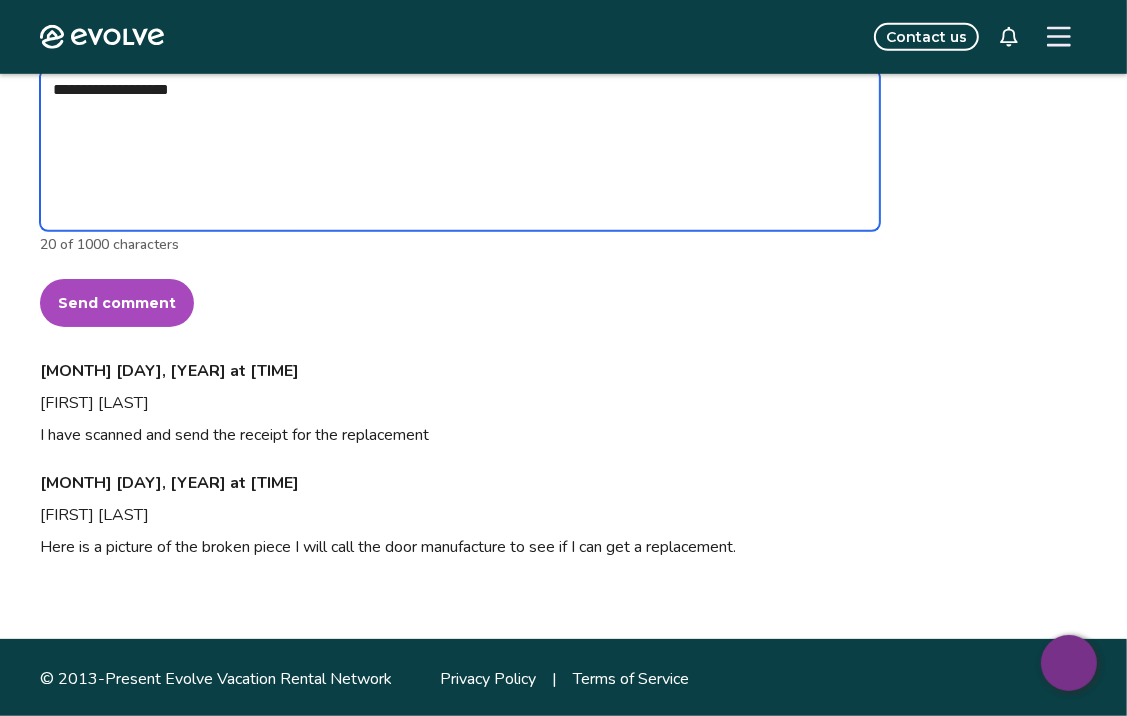 type on "*" 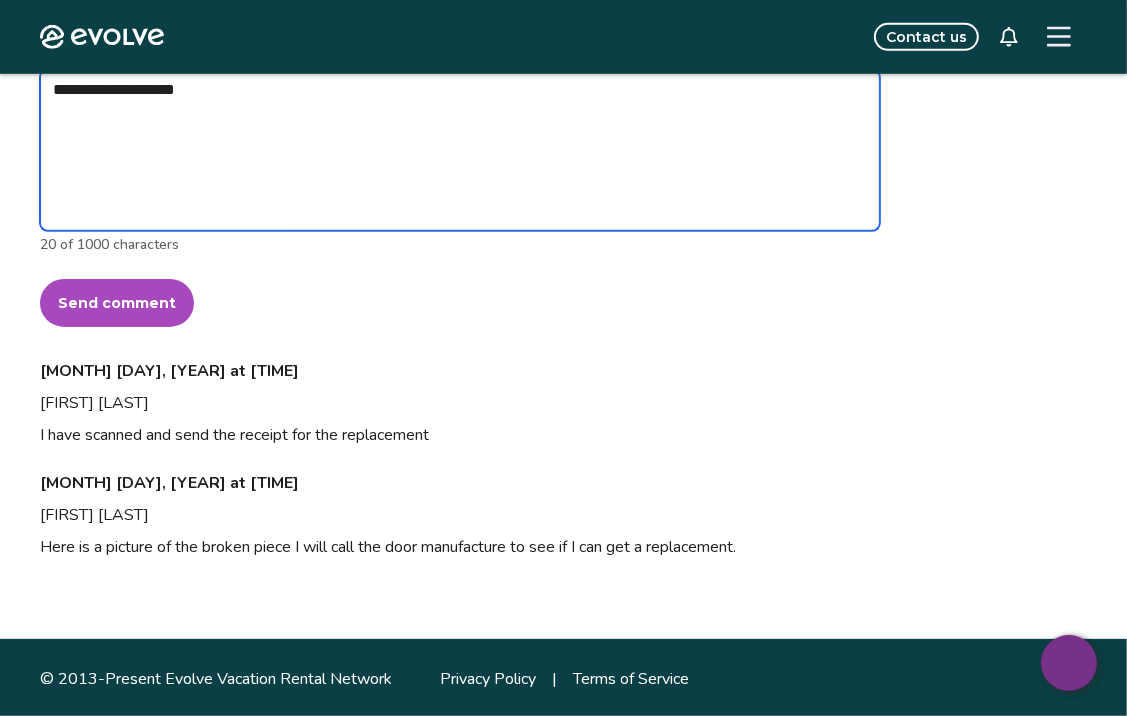 type on "*" 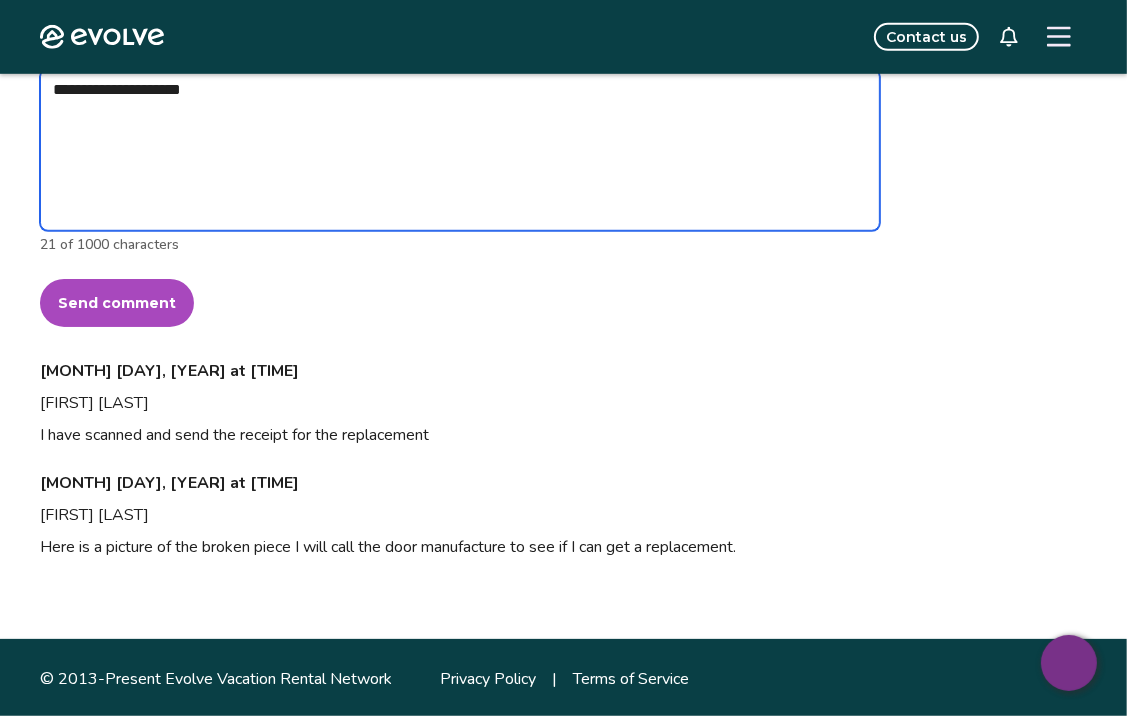 type on "*" 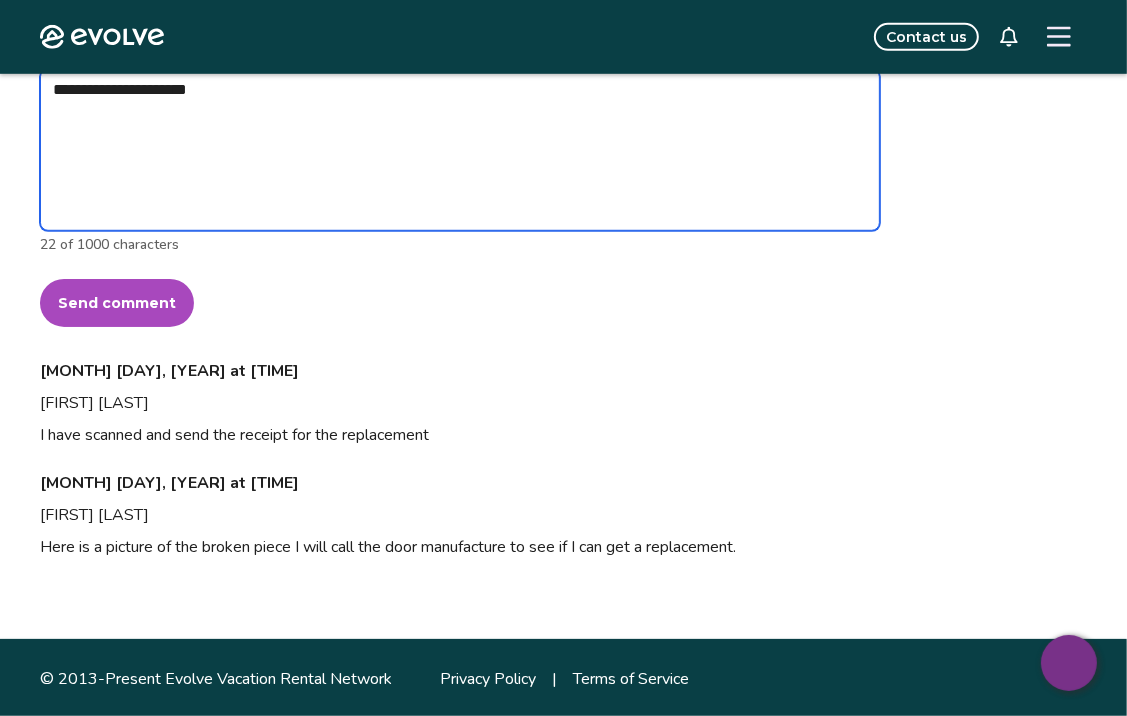 type on "*" 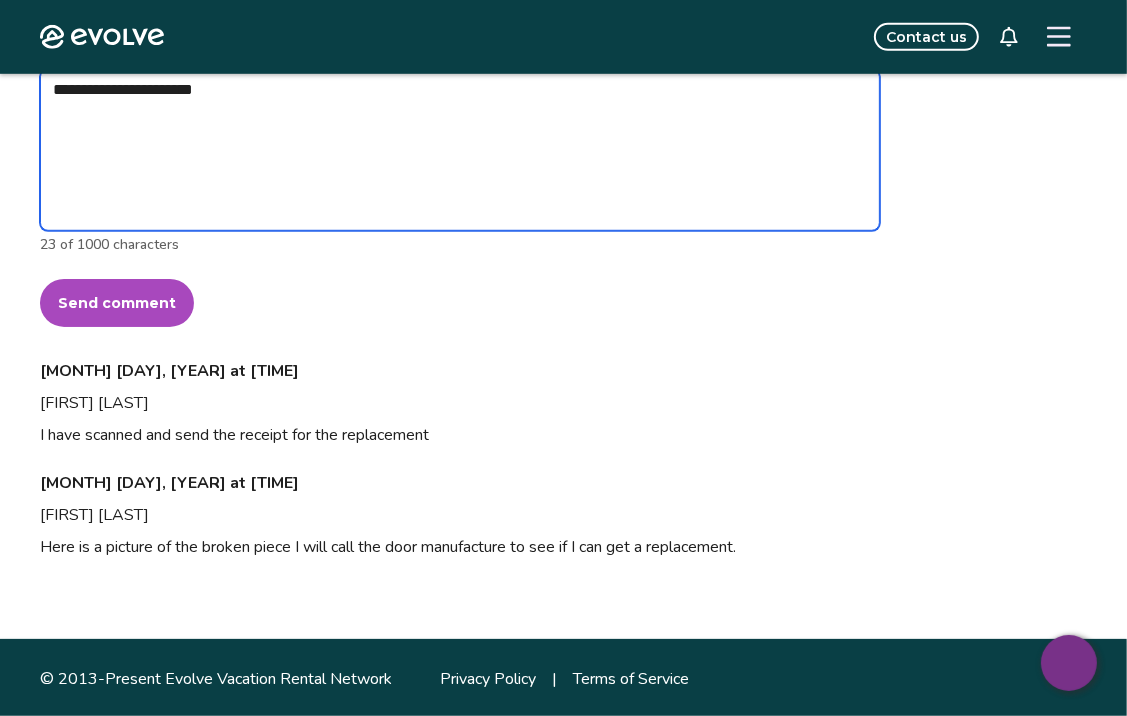 type on "*" 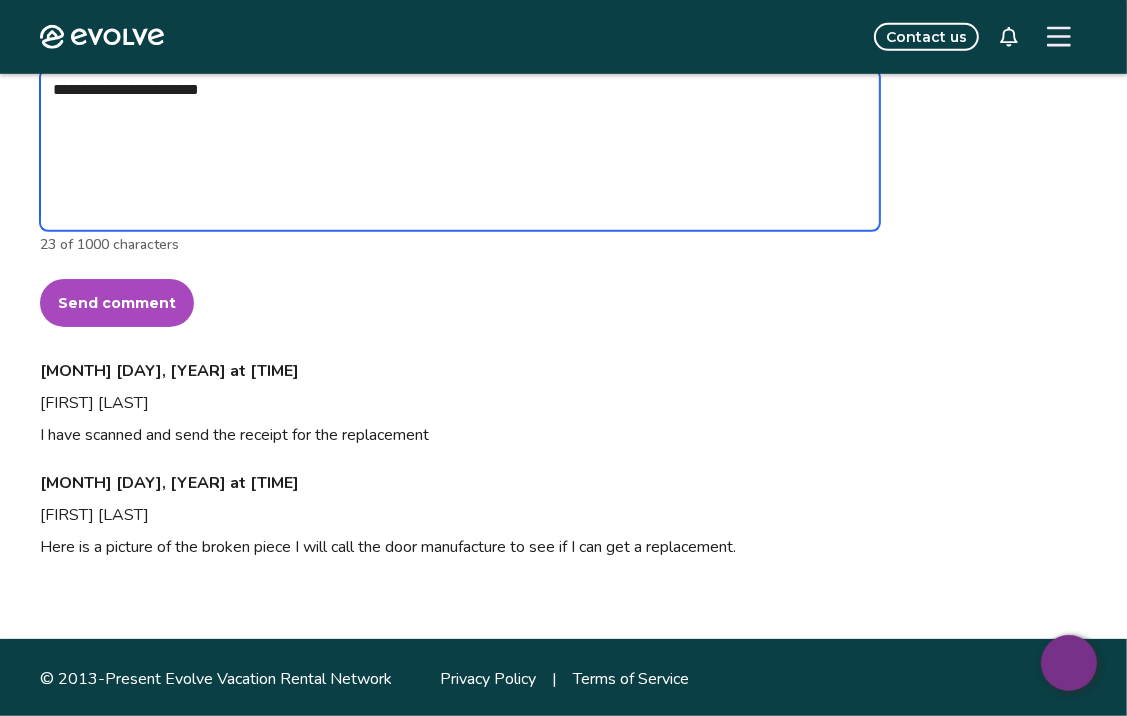 type on "*" 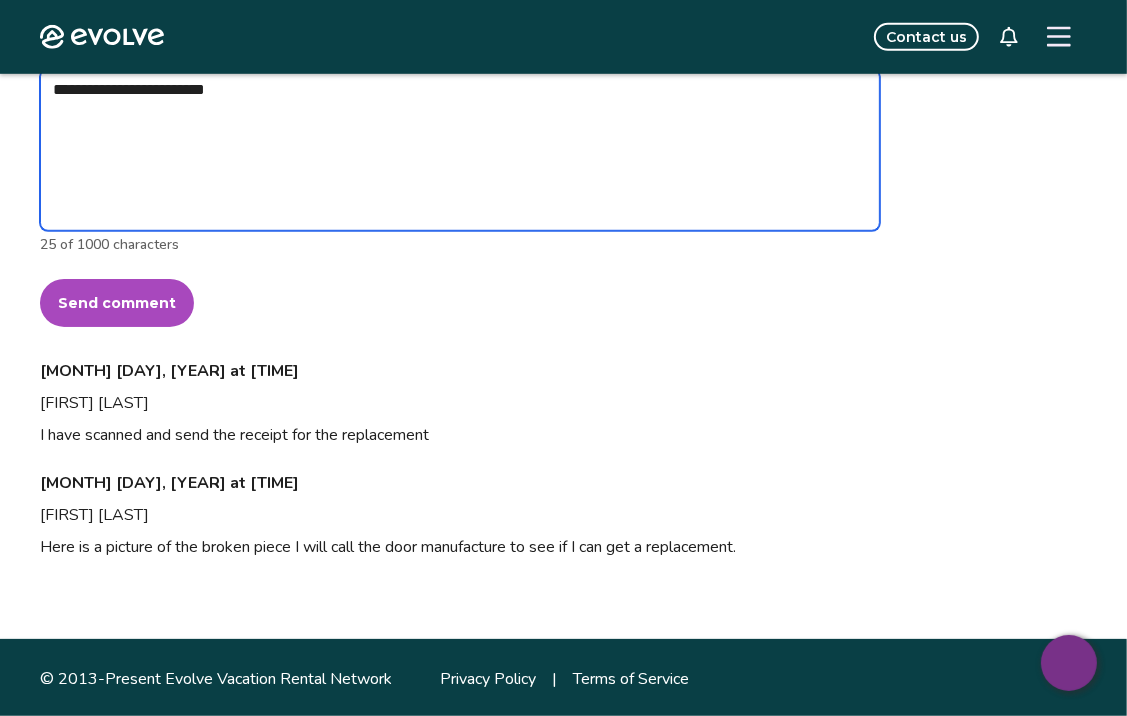 type on "*" 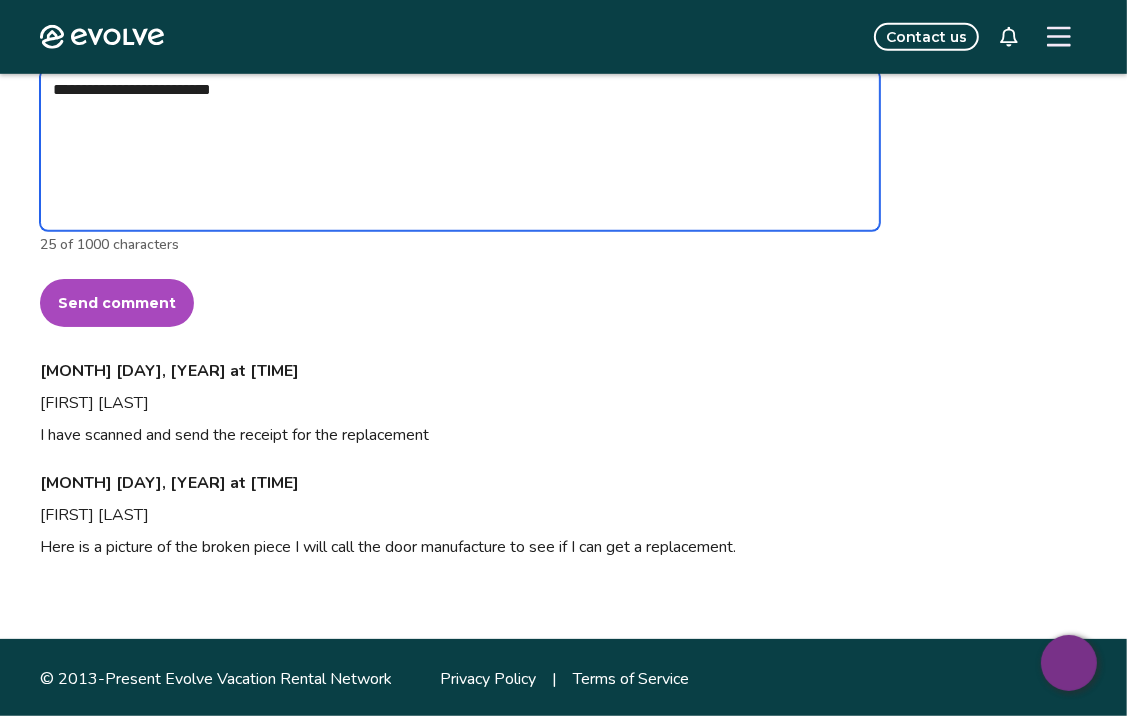 type on "*" 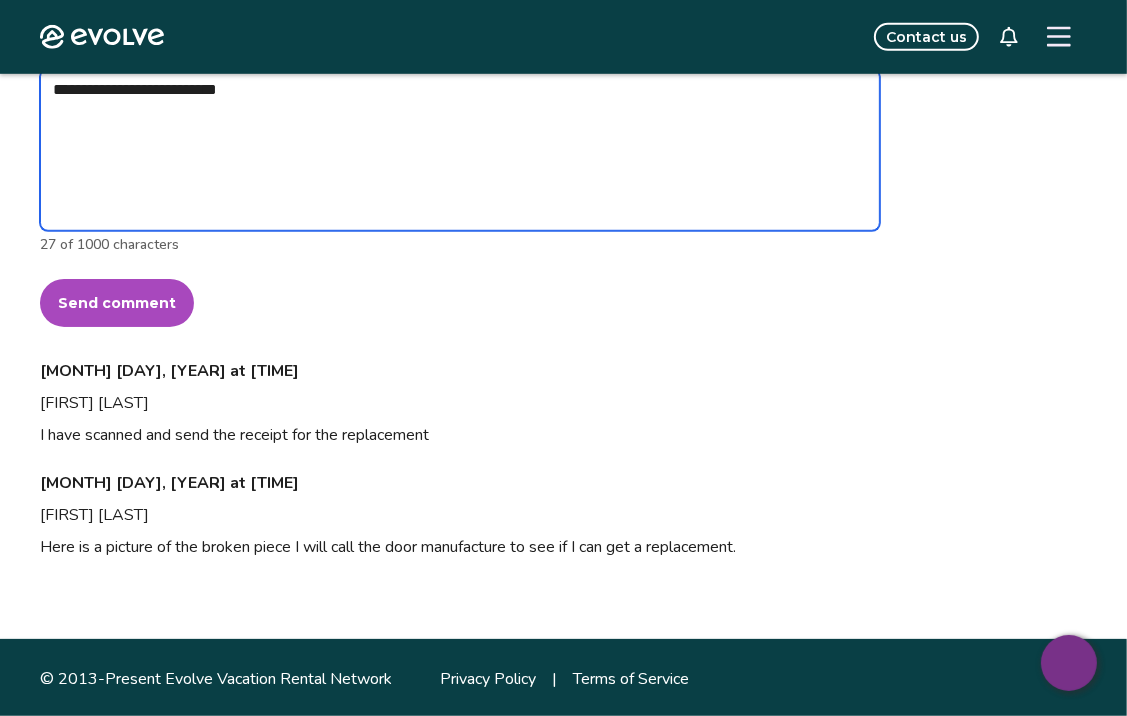 type on "*" 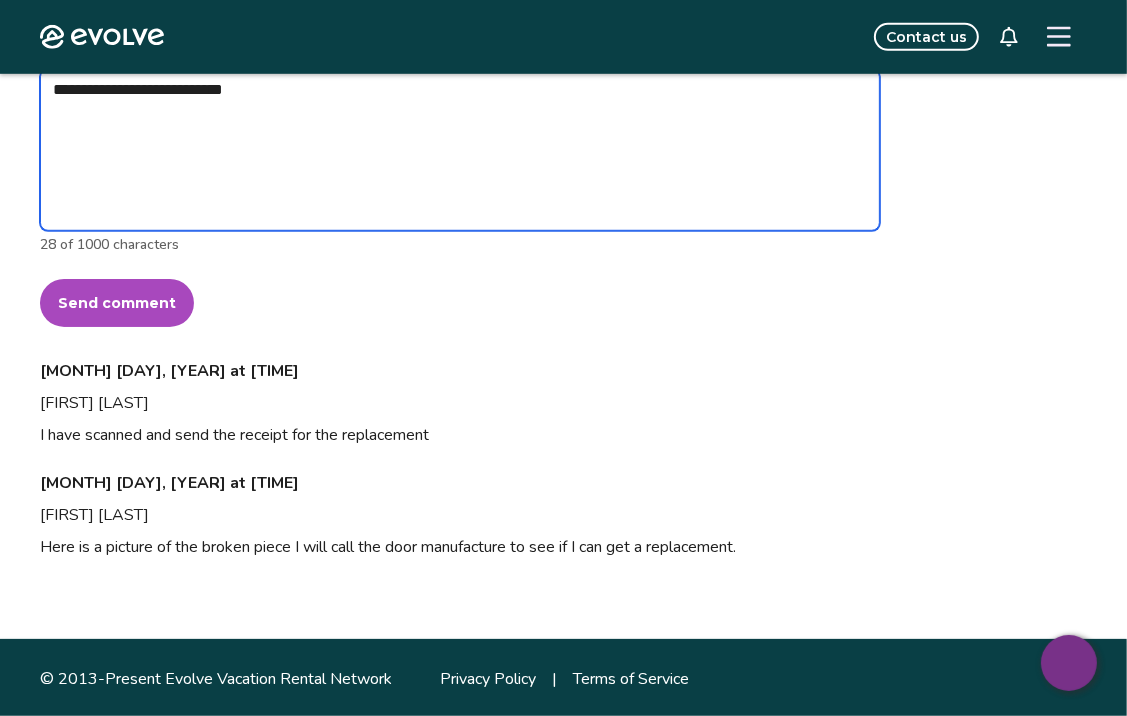 type on "*" 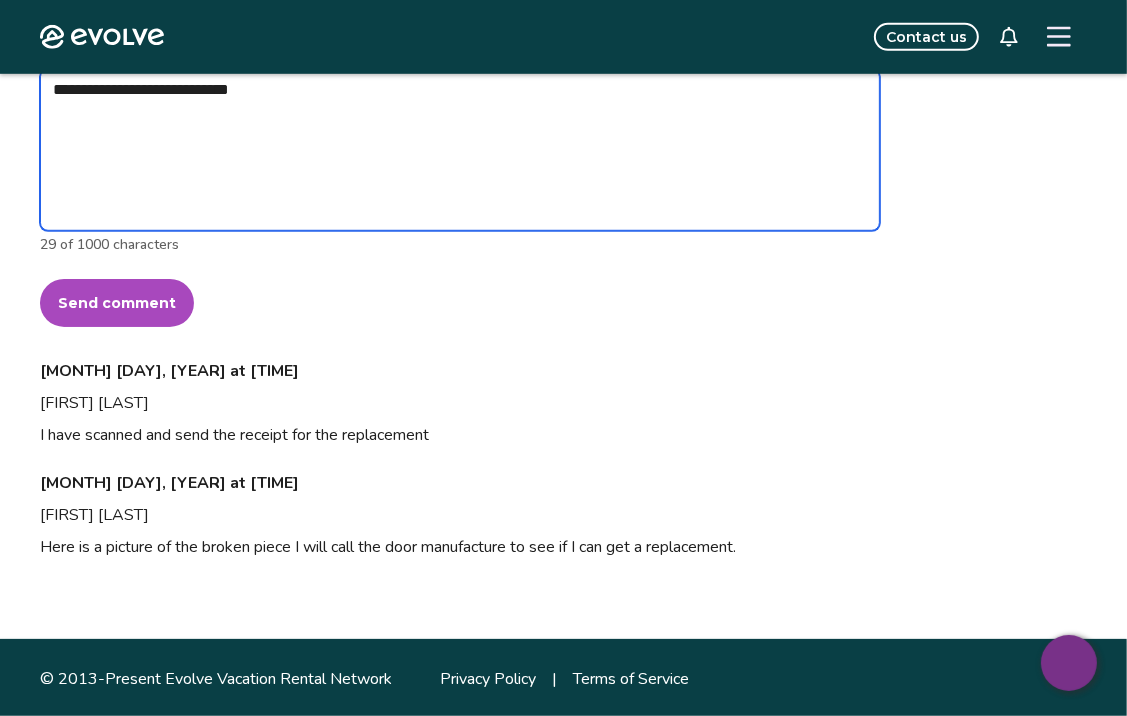 type on "*" 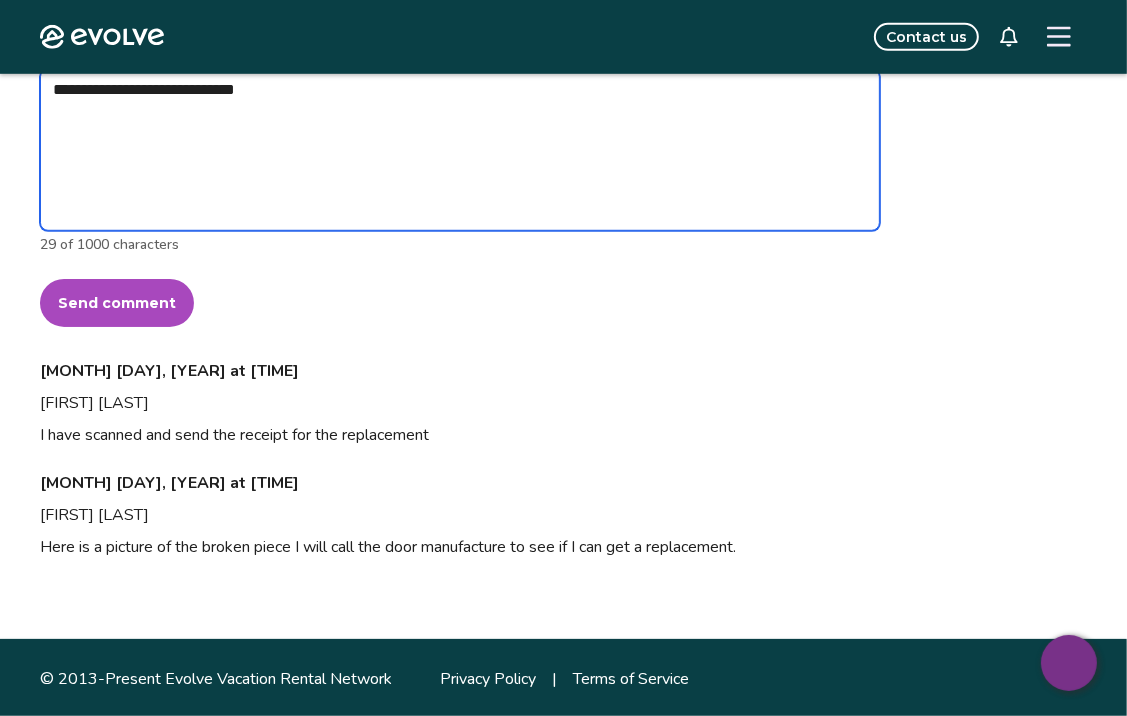 type on "*" 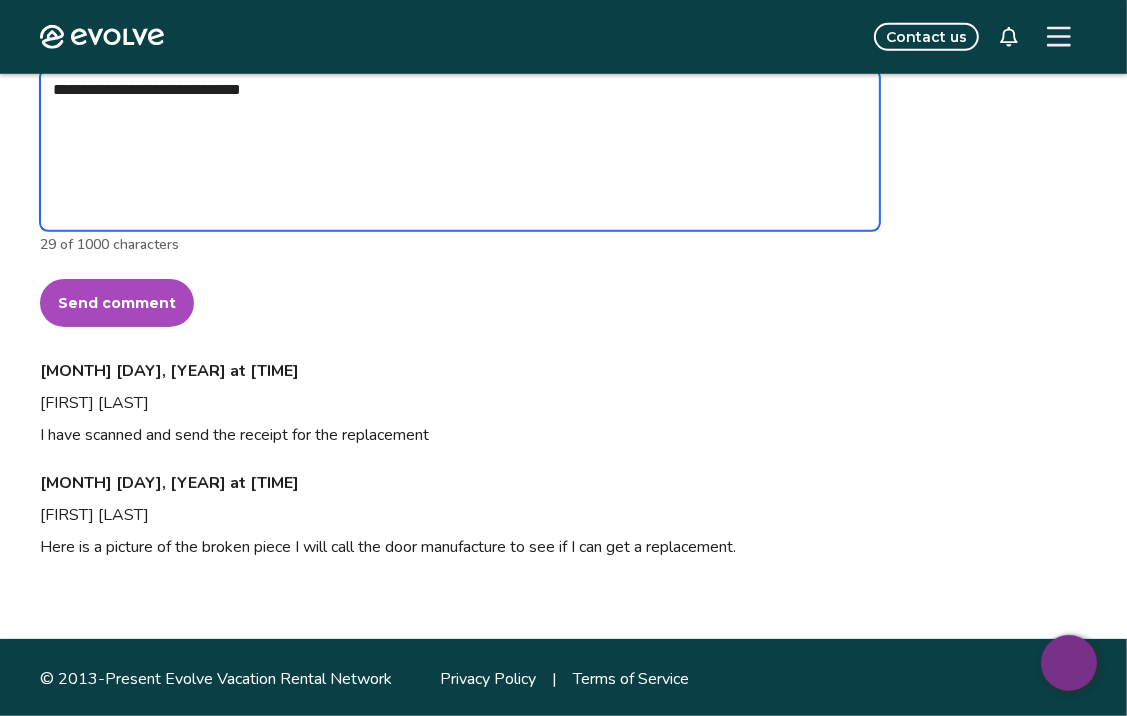 type on "*" 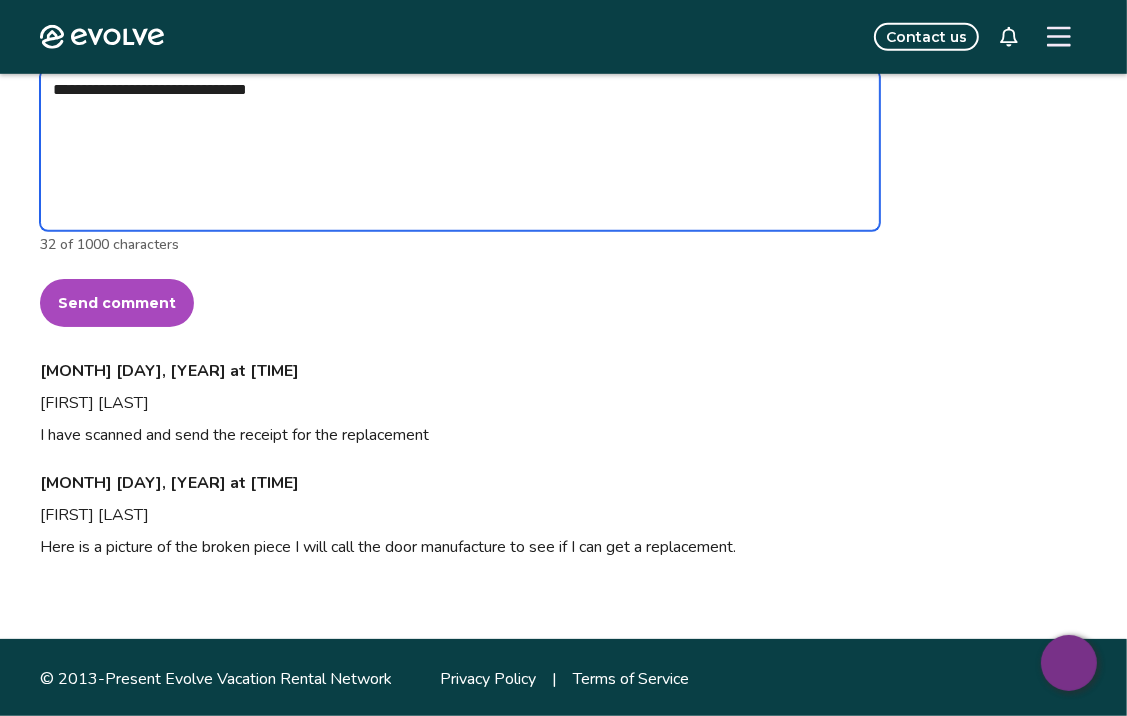 type on "*" 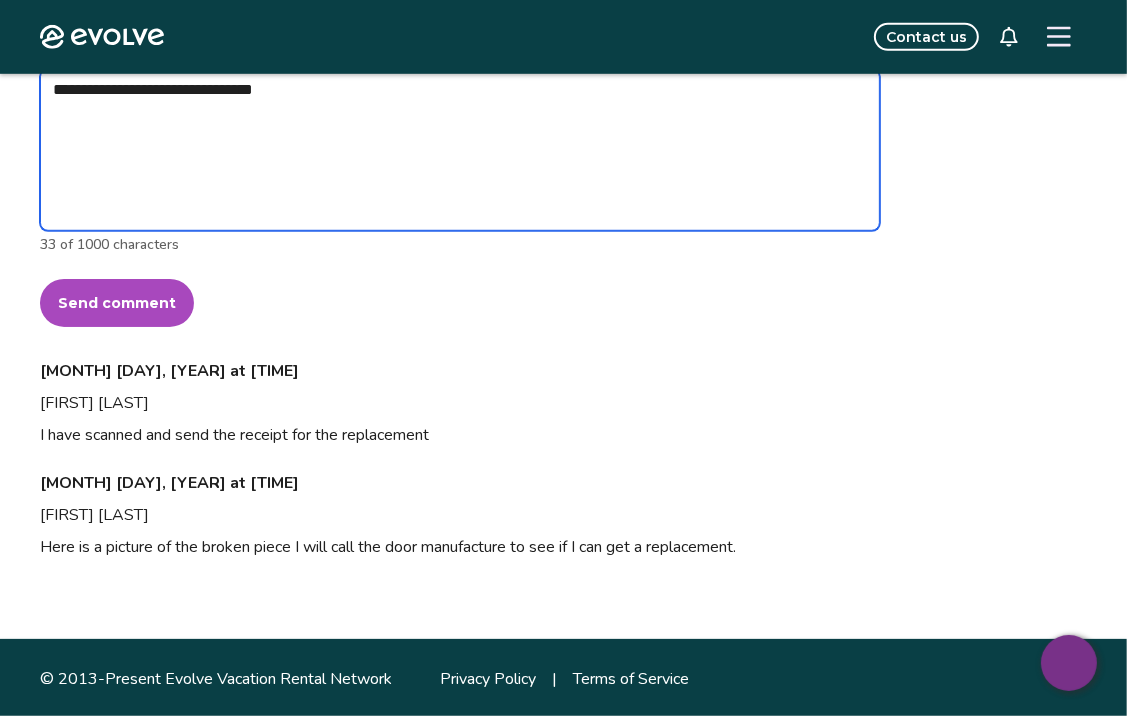 type on "*" 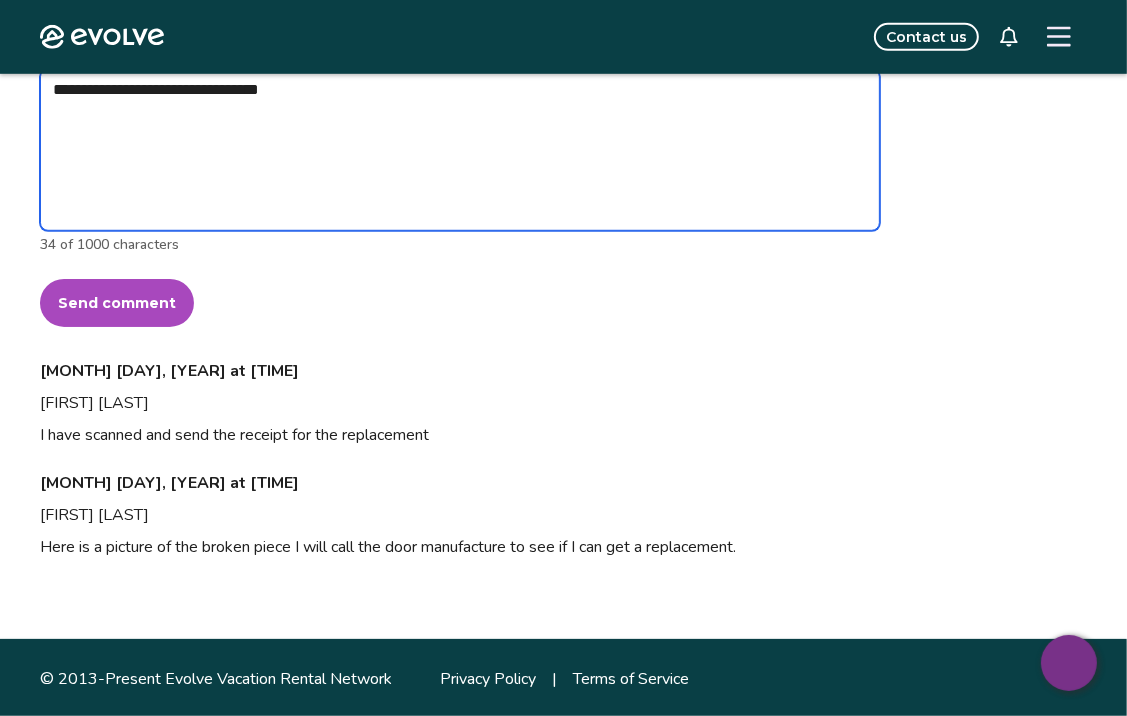 type on "*" 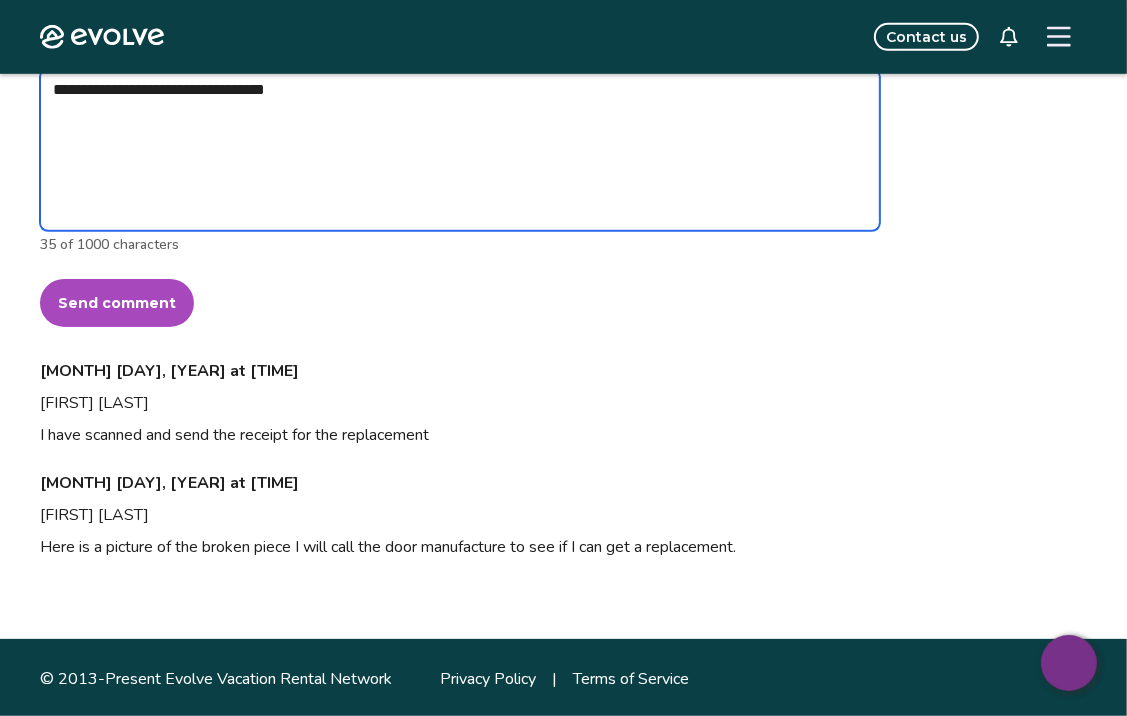 type on "*" 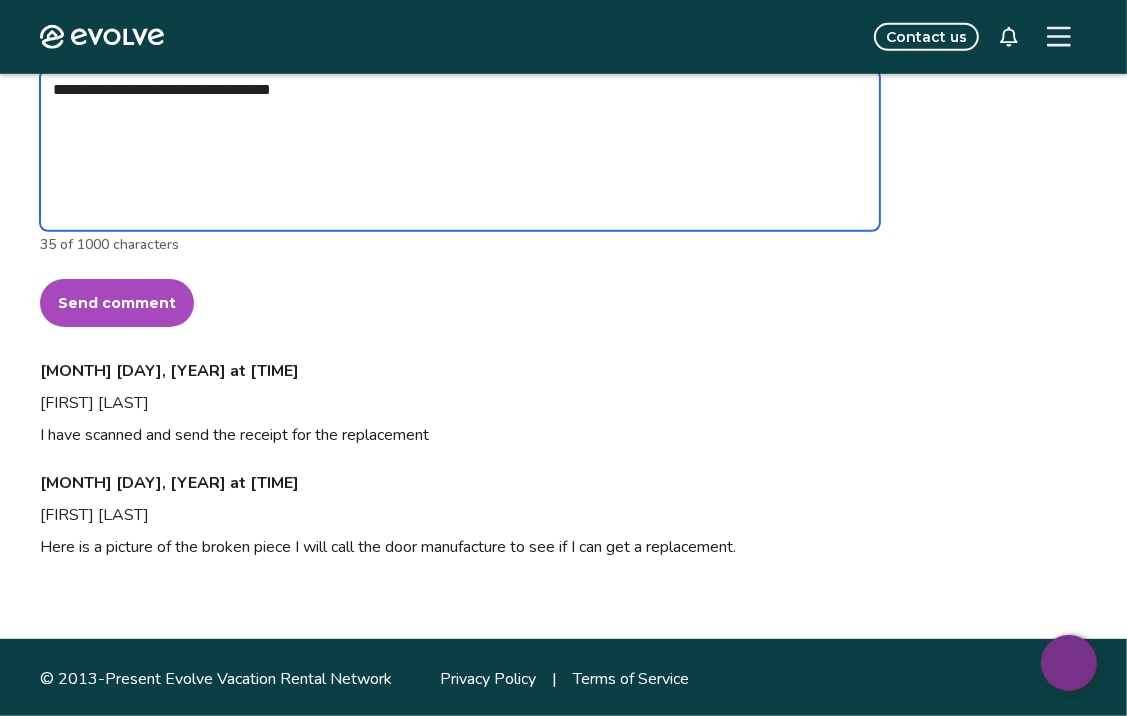 type on "*" 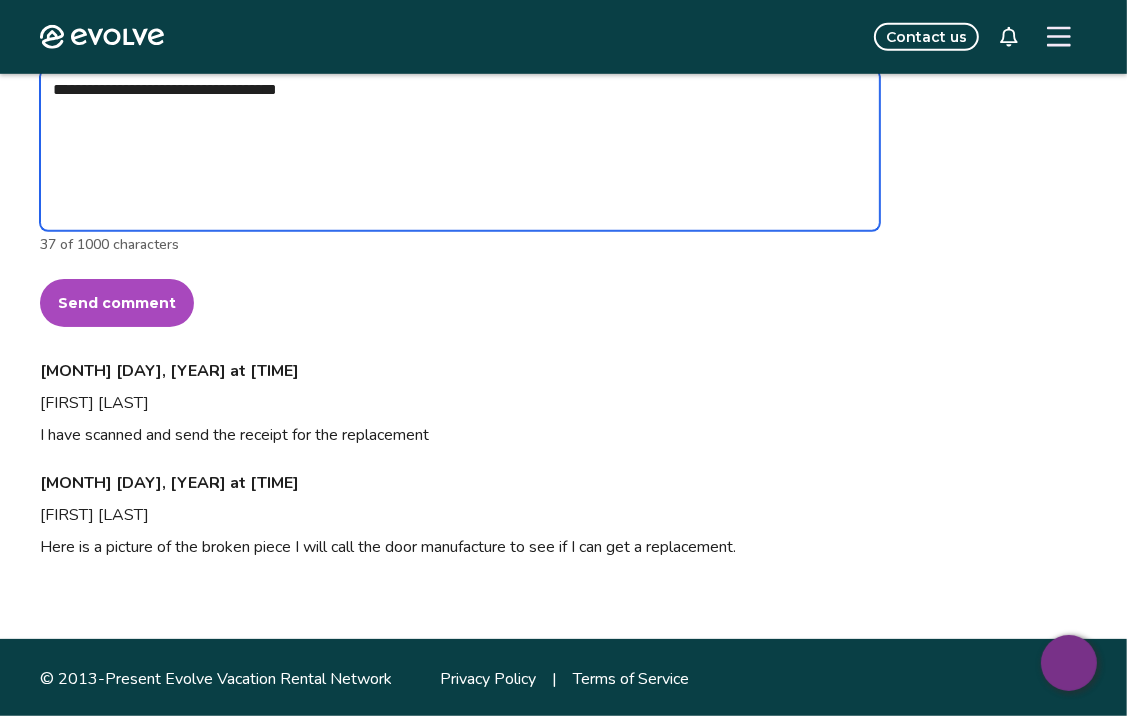 type on "*" 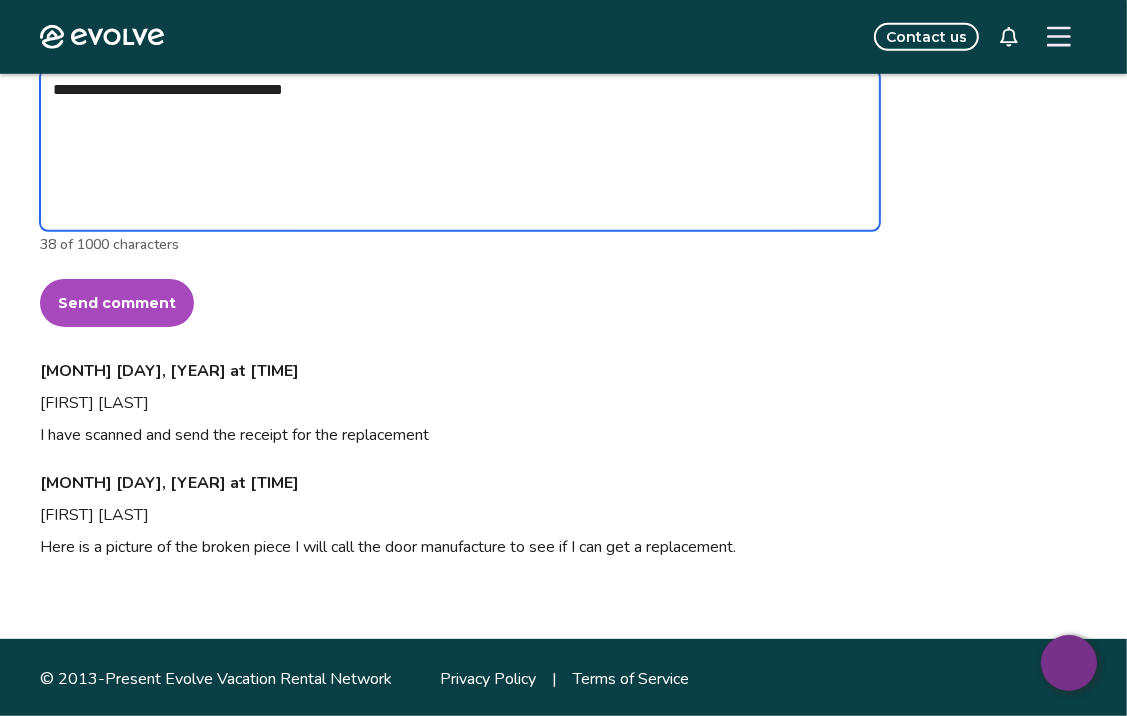 type on "*" 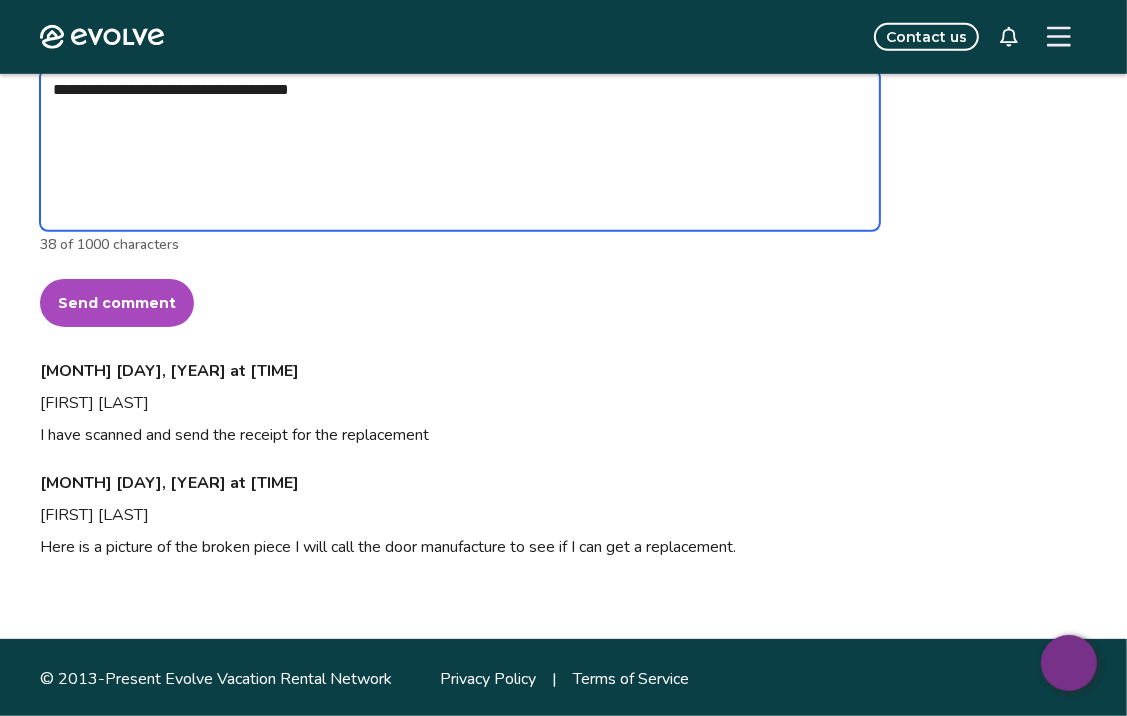 type on "*" 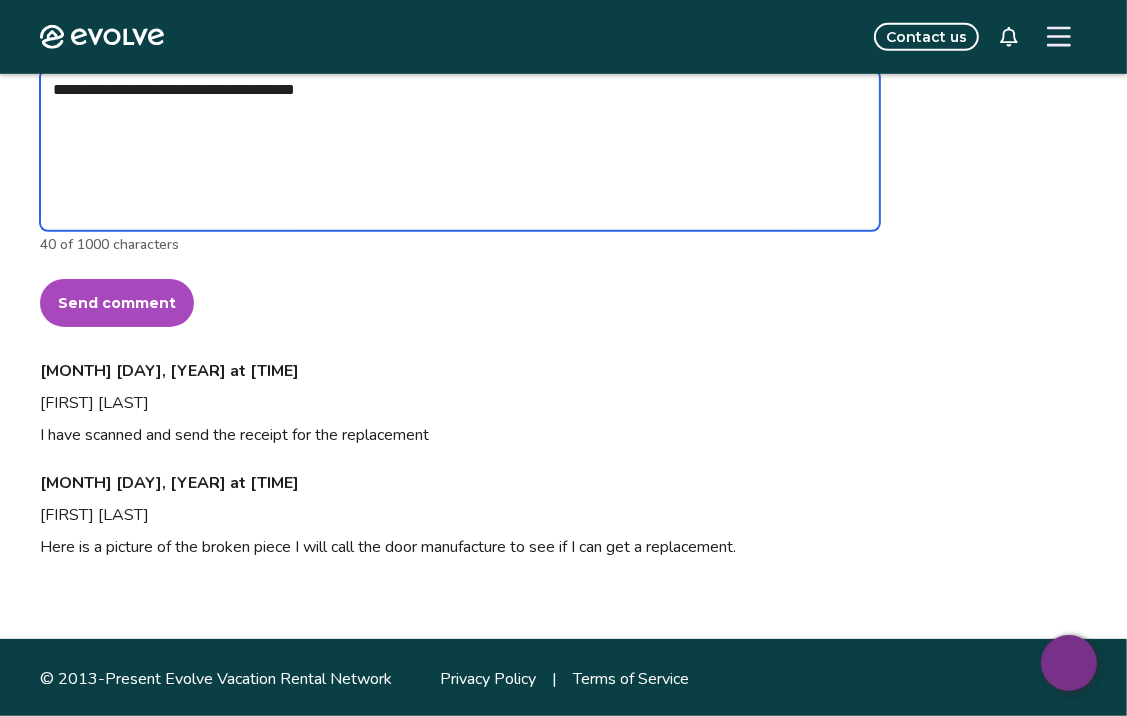 type on "*" 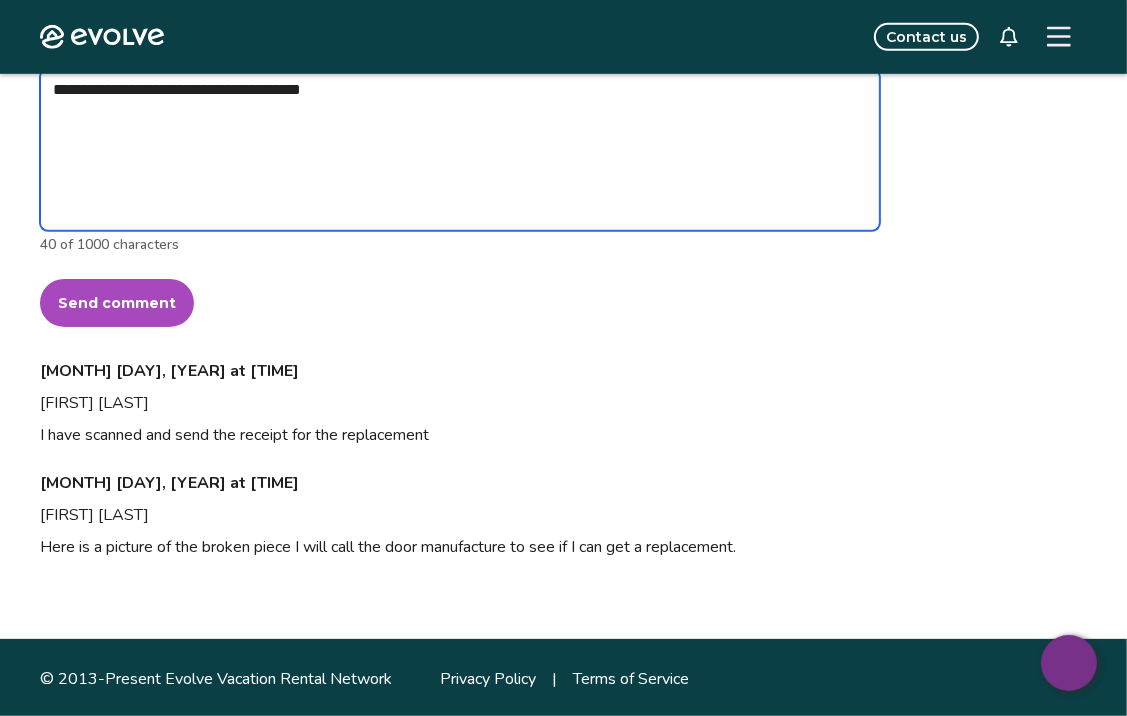 type on "*" 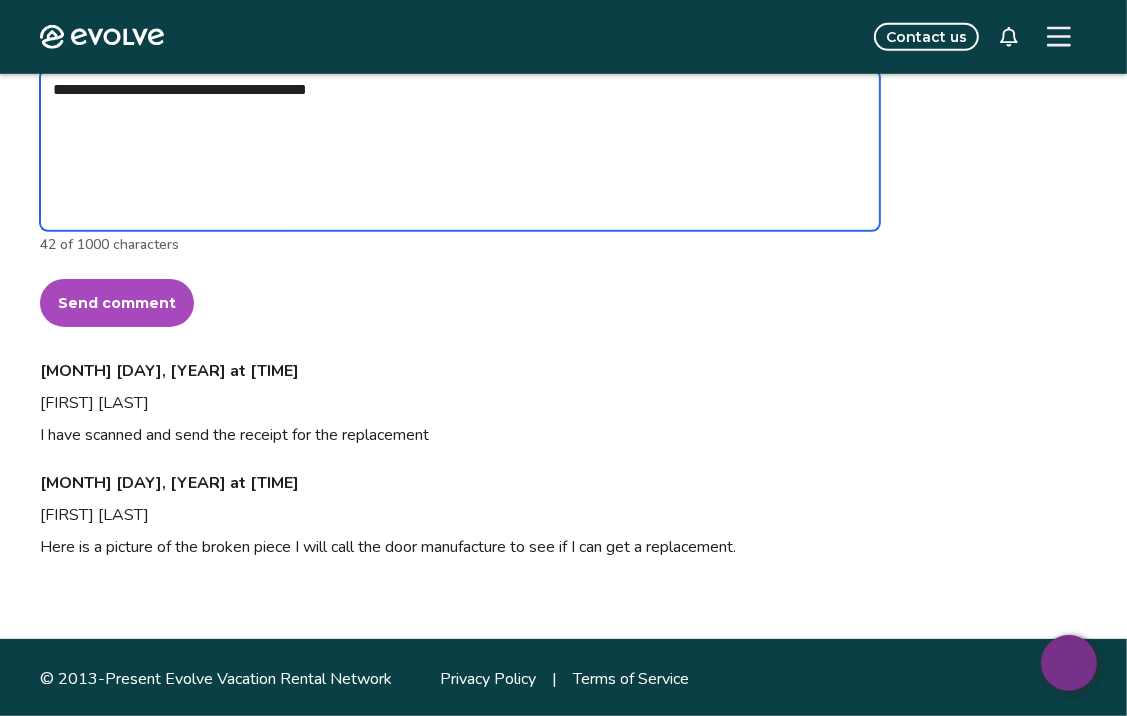 type on "*" 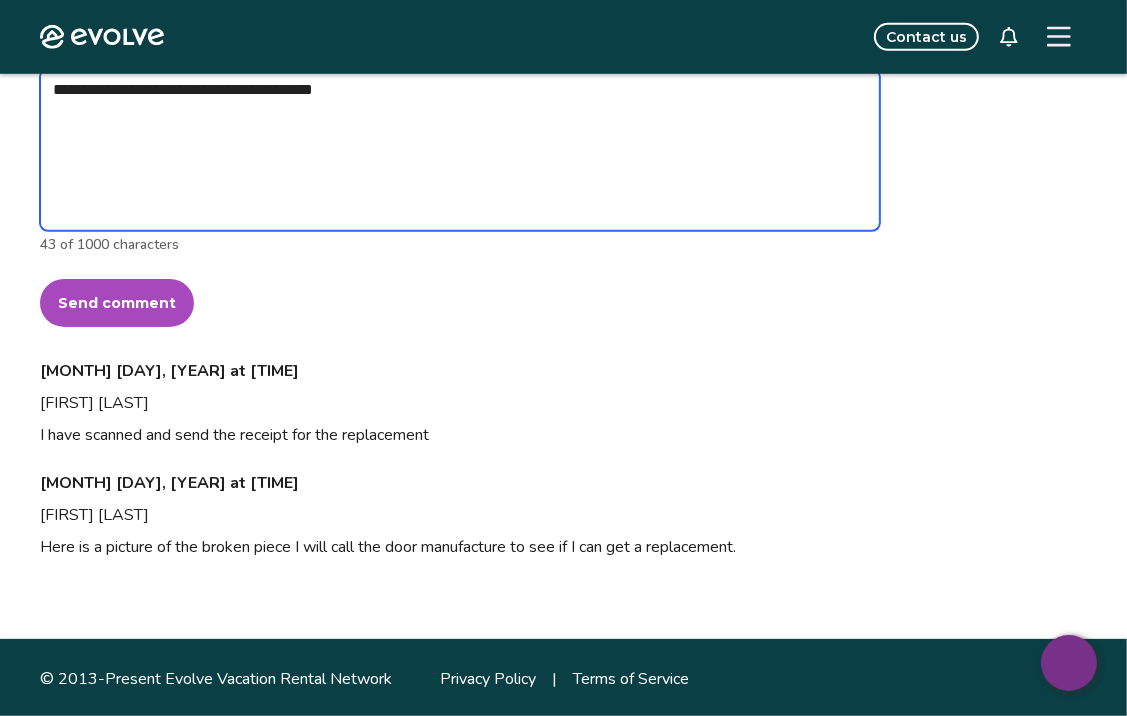 type on "*" 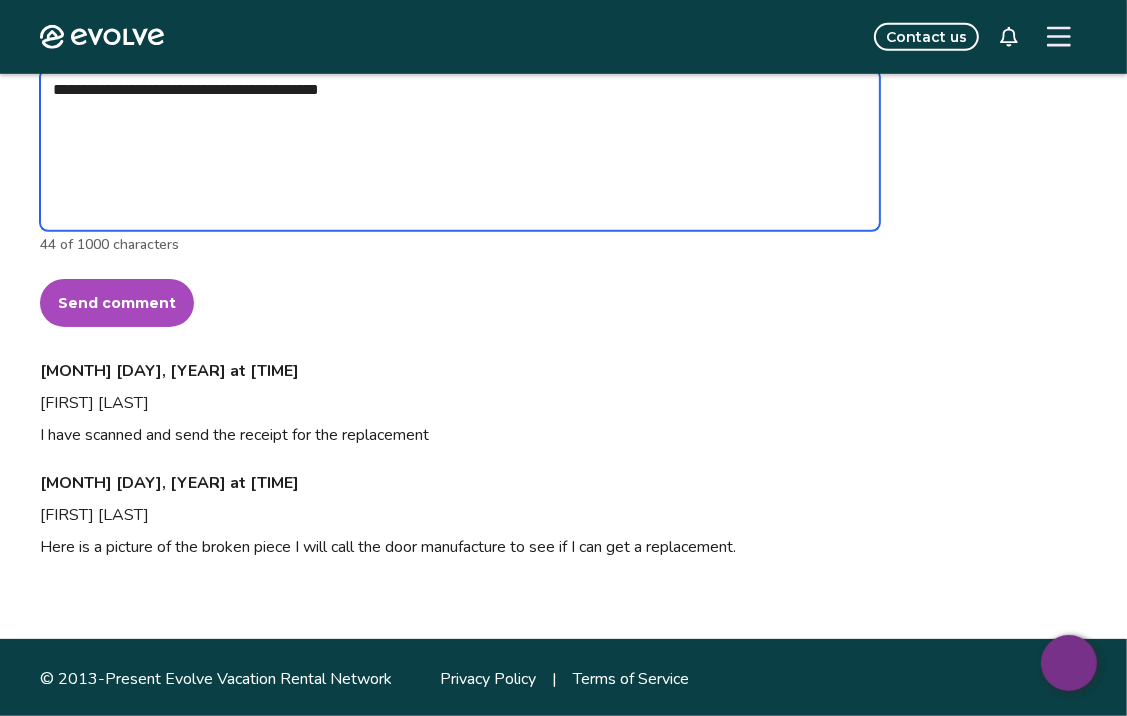 type on "*" 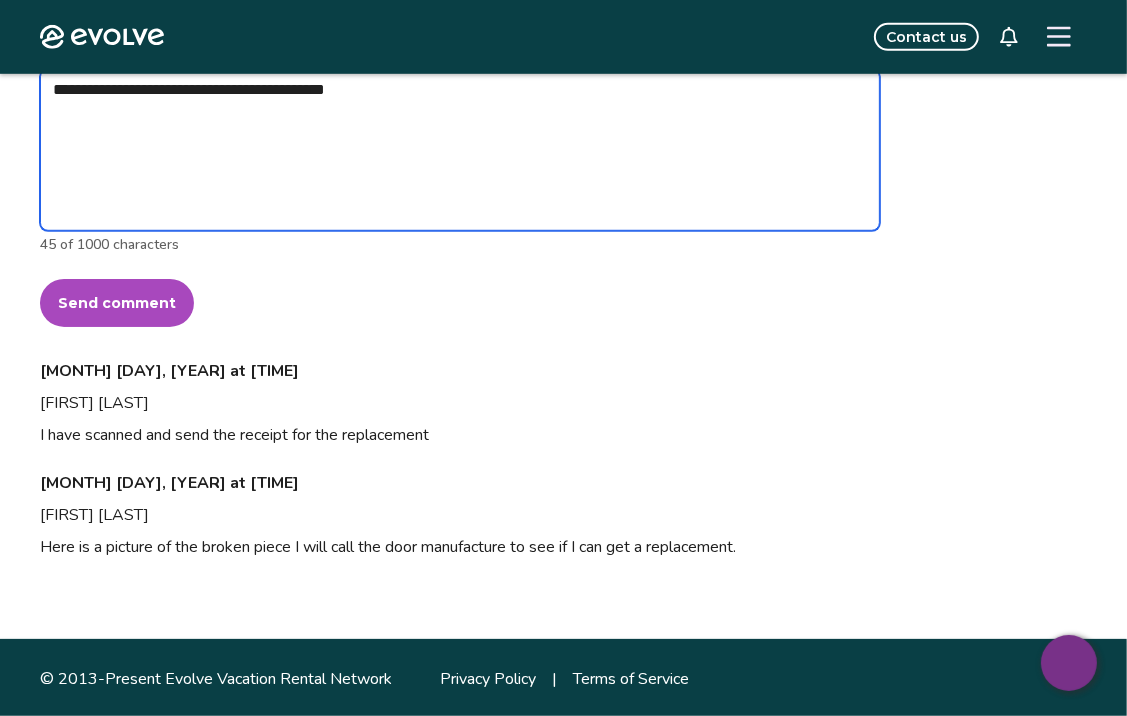 type on "*" 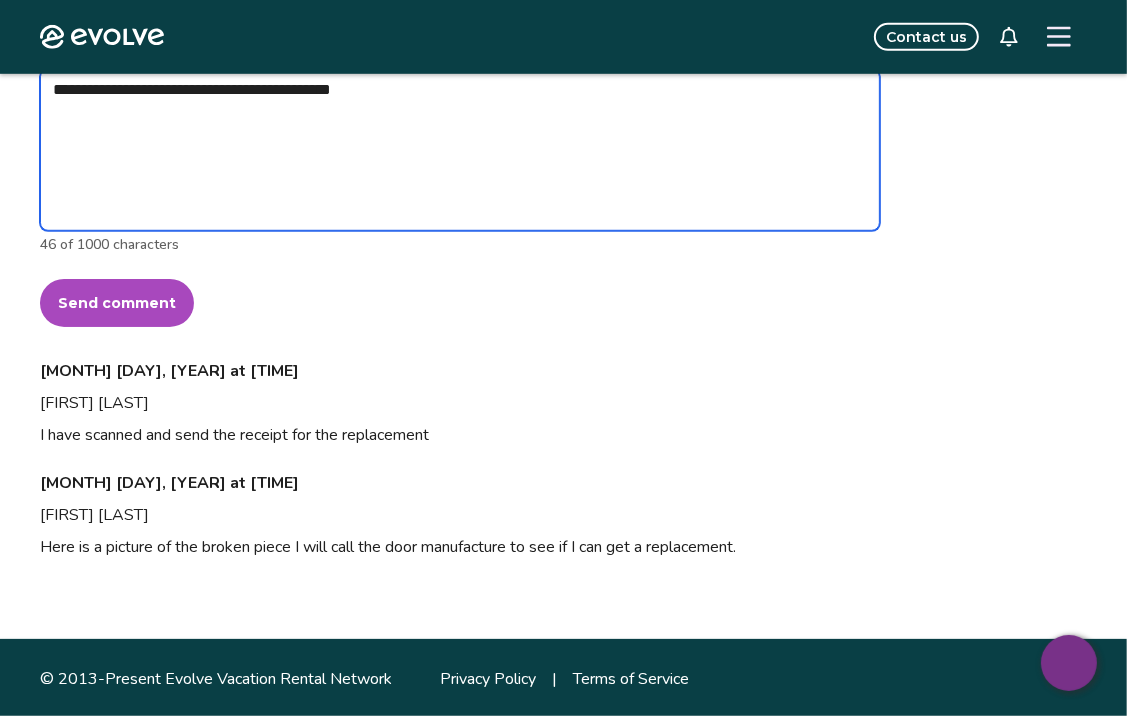 type on "*" 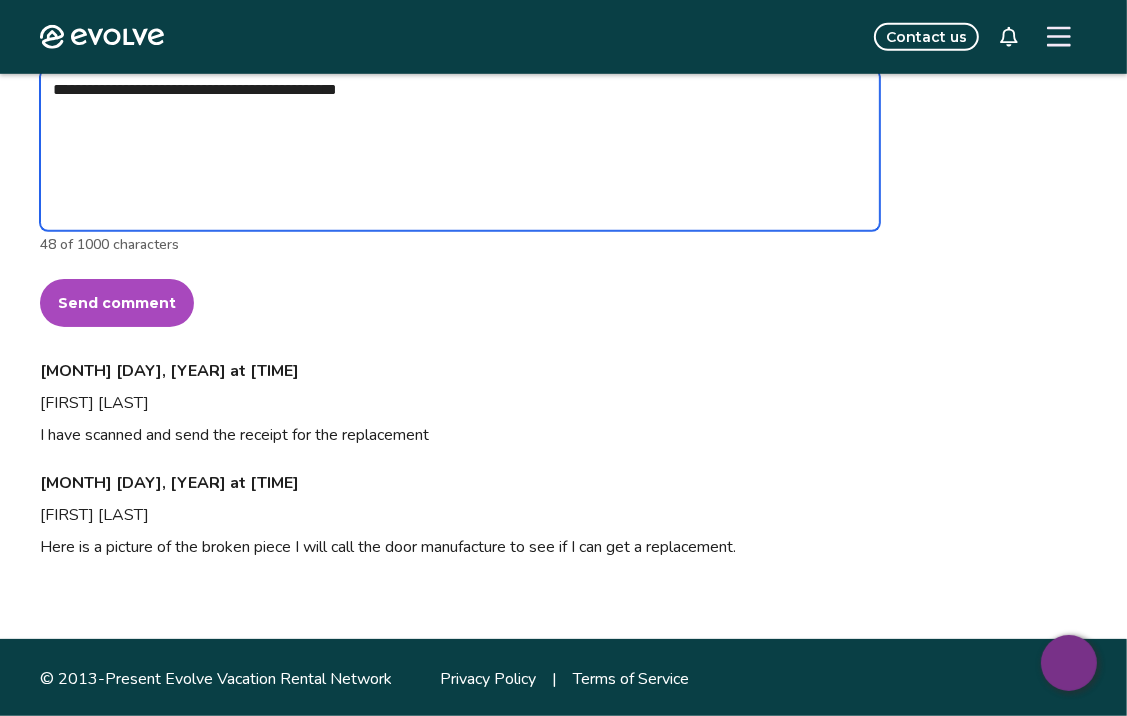 type on "*" 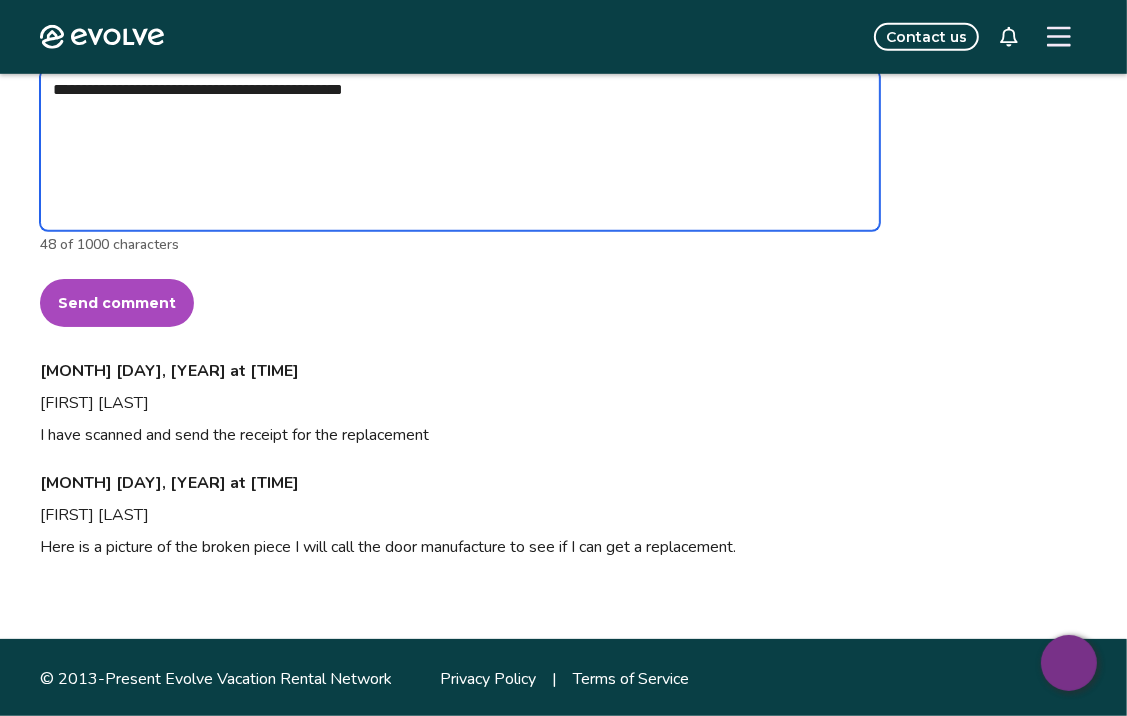 type on "*" 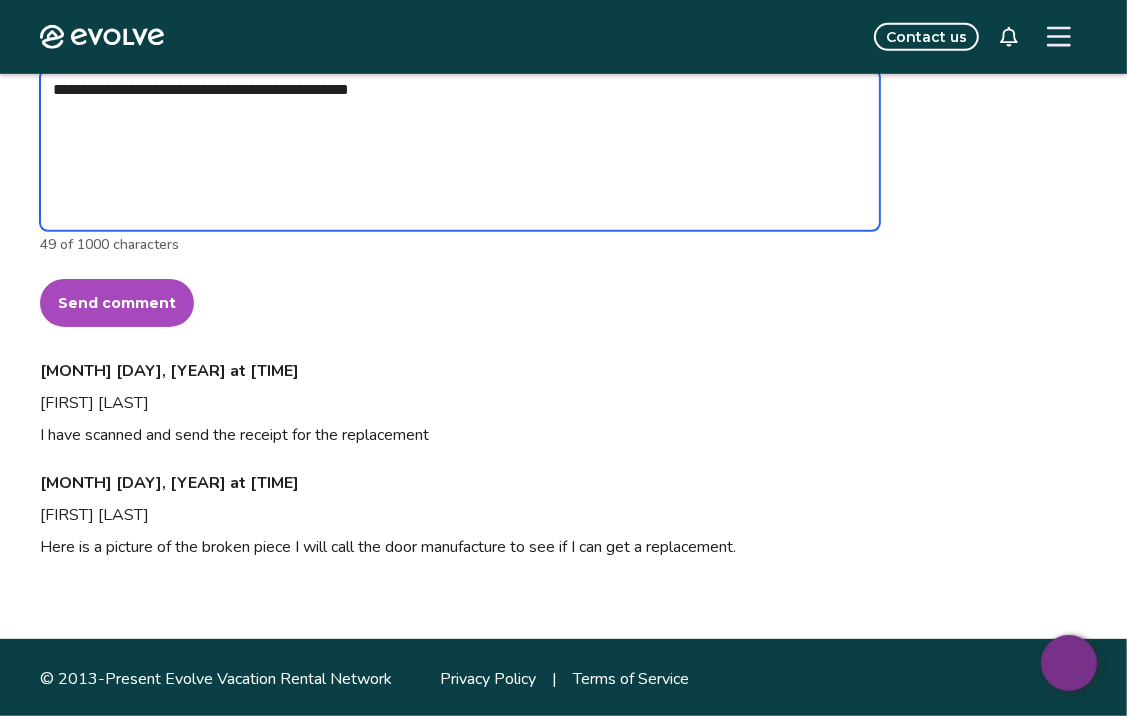 type on "*" 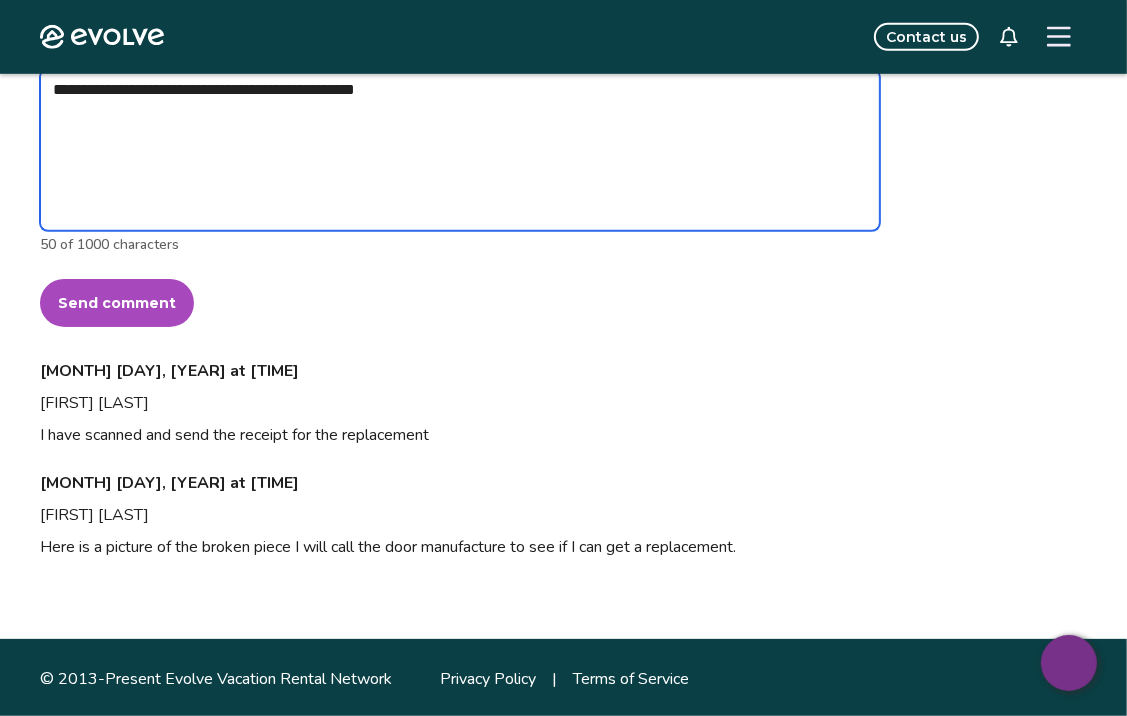 type on "*" 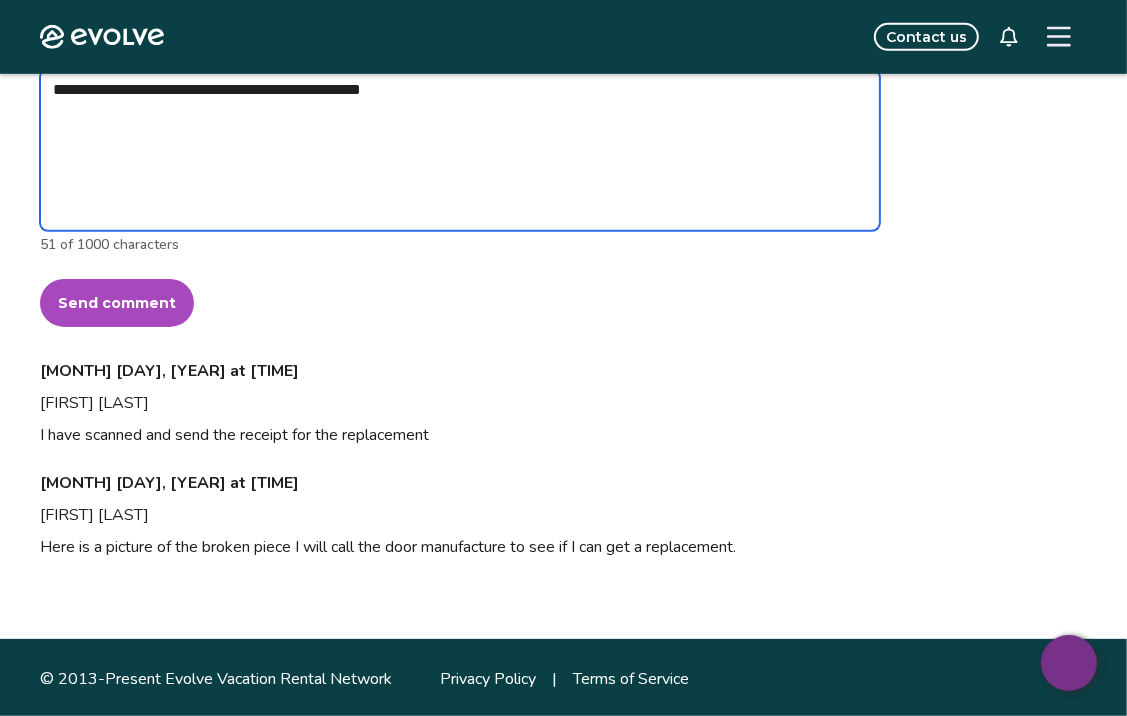 type on "*" 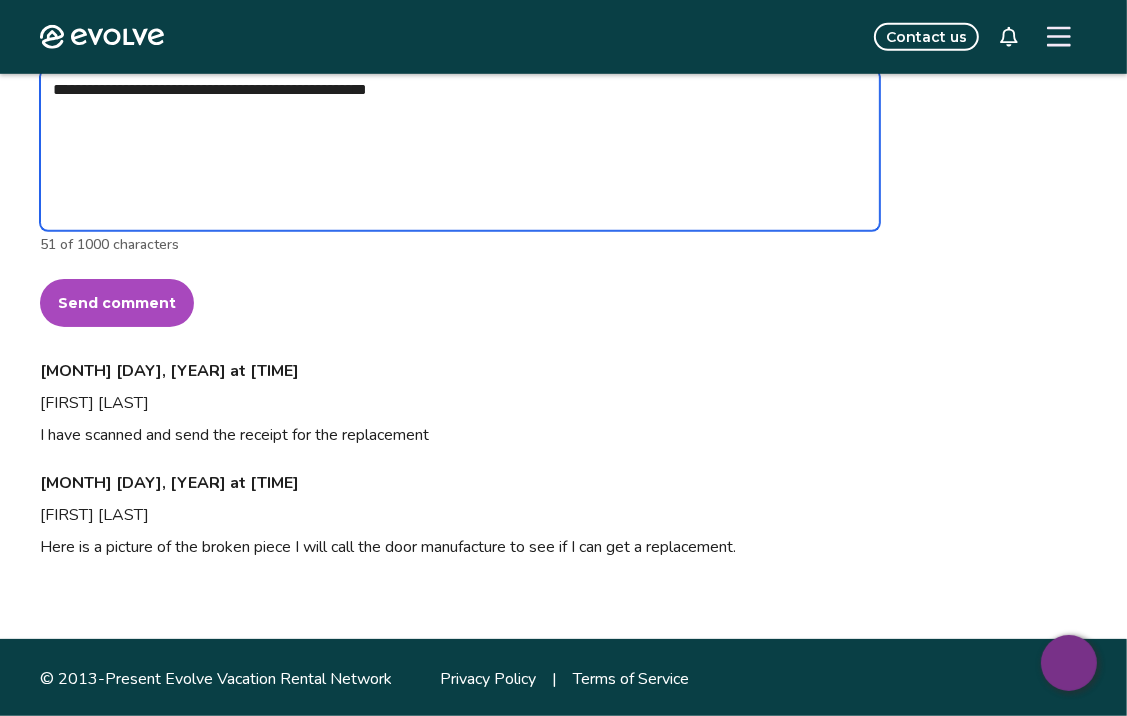 type on "*" 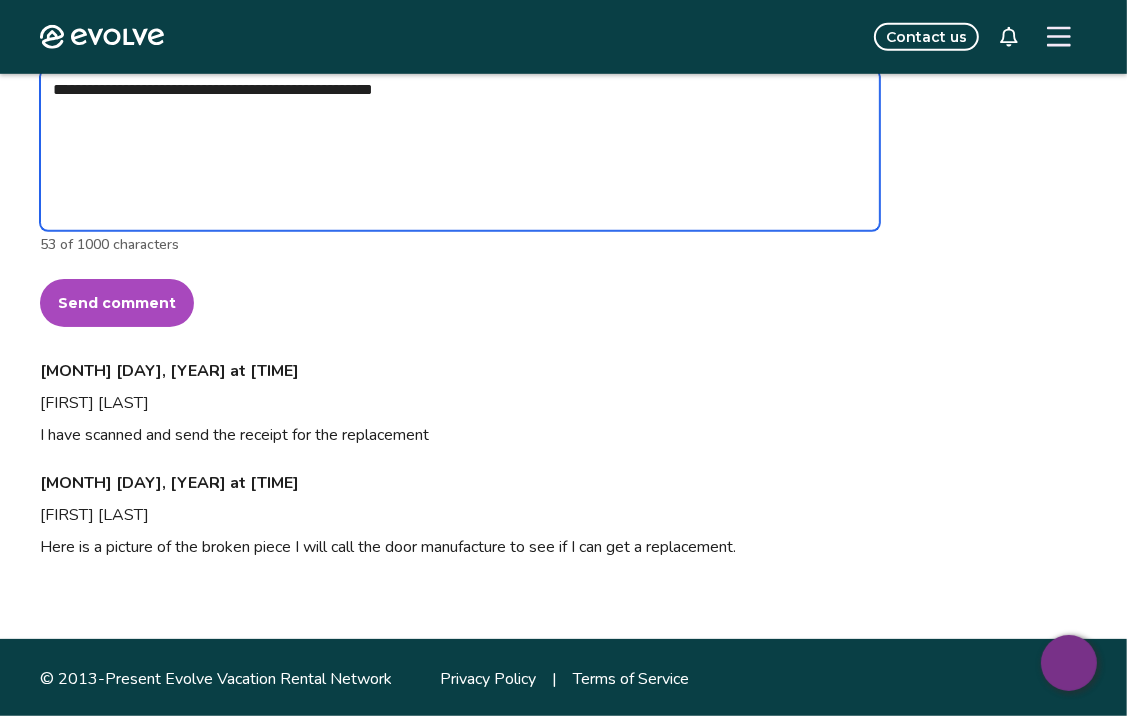 type on "*" 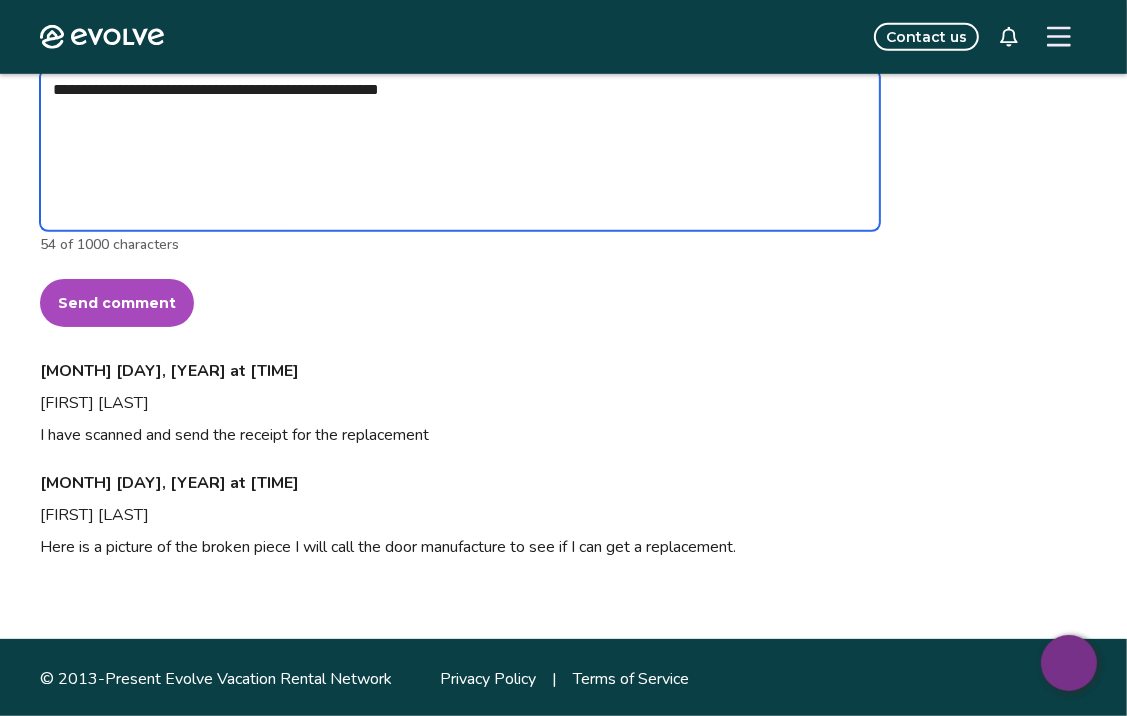type on "*" 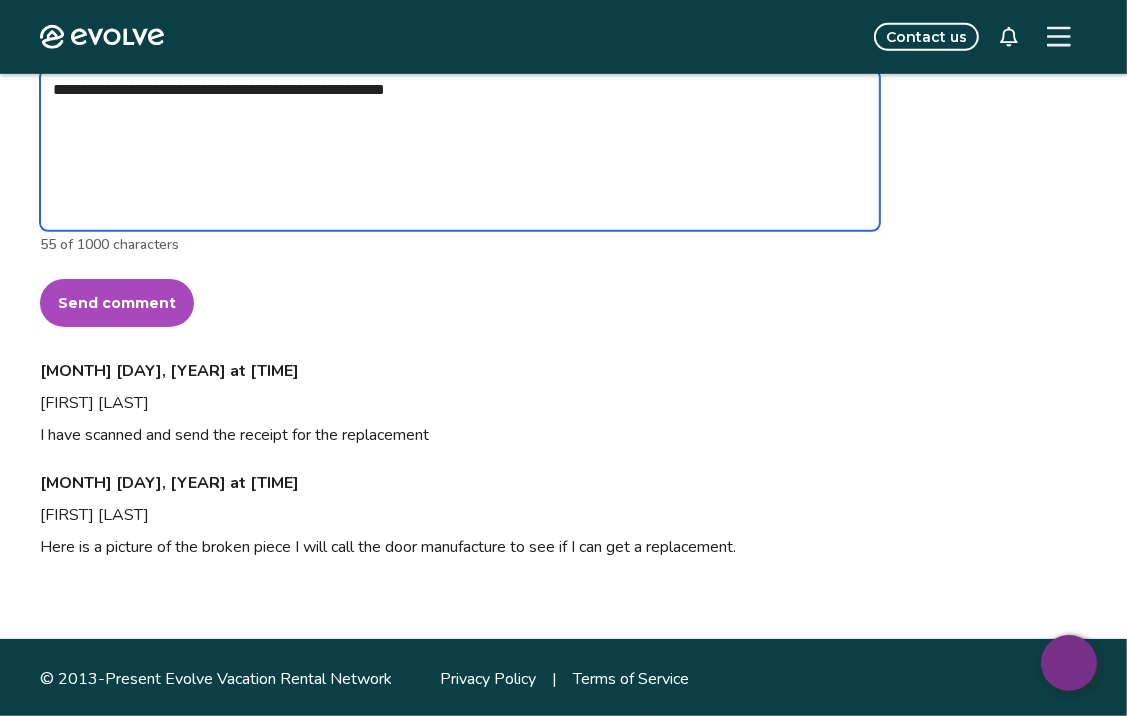 type on "*" 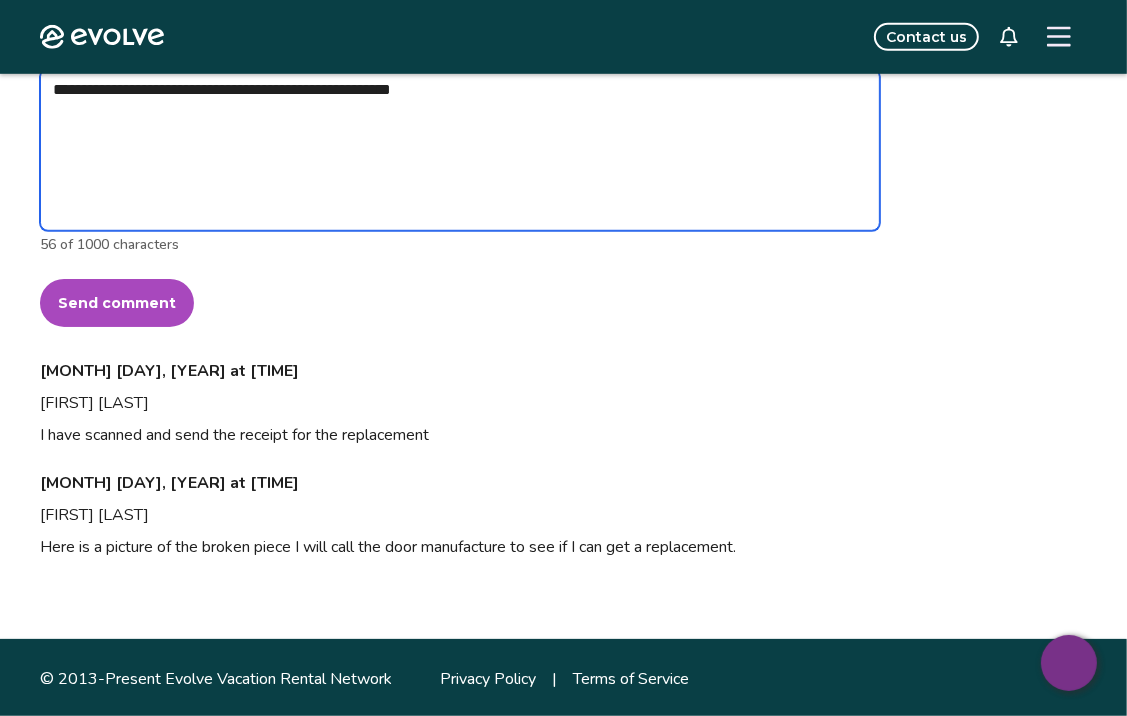 type on "*" 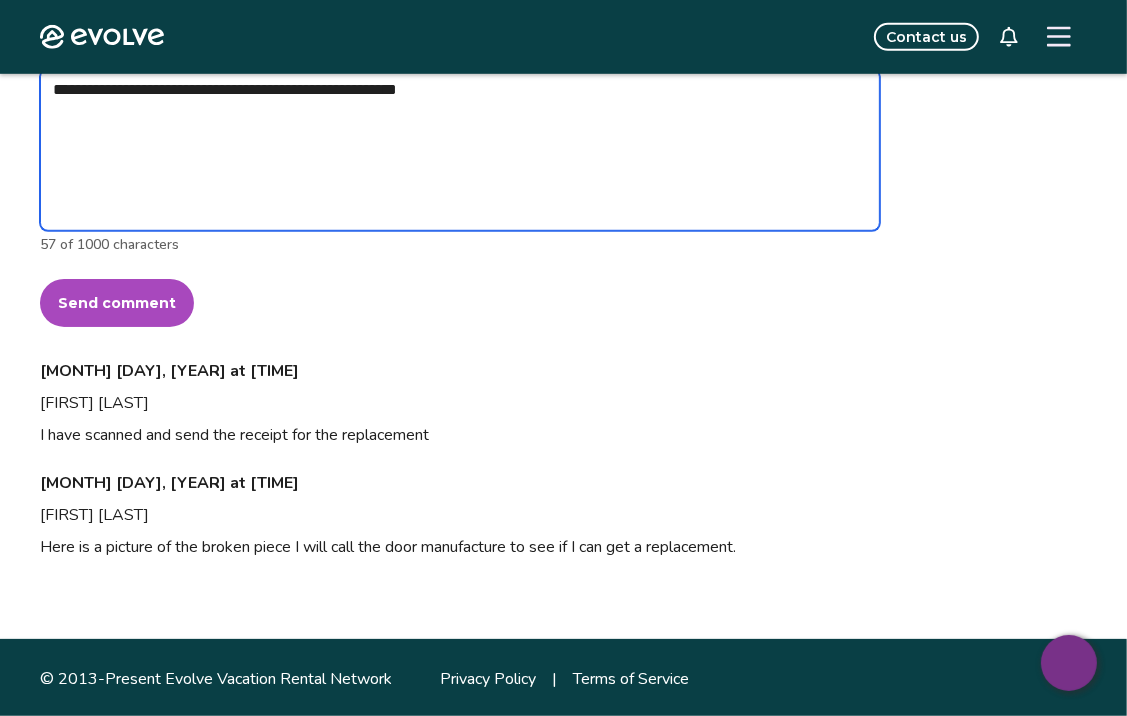 type on "*" 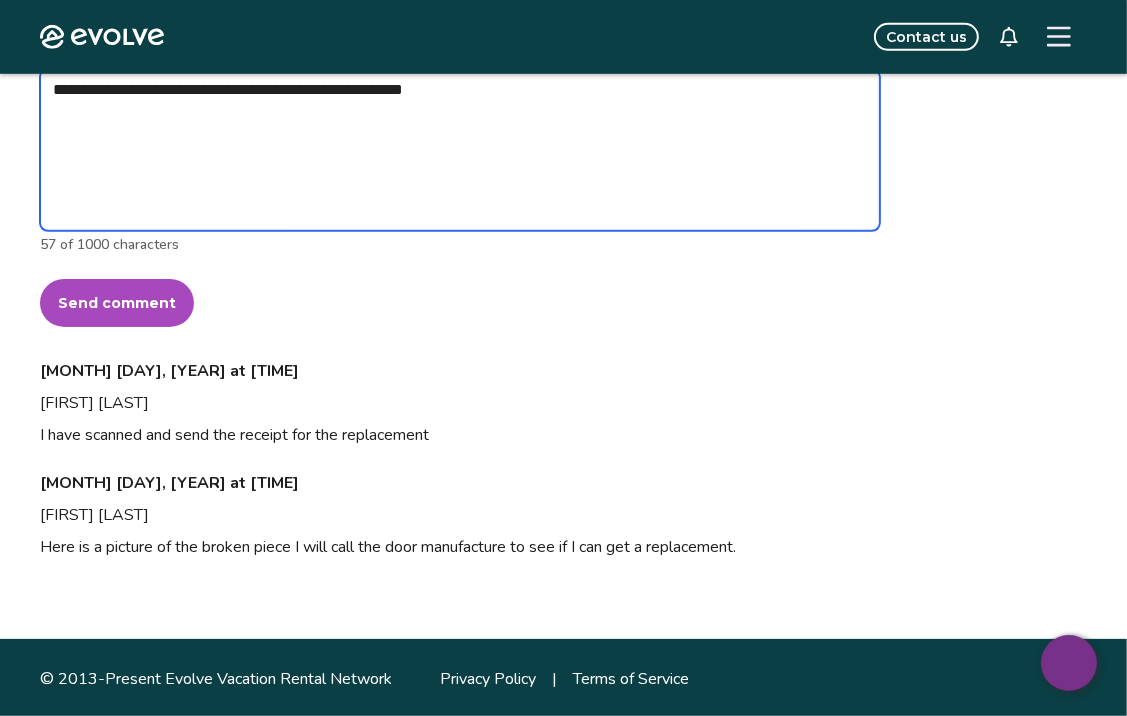 type on "*" 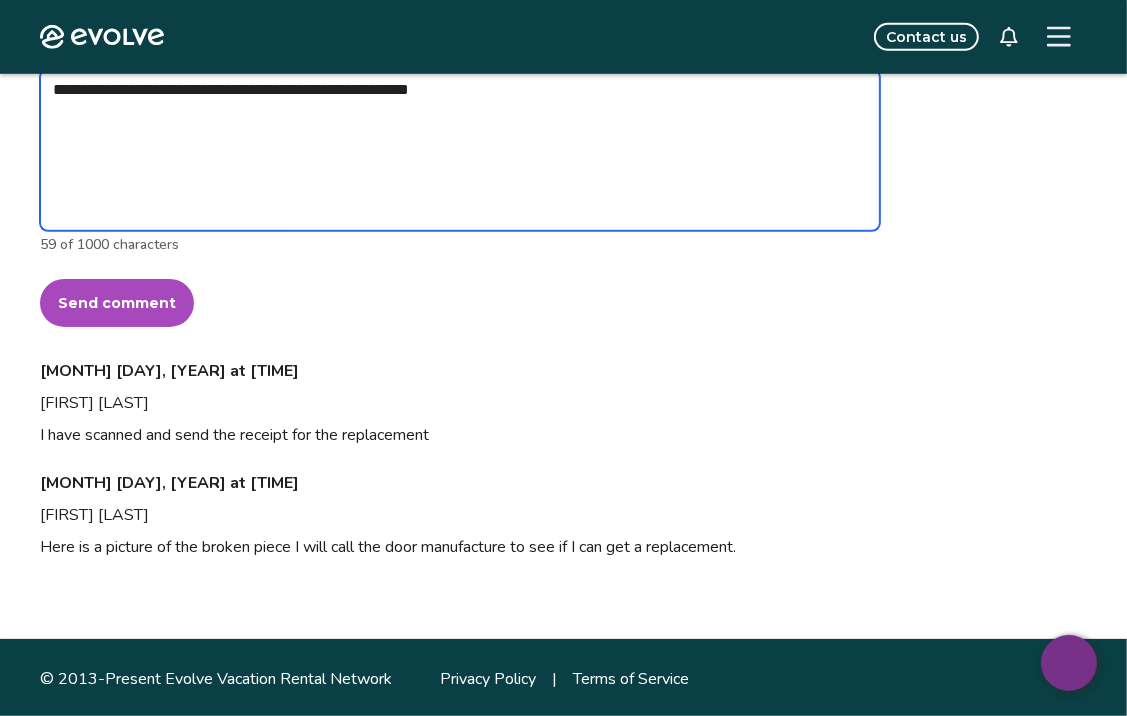 type on "*" 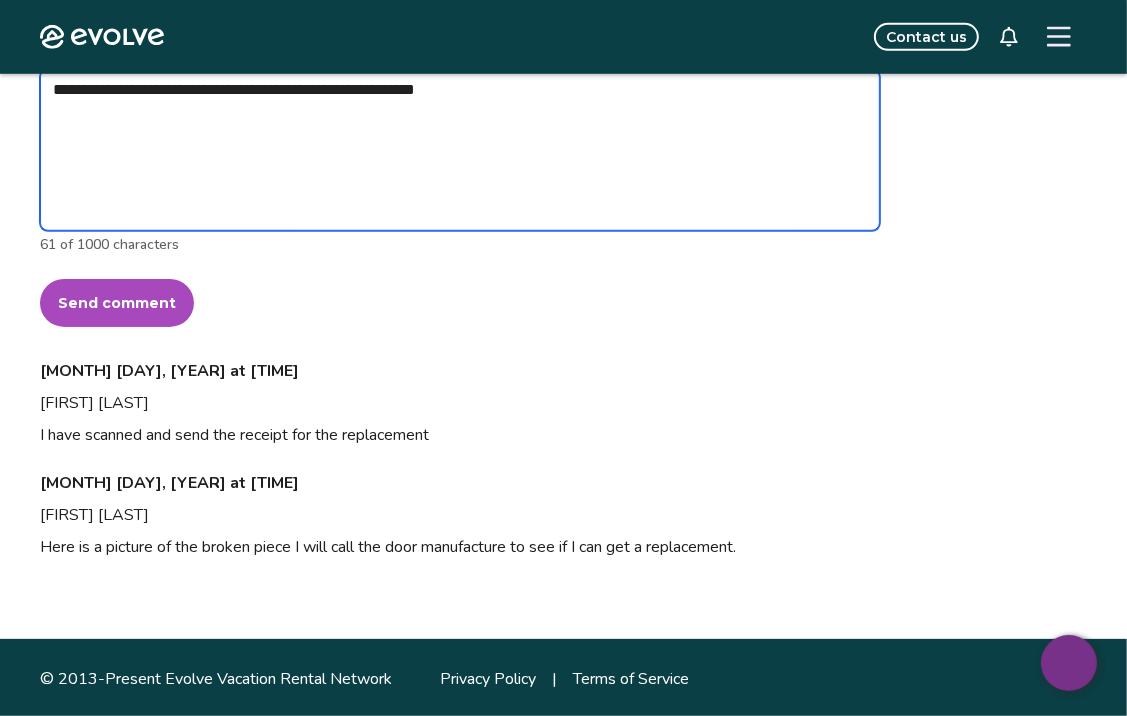 type on "*" 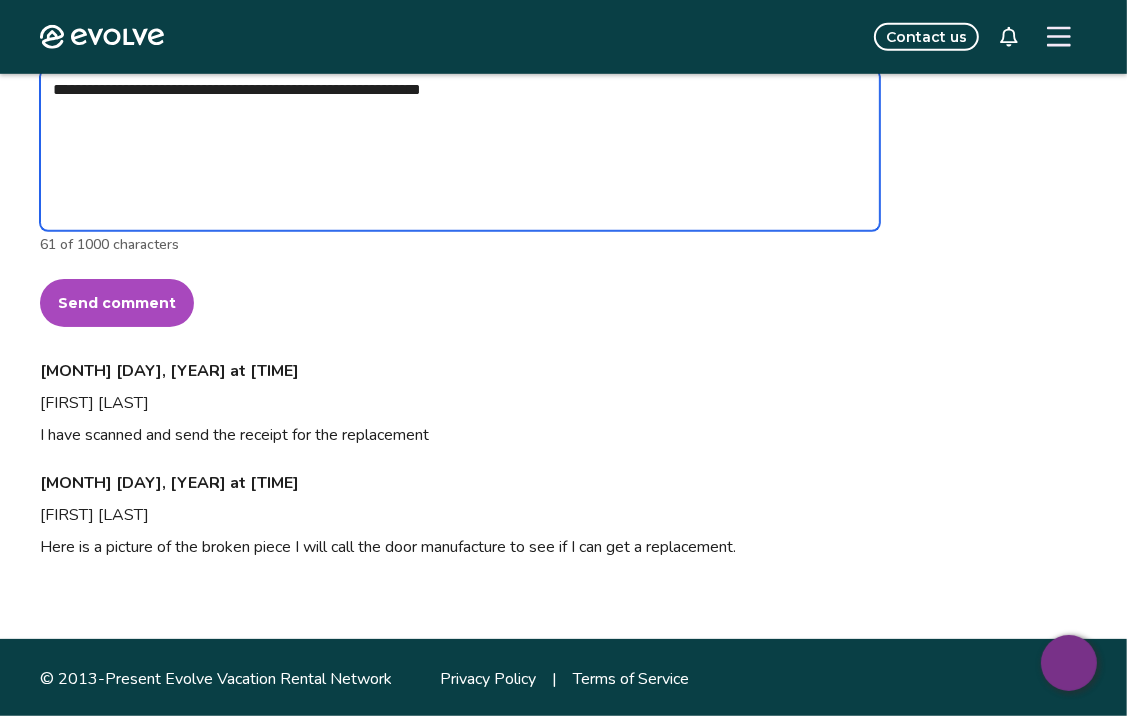 type on "*" 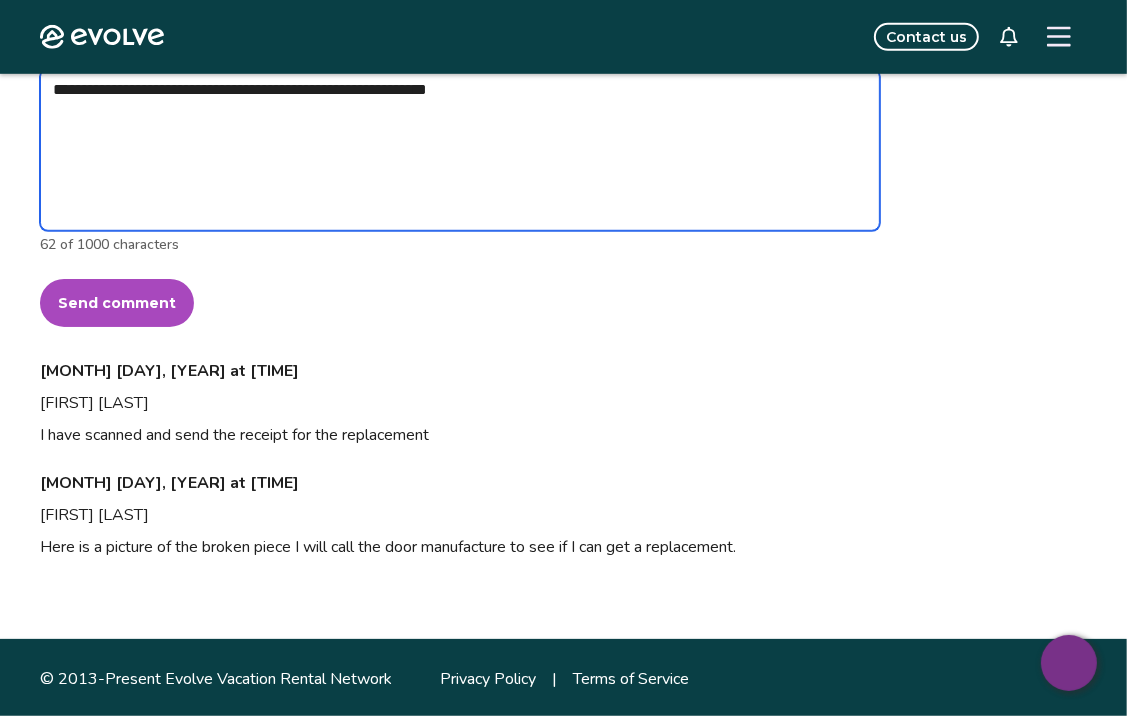 type on "*" 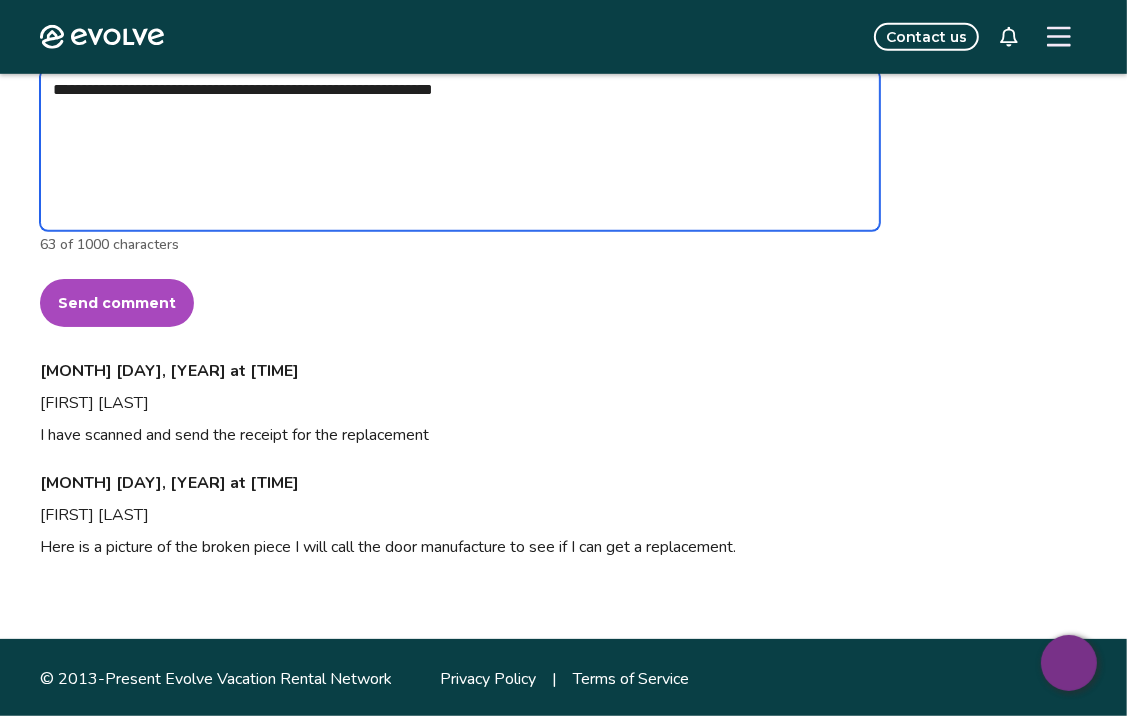 type on "*" 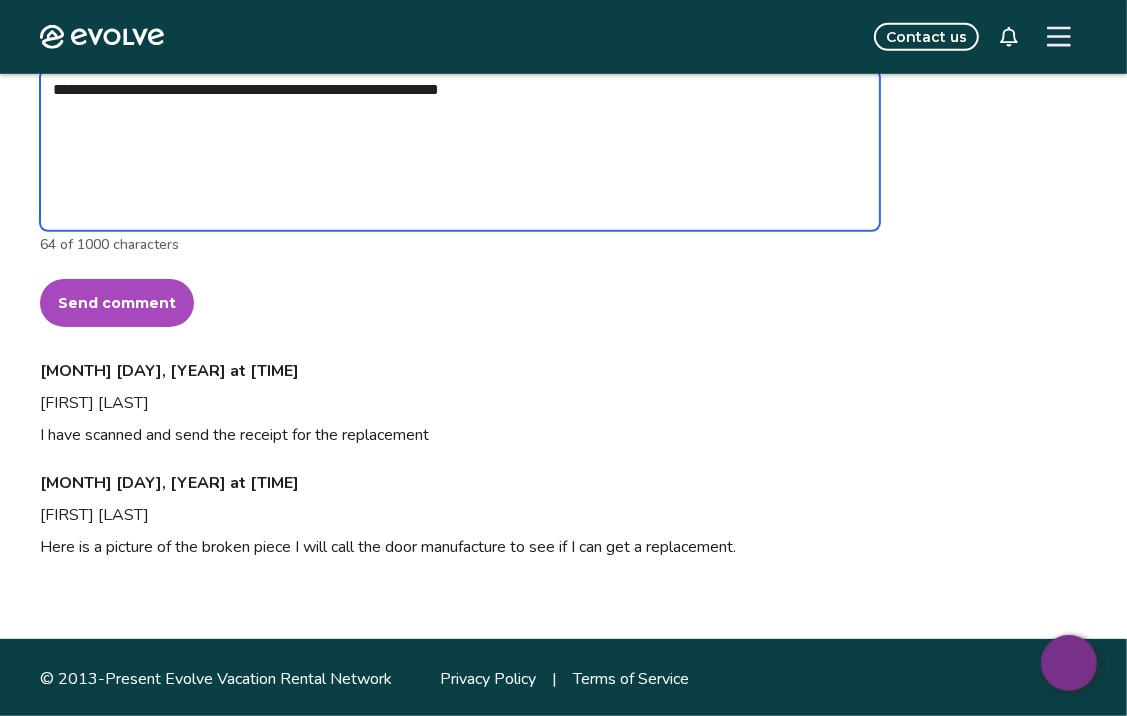 type on "*" 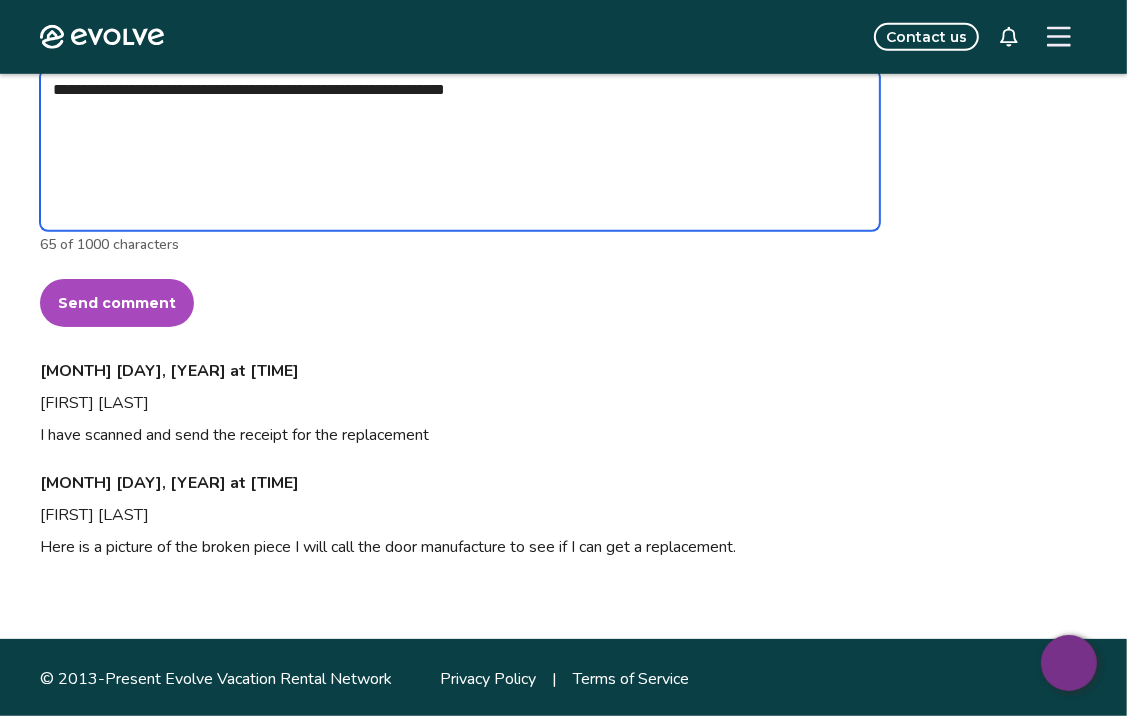 type on "*" 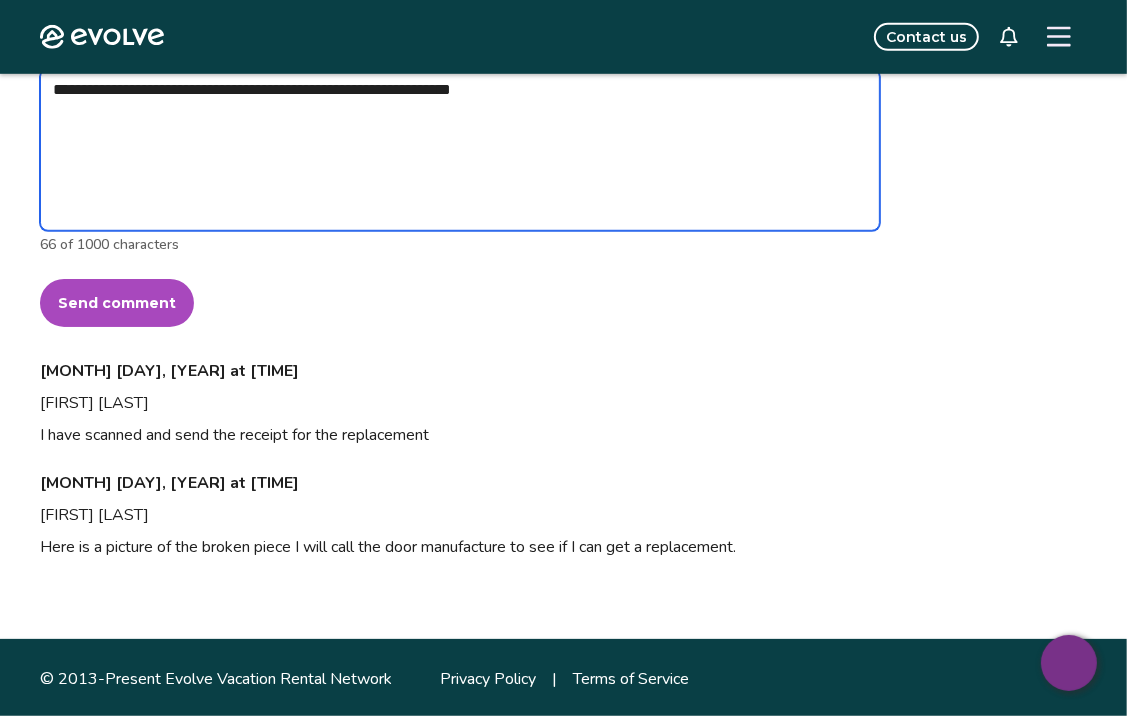type on "*" 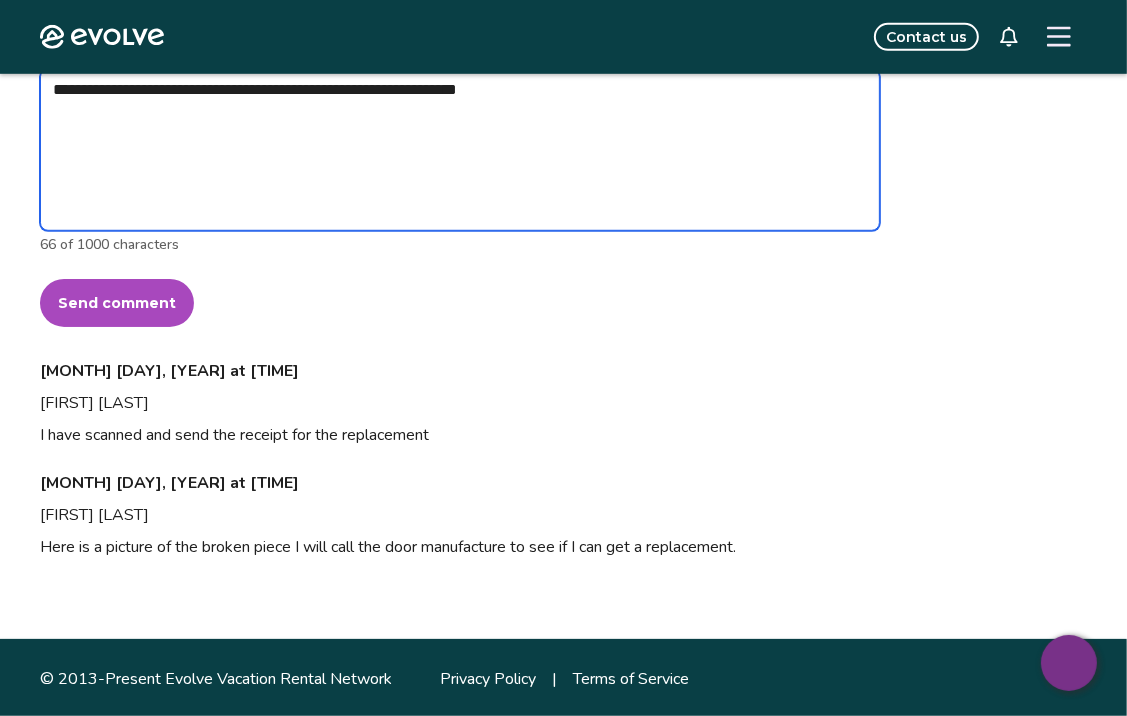 type on "*" 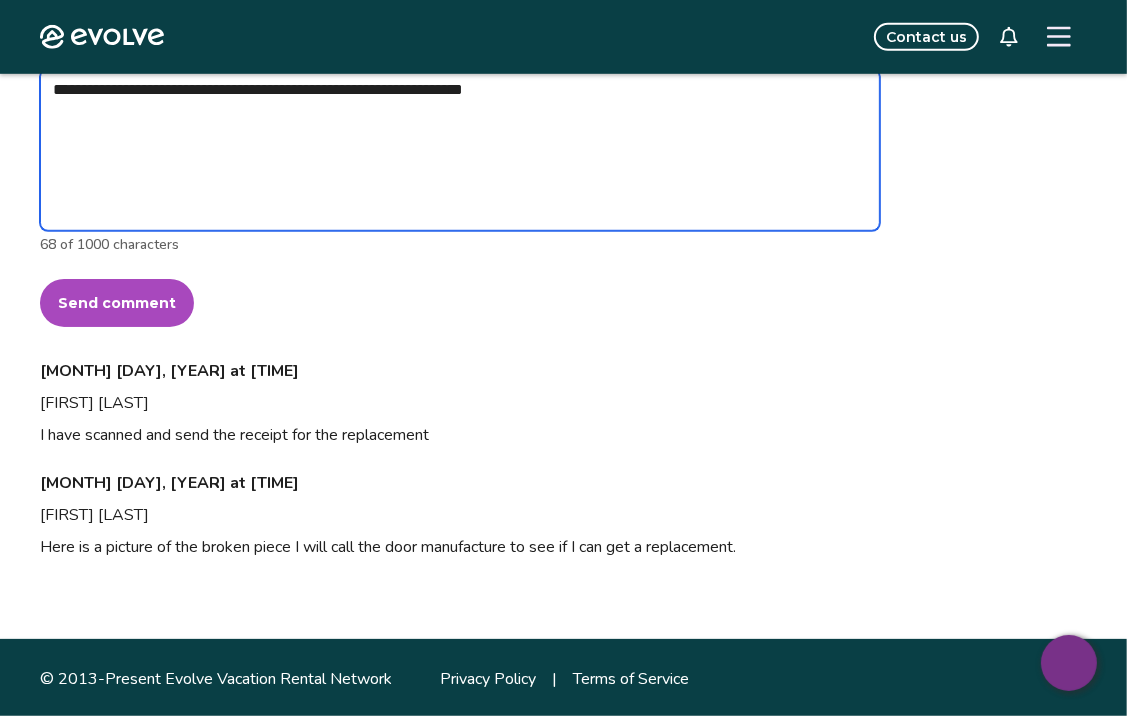 type on "*" 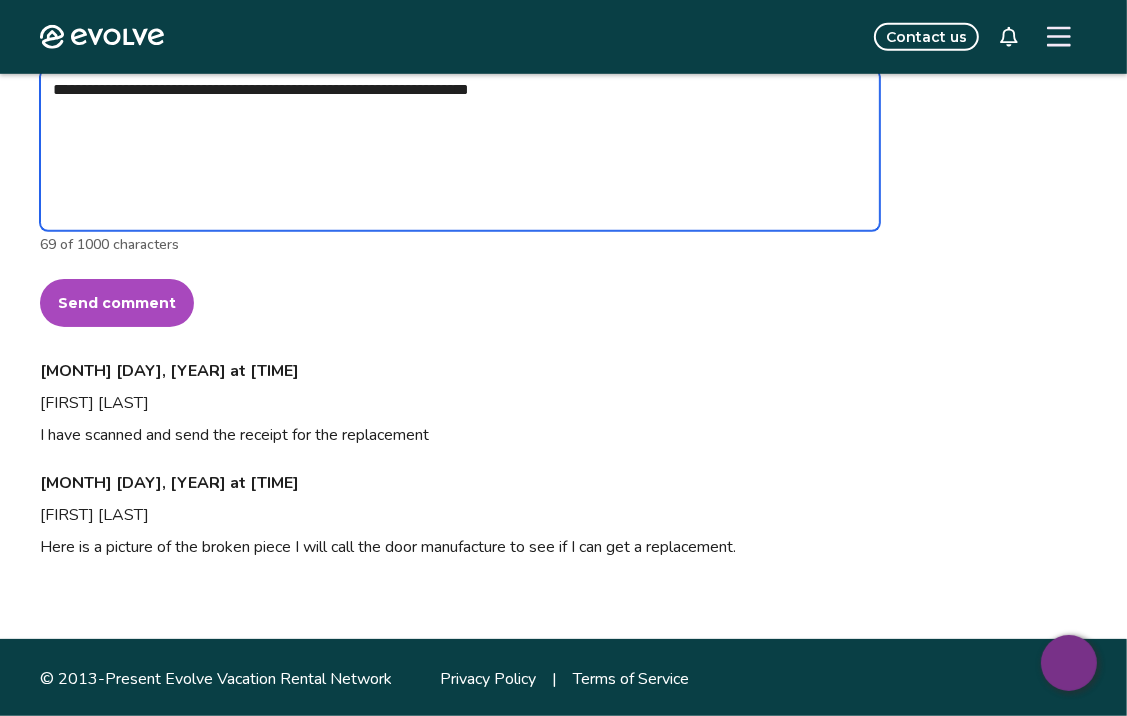 type on "*" 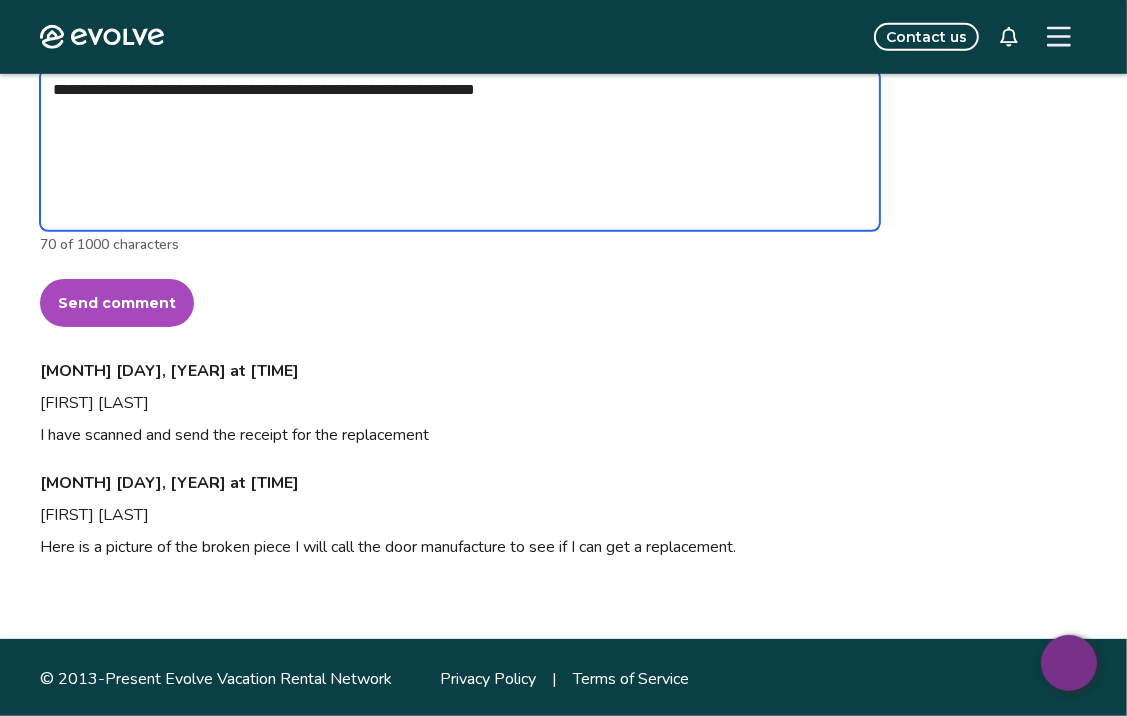 type on "*" 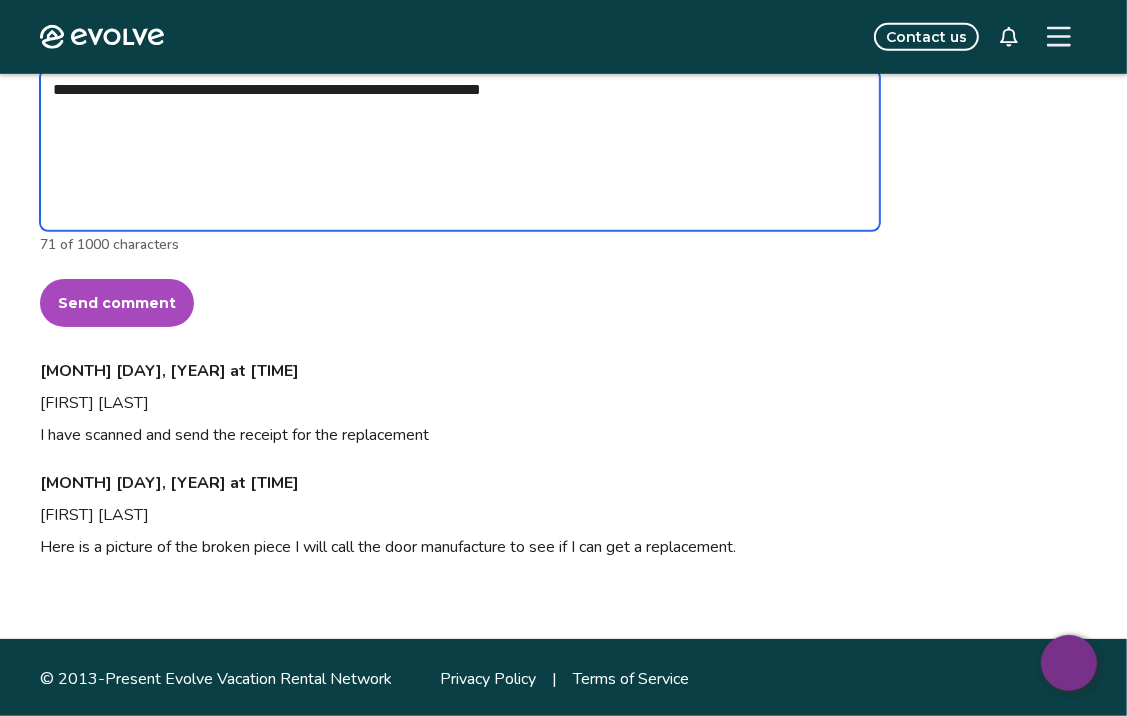 type on "*" 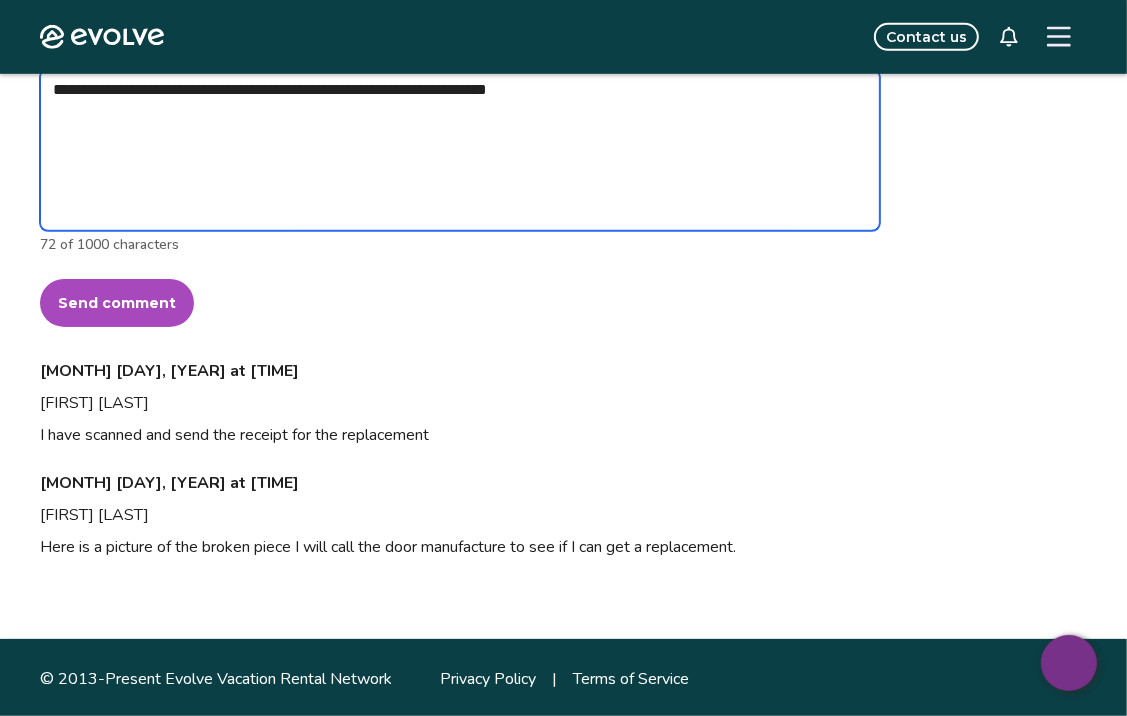 type on "*" 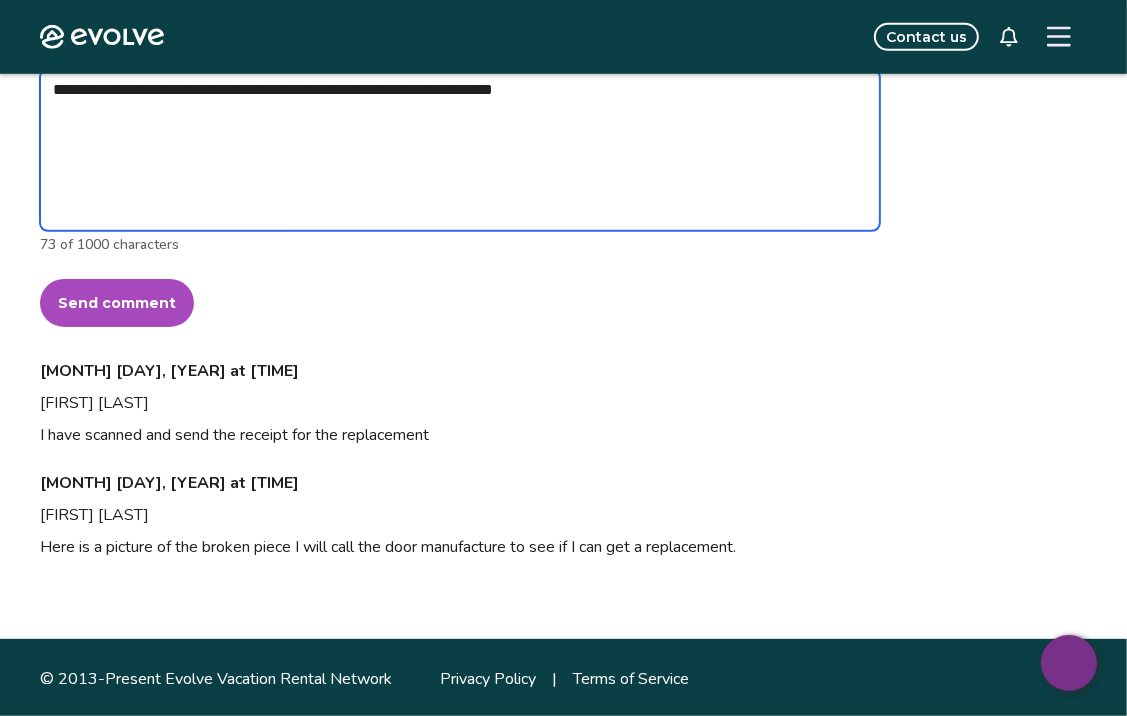 type on "*" 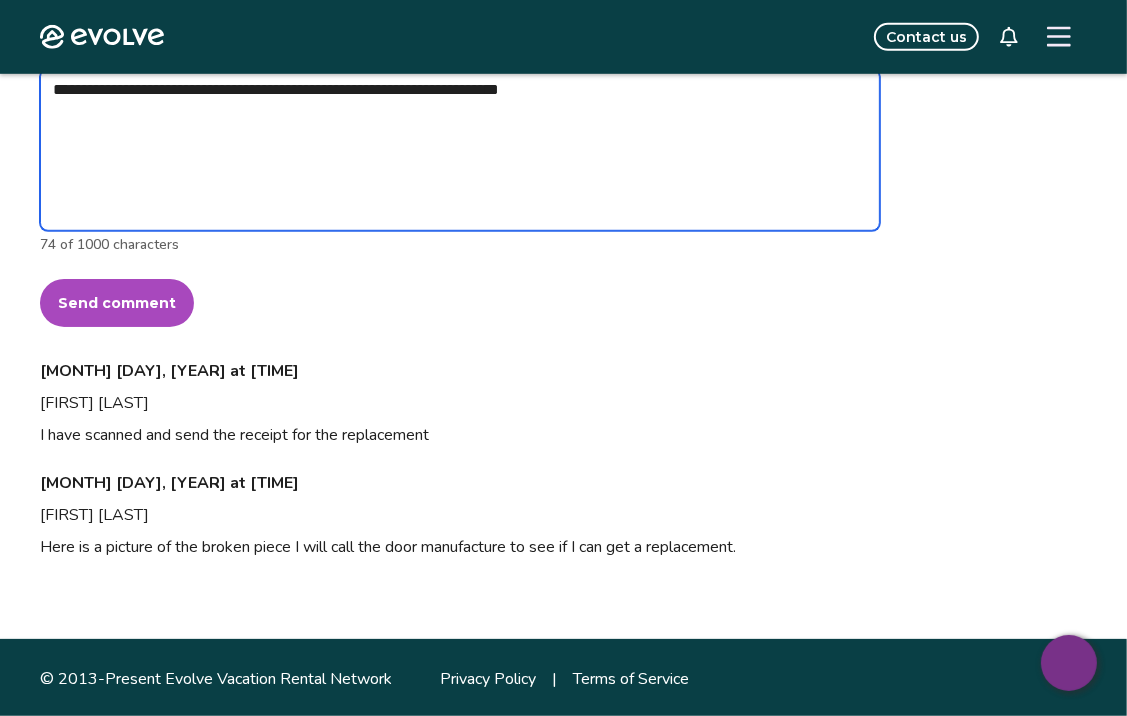type on "*" 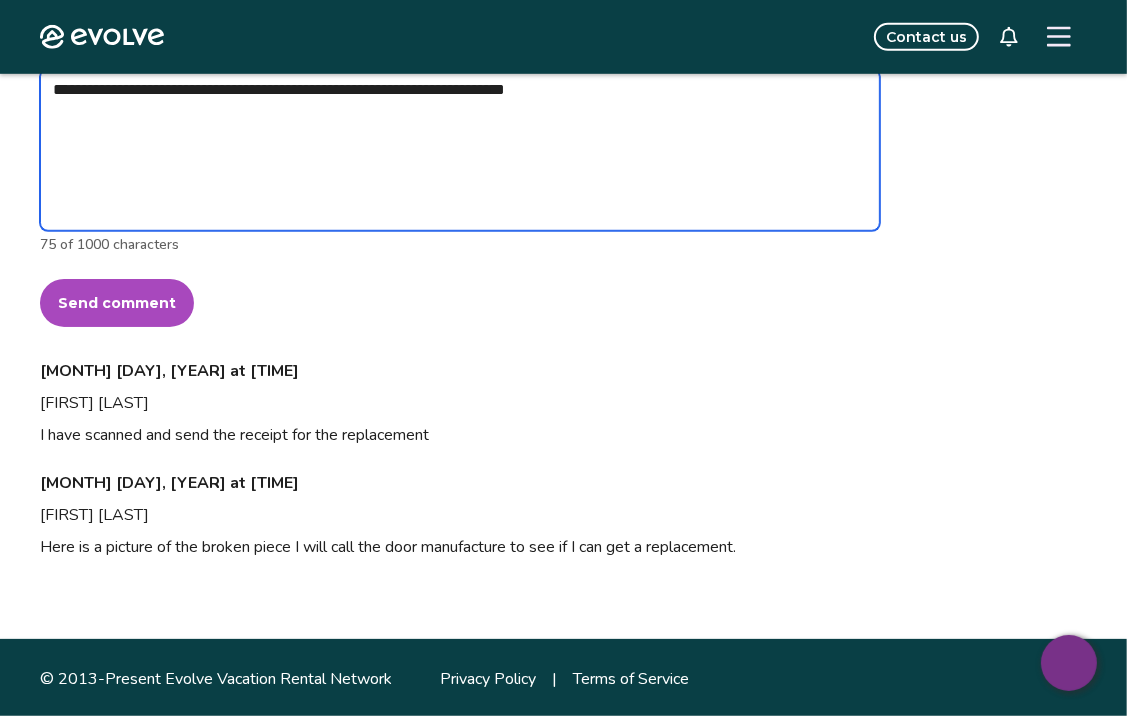 type on "*" 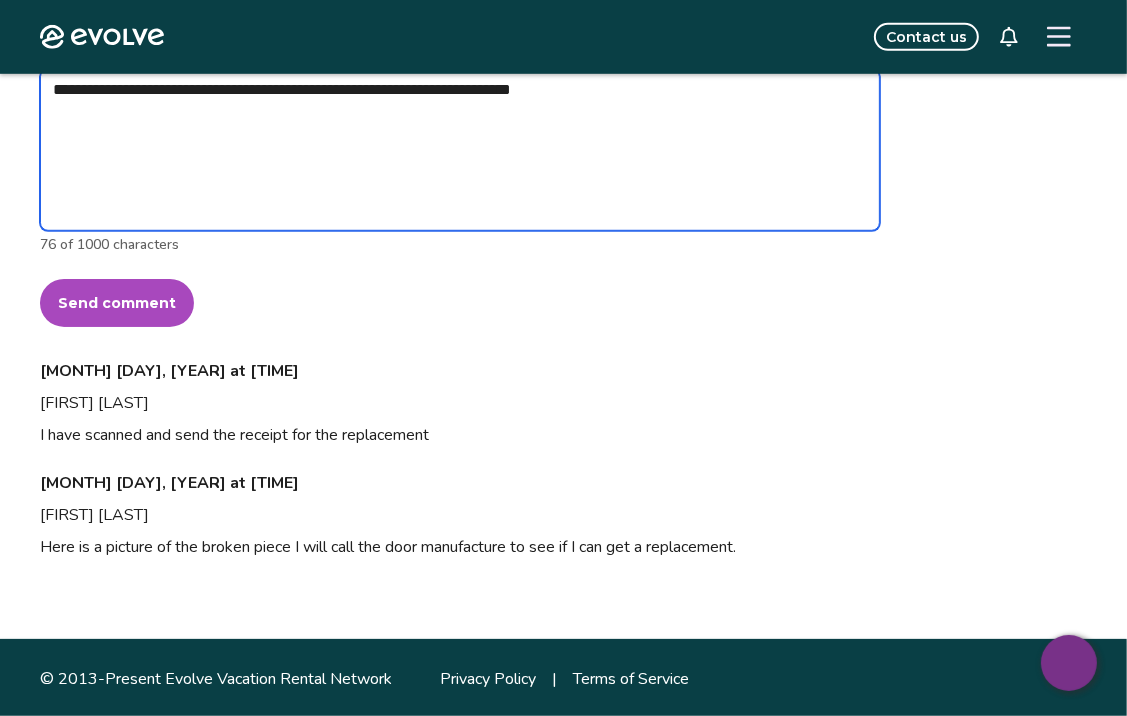 type on "*" 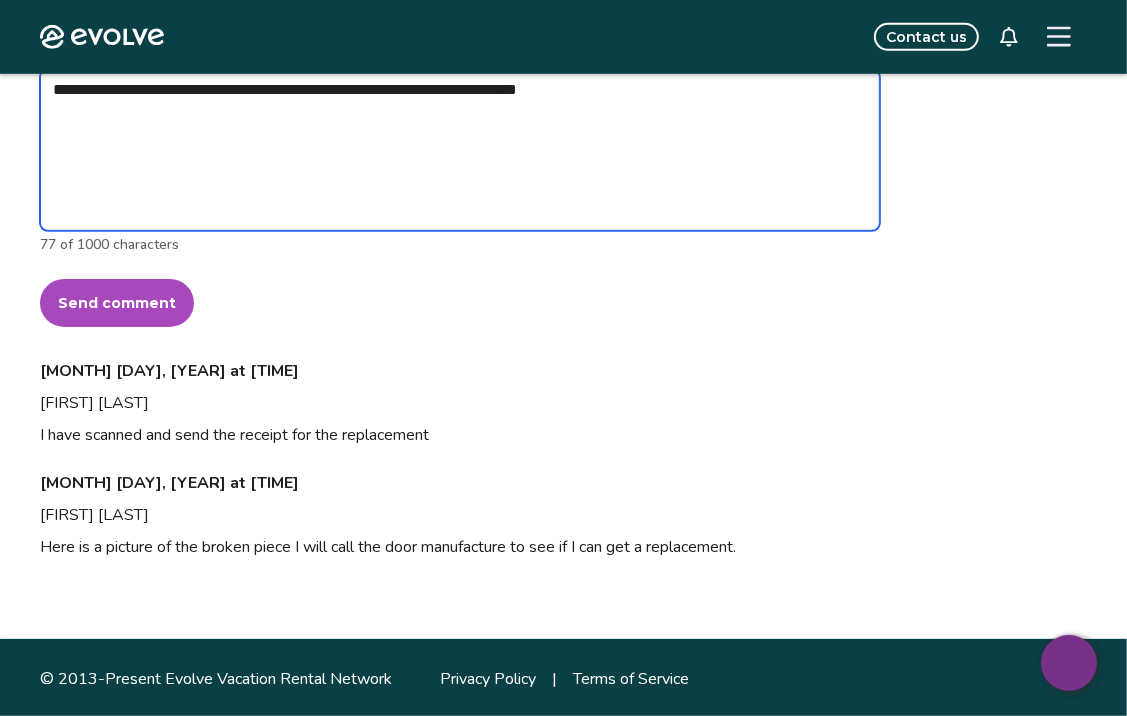 type on "*" 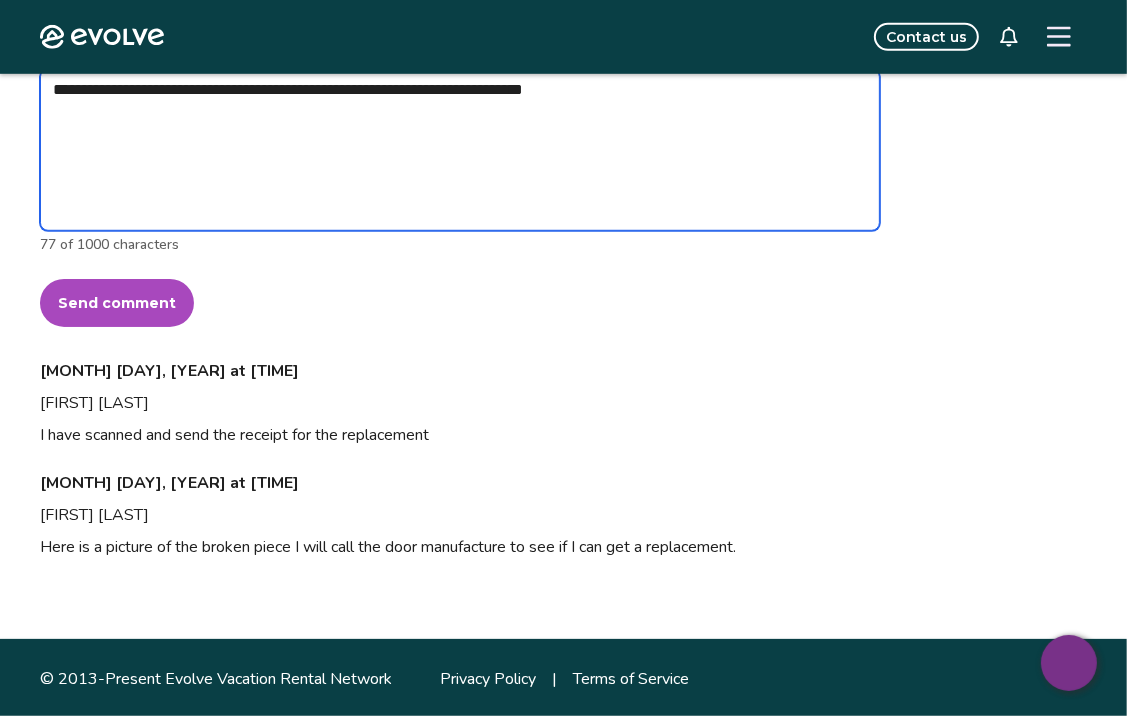 type on "*" 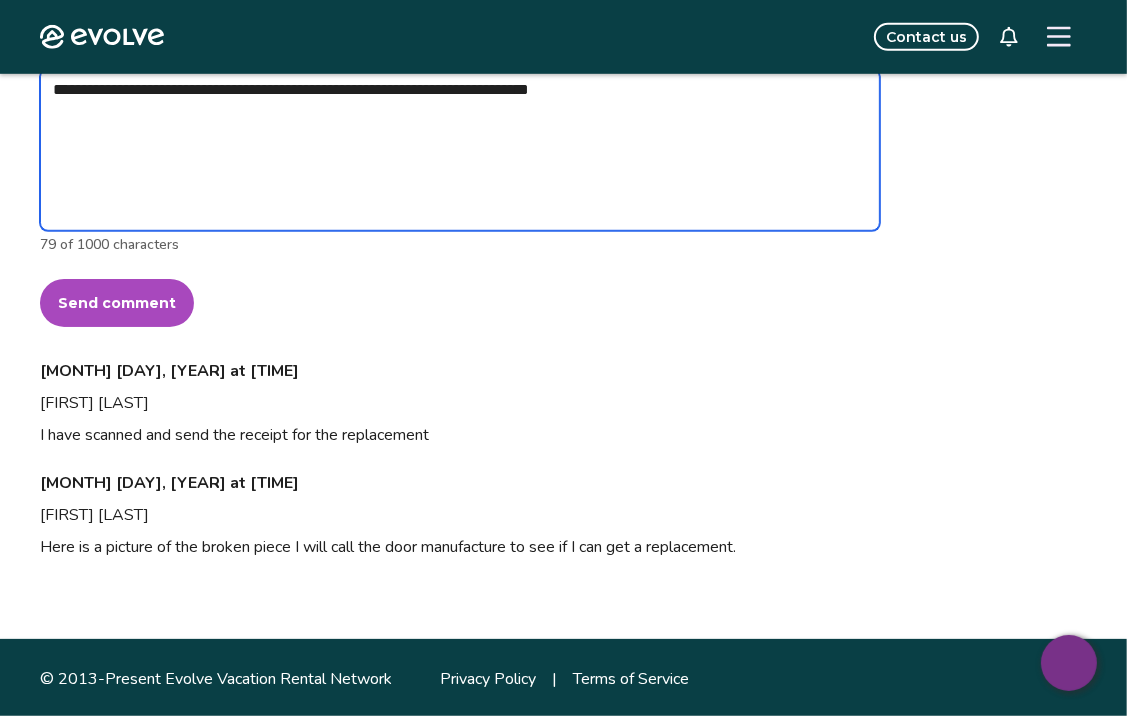 type on "*" 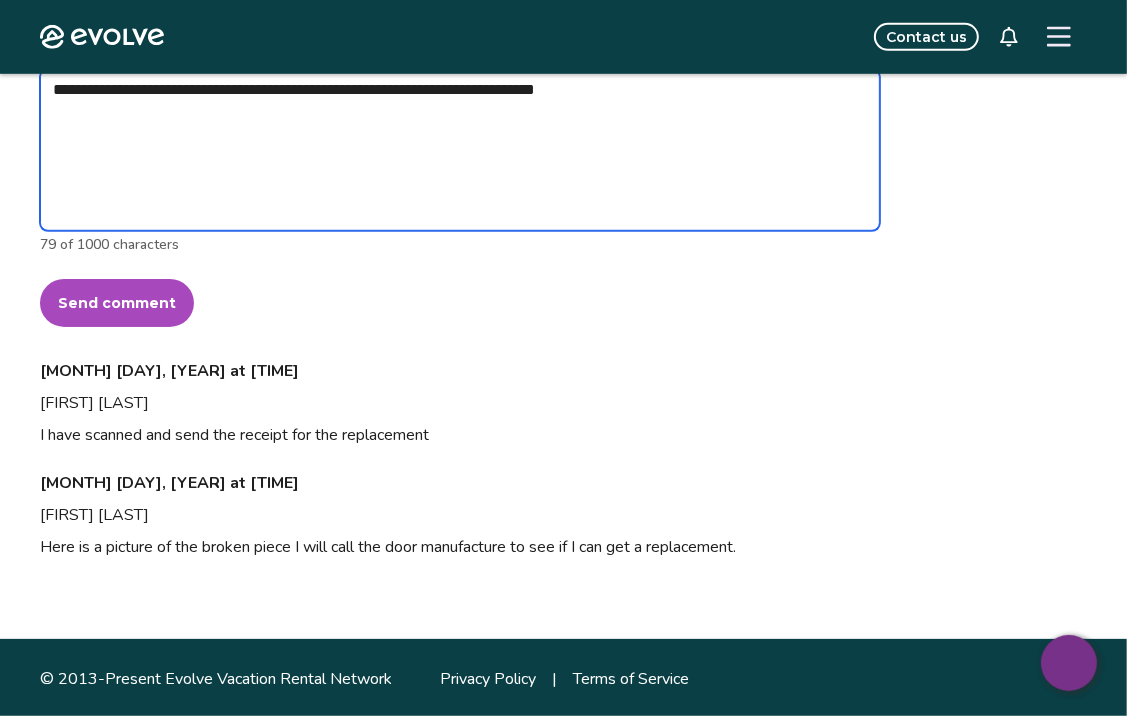 type on "*" 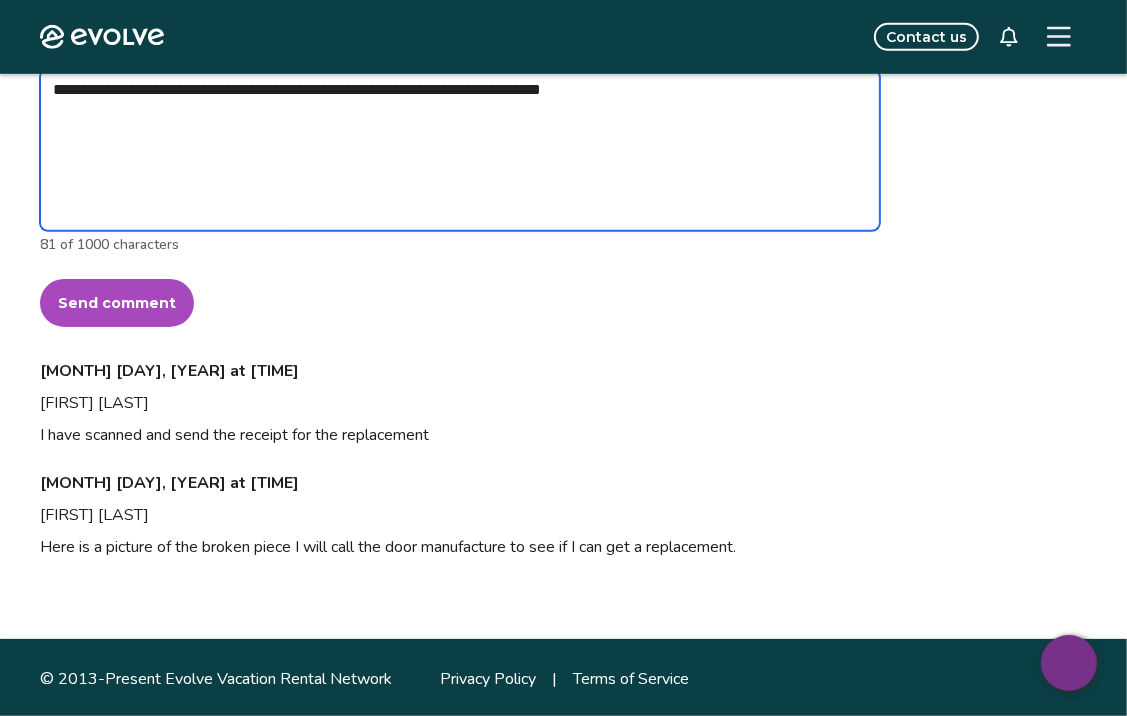 type on "*" 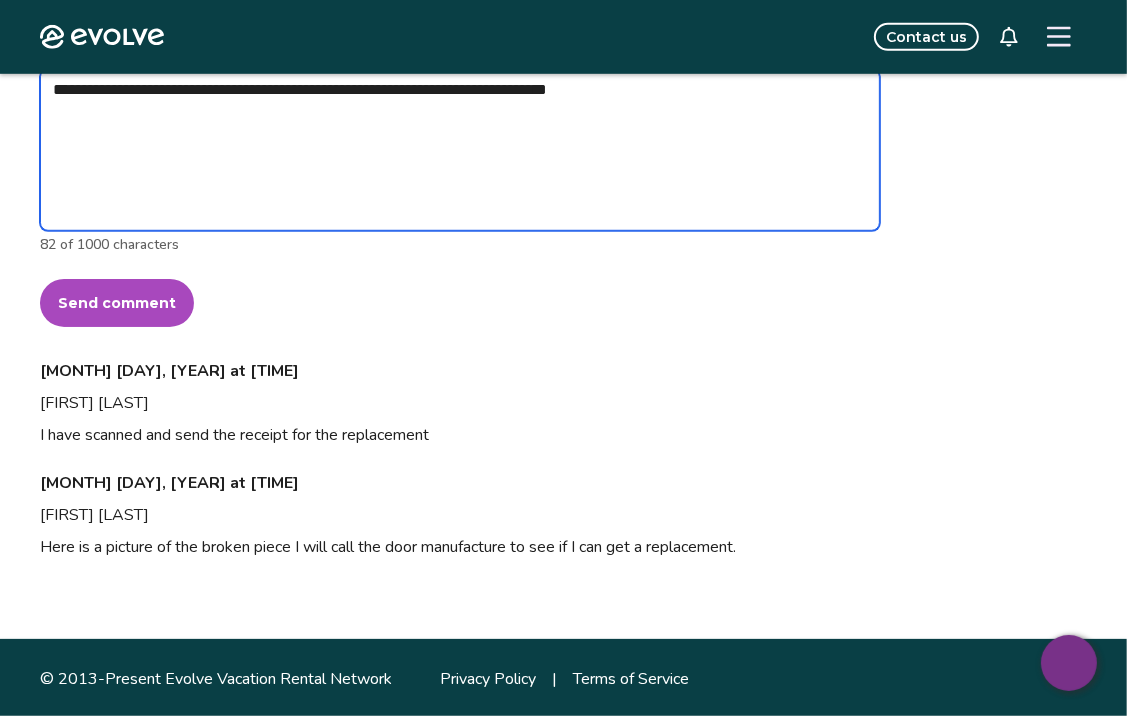 type on "*" 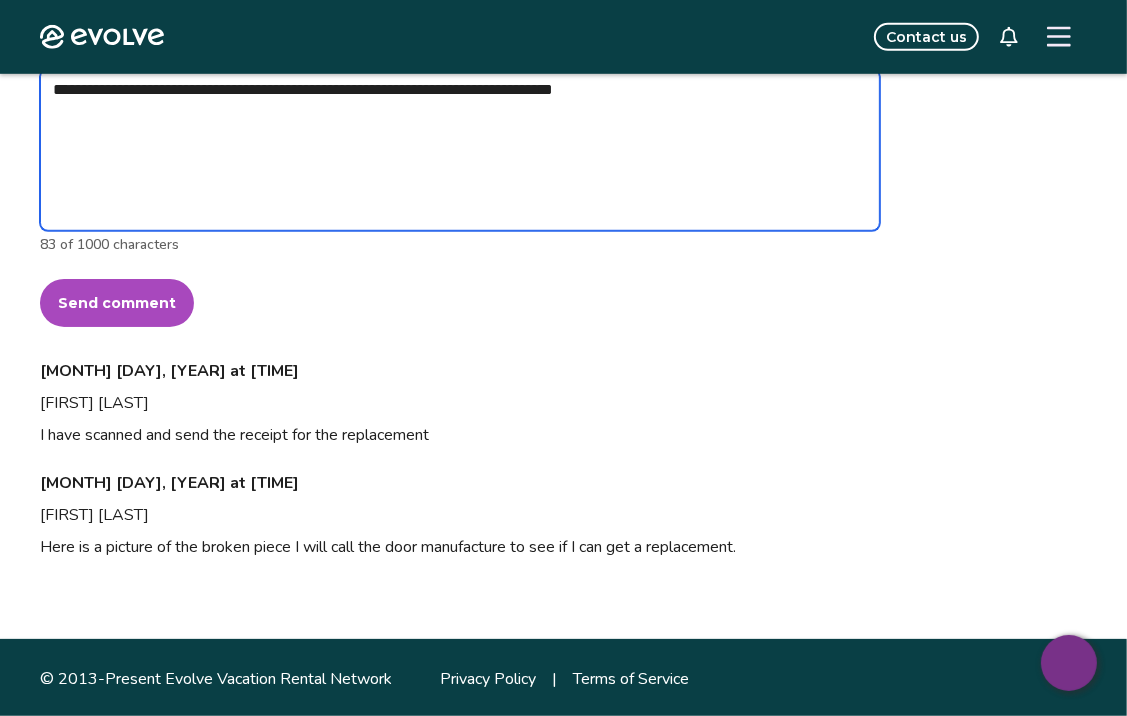type on "*" 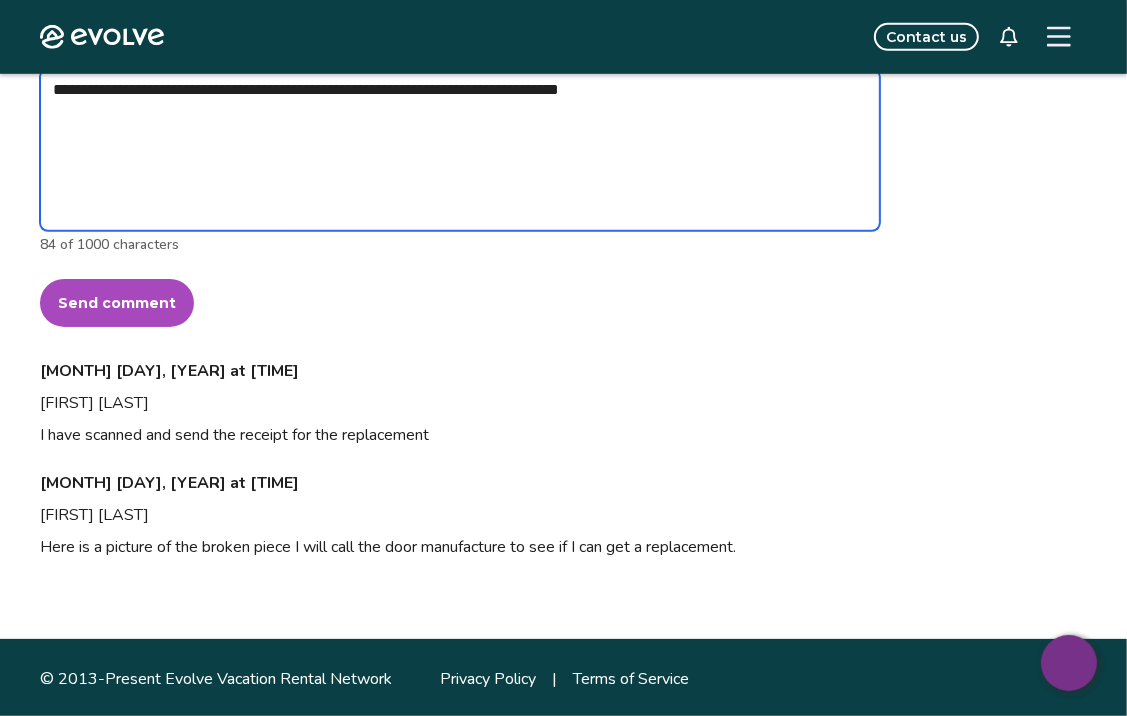 type on "*" 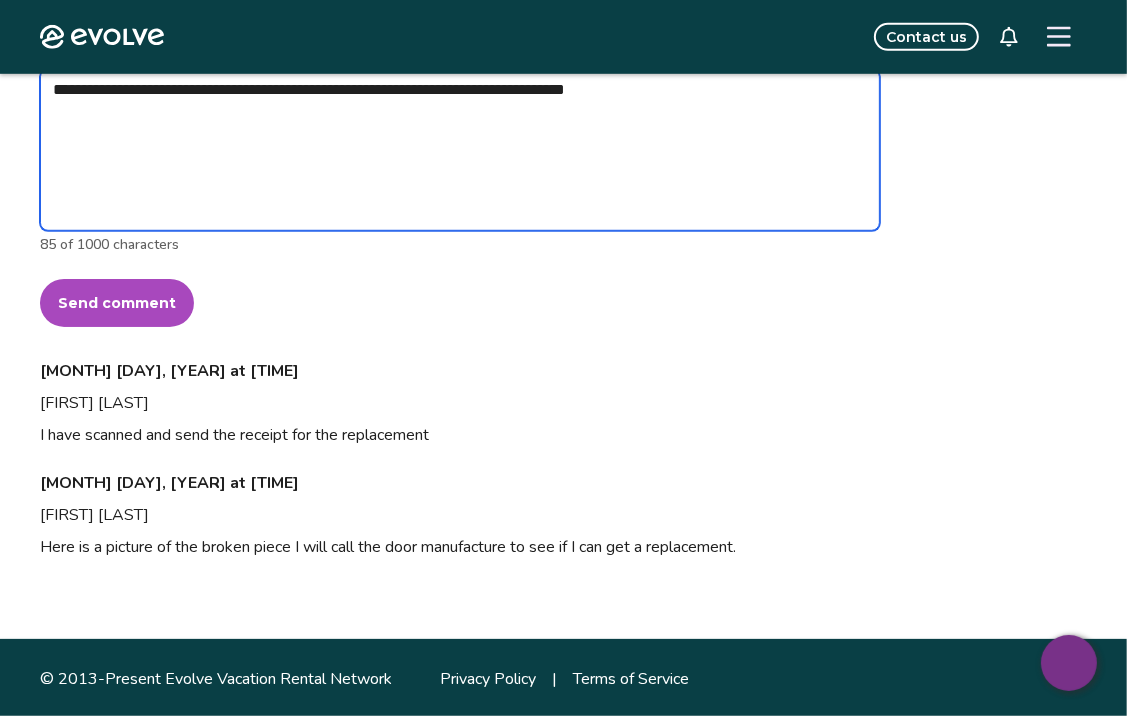 type on "*" 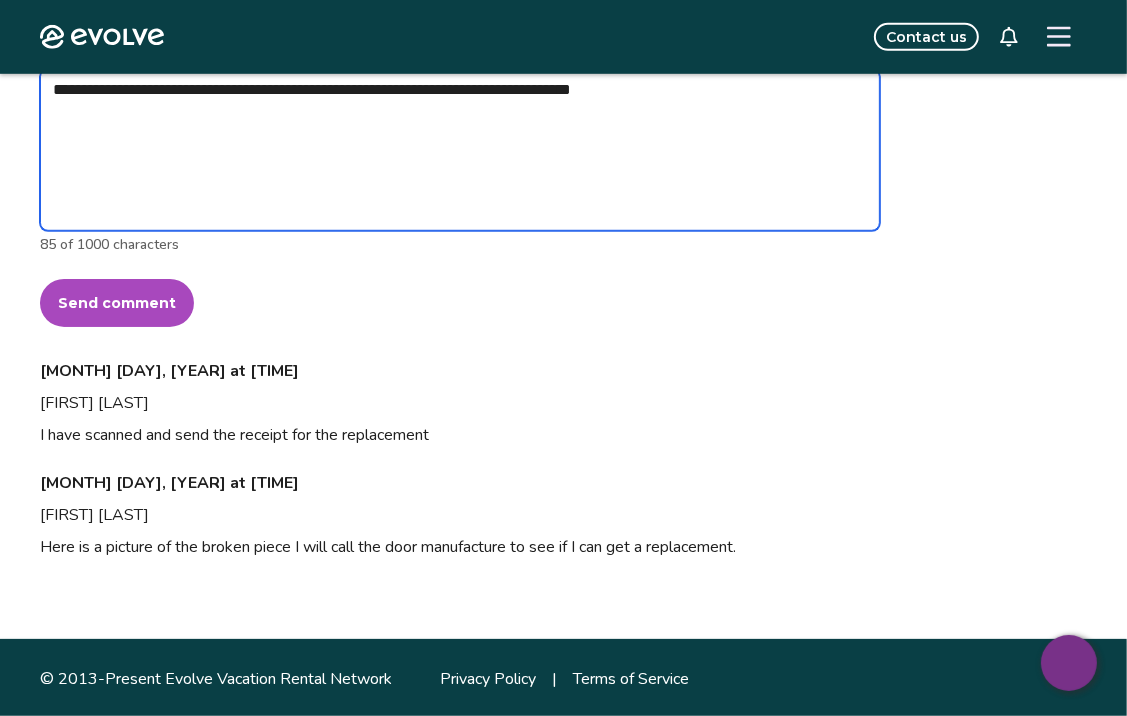 type on "*" 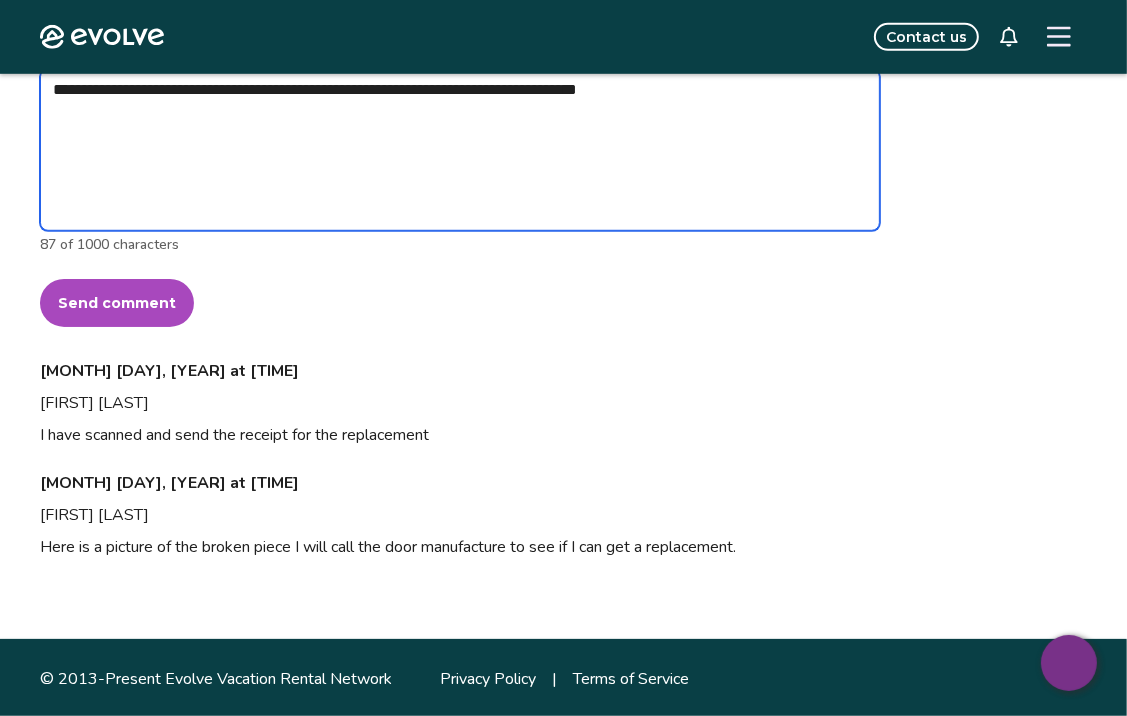 type on "*" 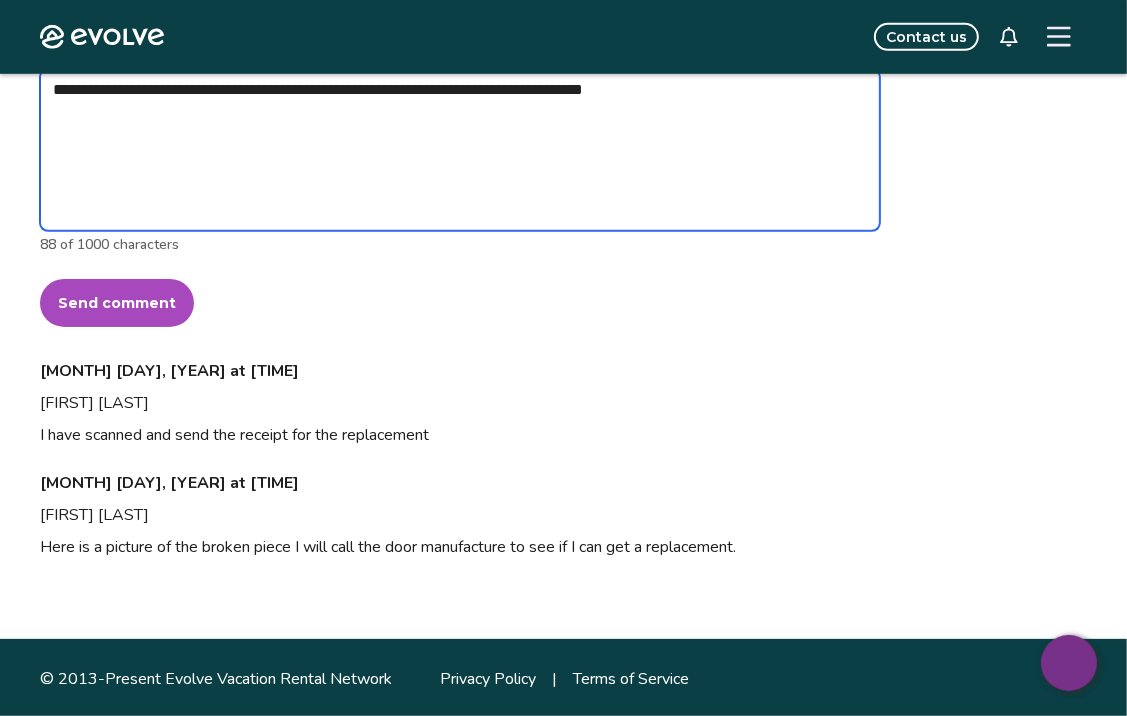 type on "*" 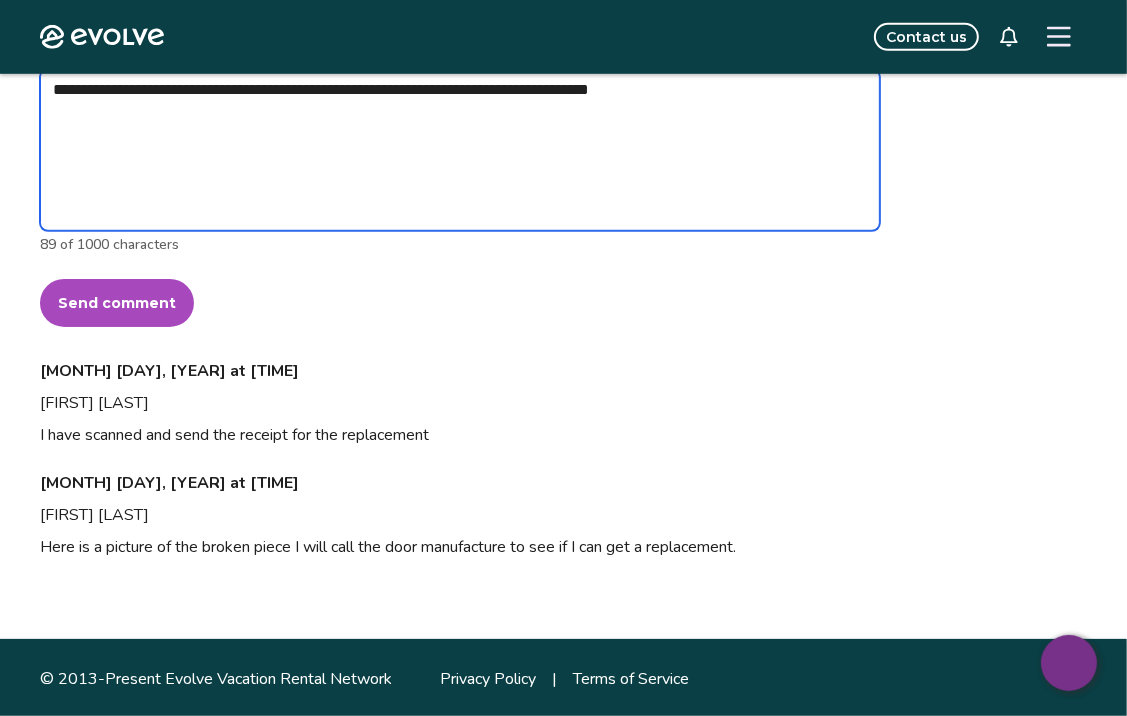 type on "*" 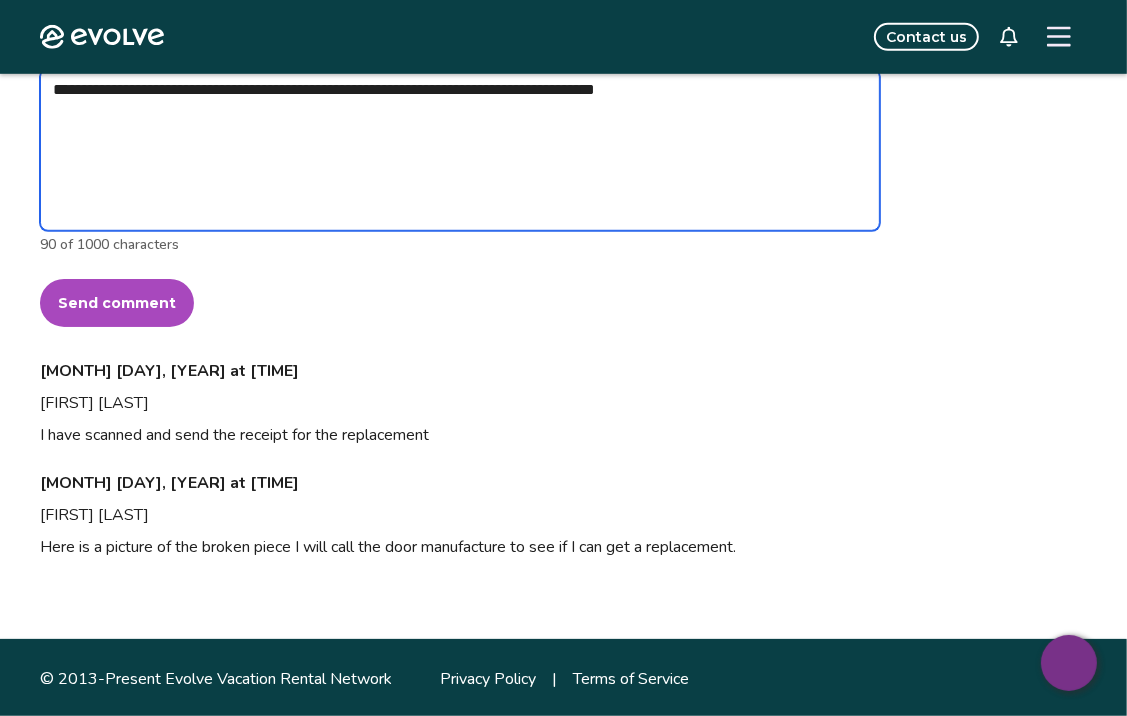 type on "*" 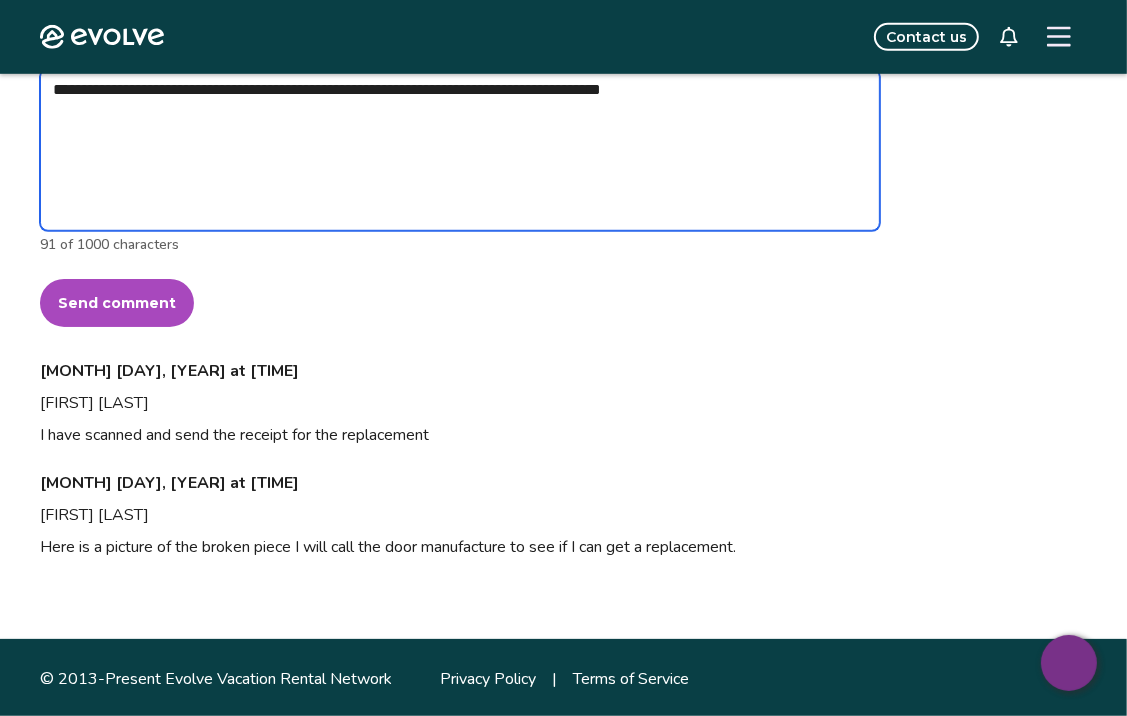 type on "*" 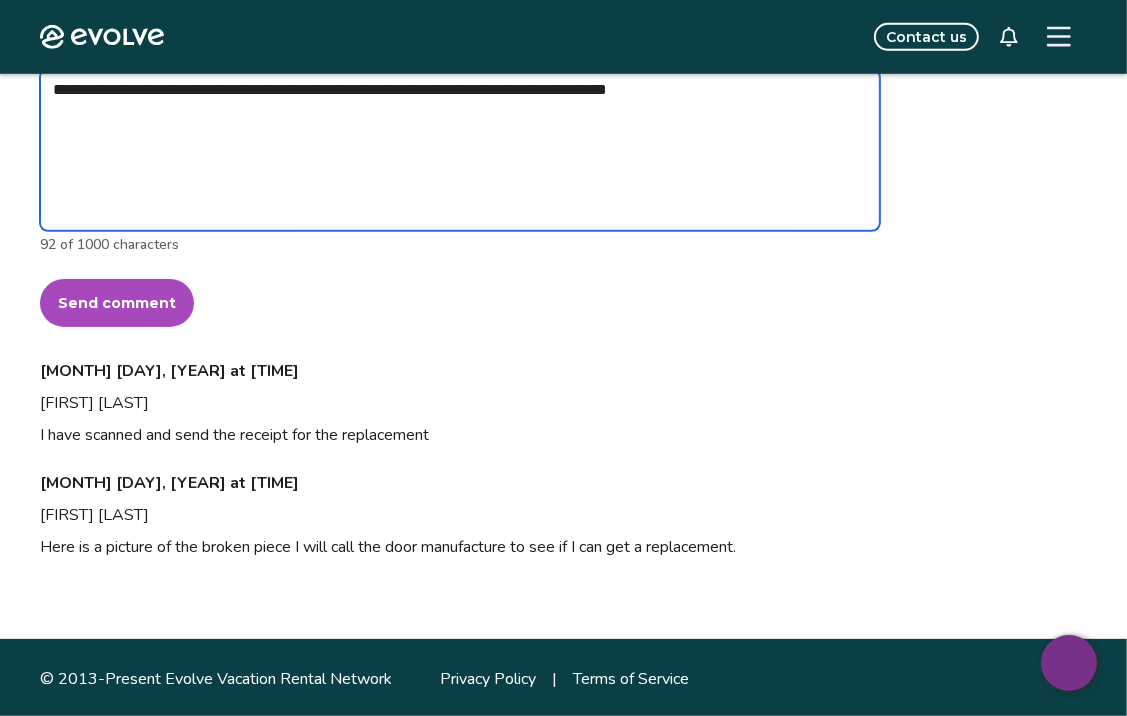 type on "**********" 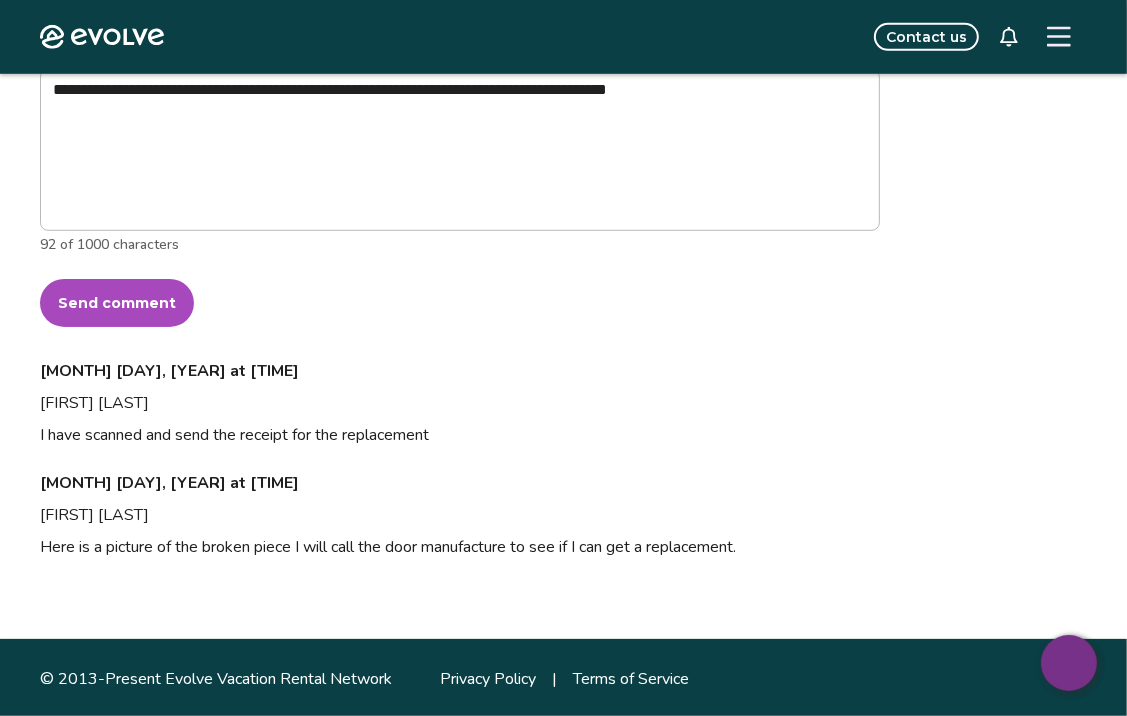 drag, startPoint x: 148, startPoint y: 296, endPoint x: 307, endPoint y: 292, distance: 159.05031 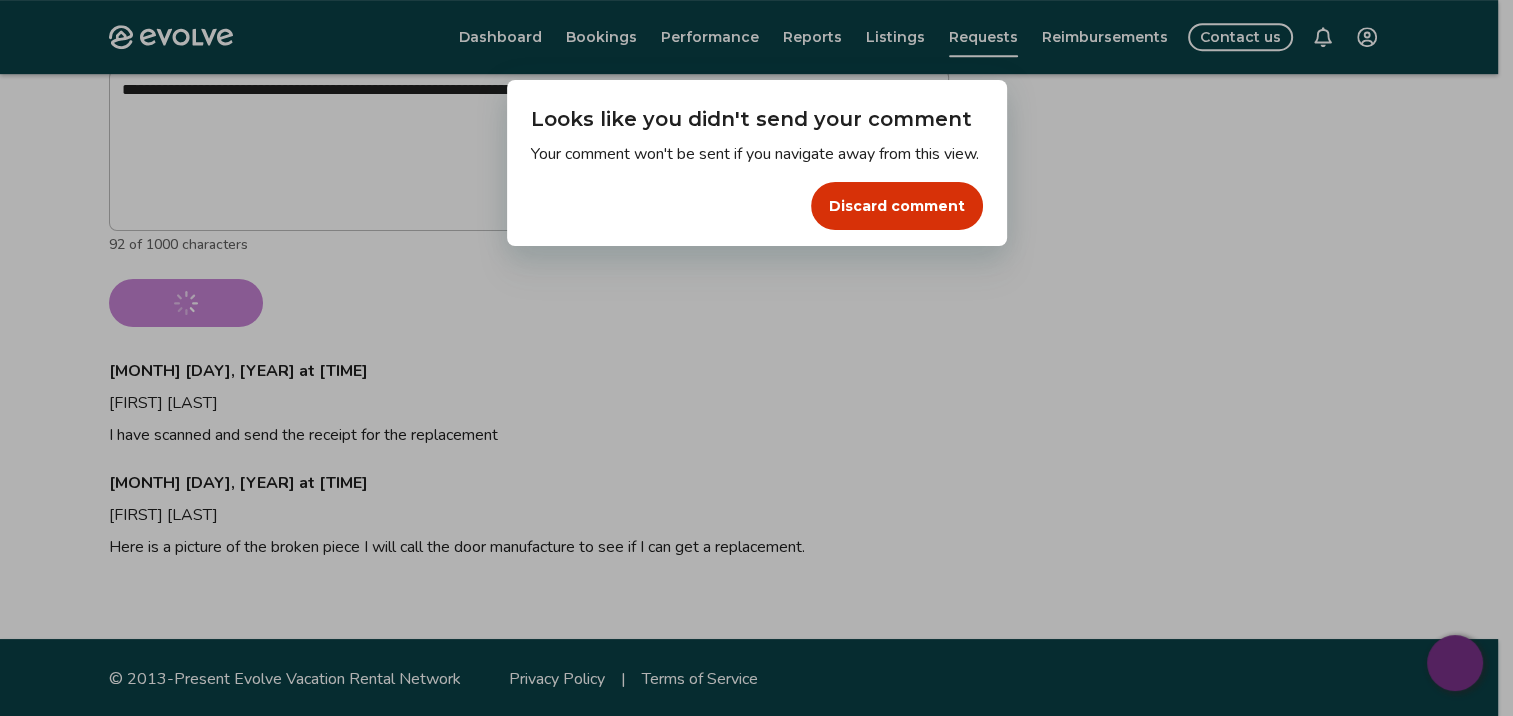 type on "*" 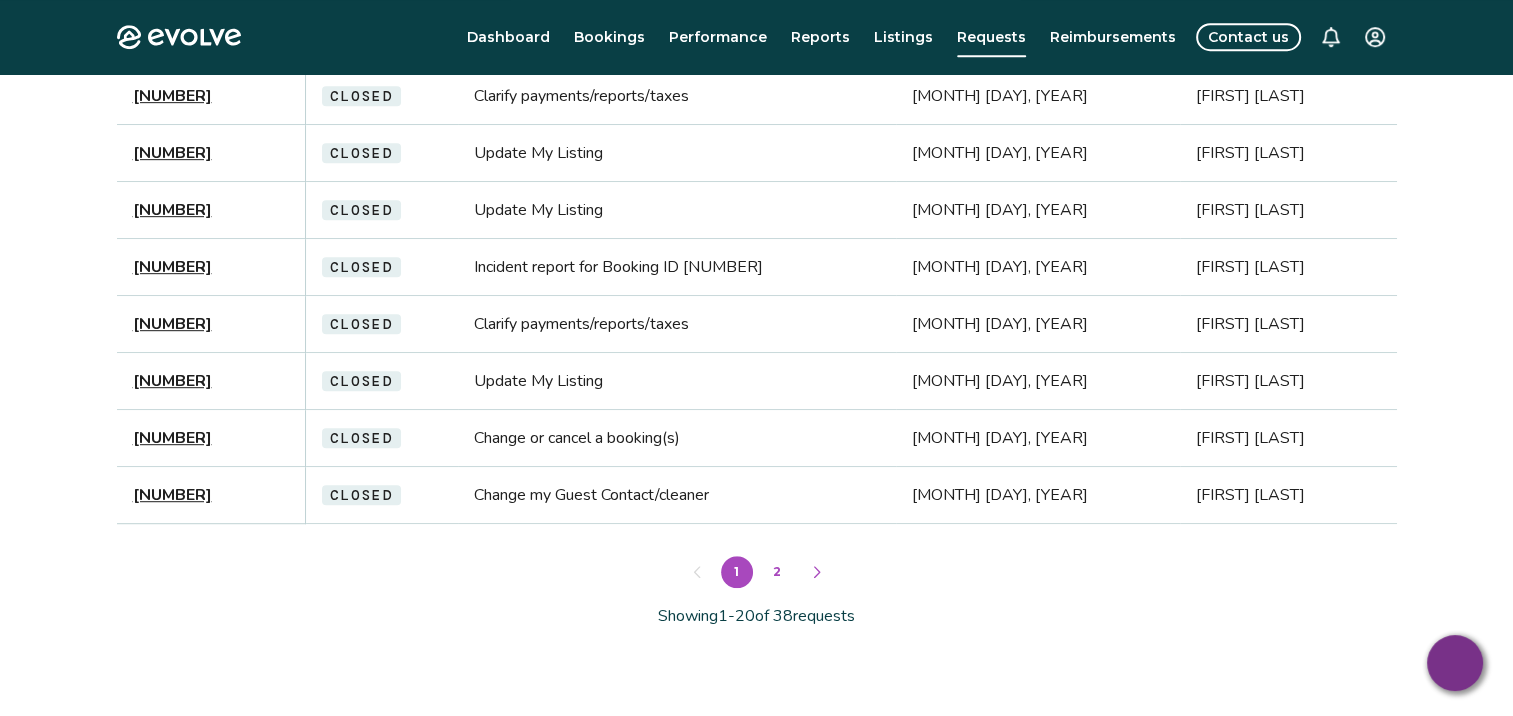 scroll, scrollTop: 0, scrollLeft: 0, axis: both 